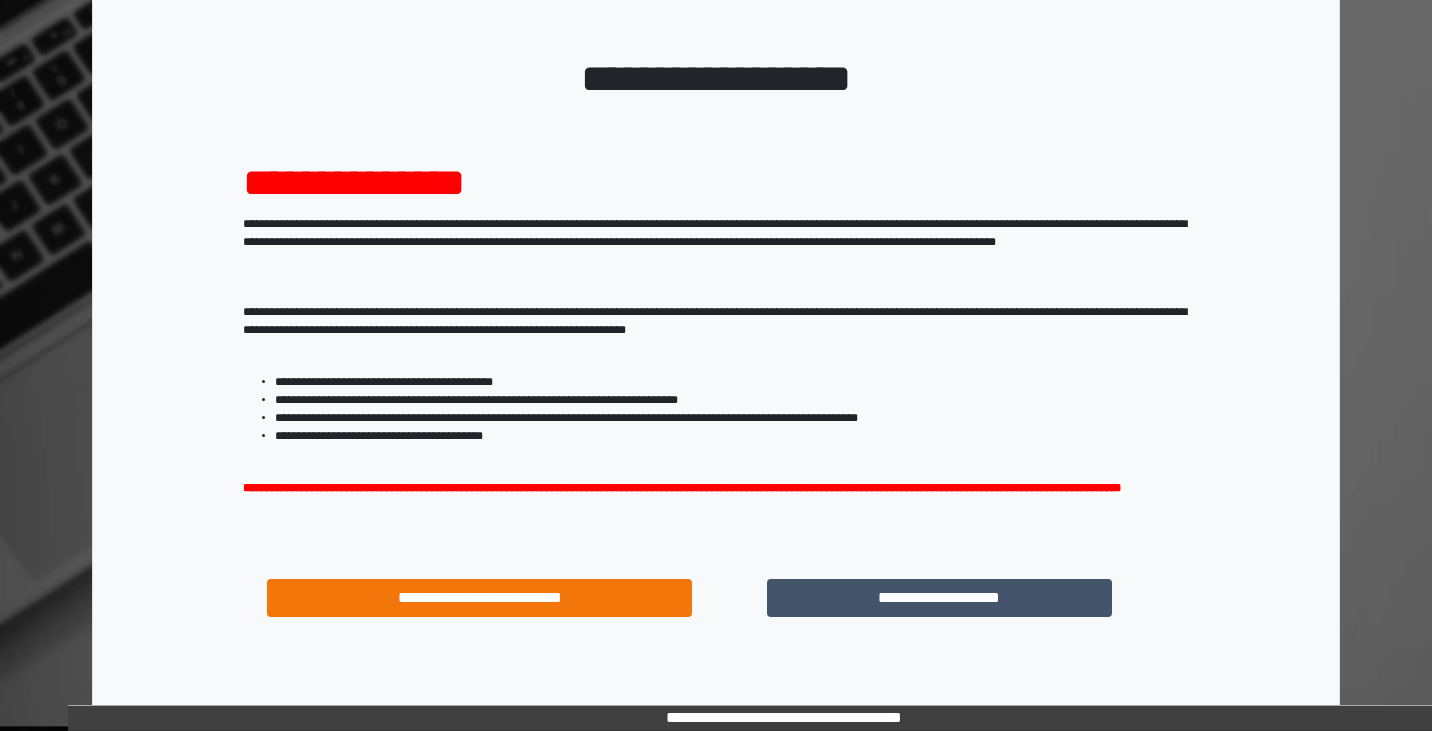 scroll, scrollTop: 124, scrollLeft: 0, axis: vertical 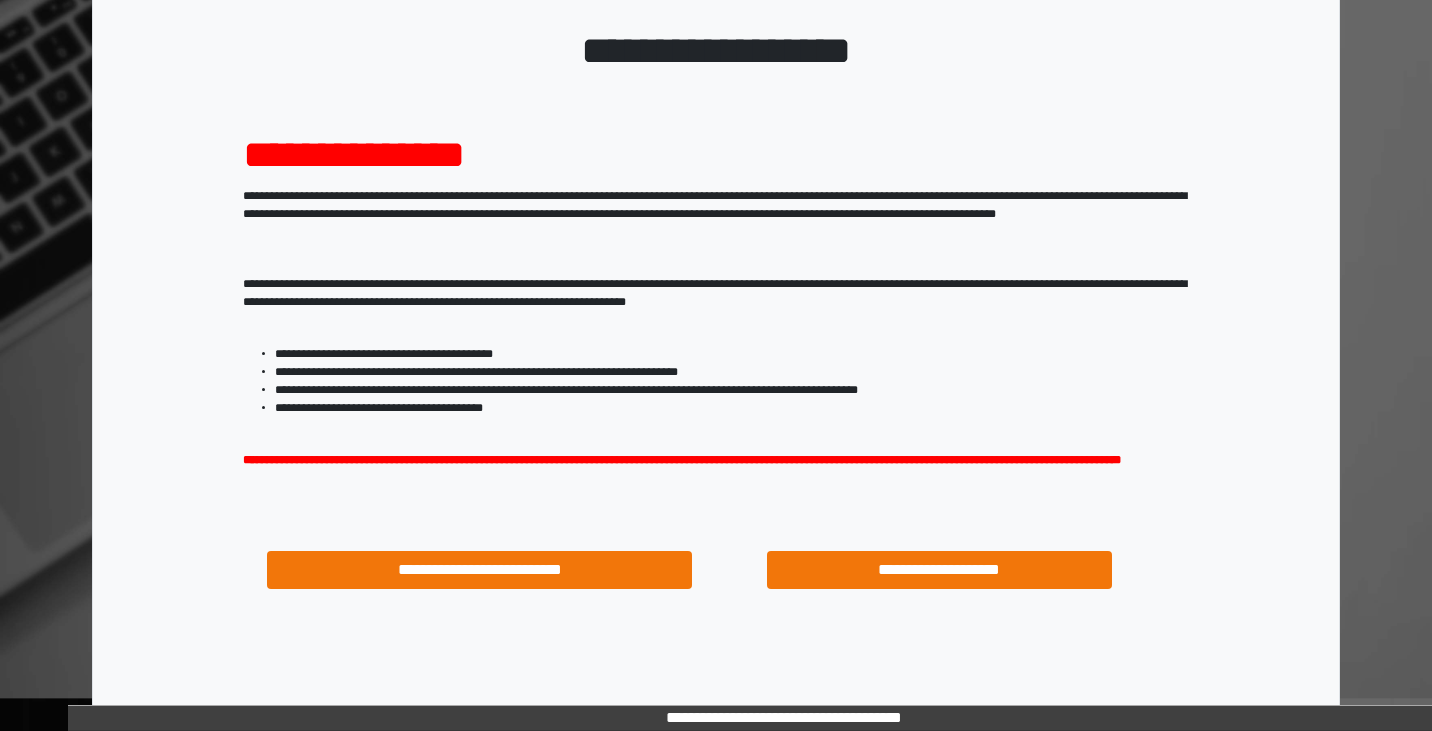 click on "**********" at bounding box center (939, 570) 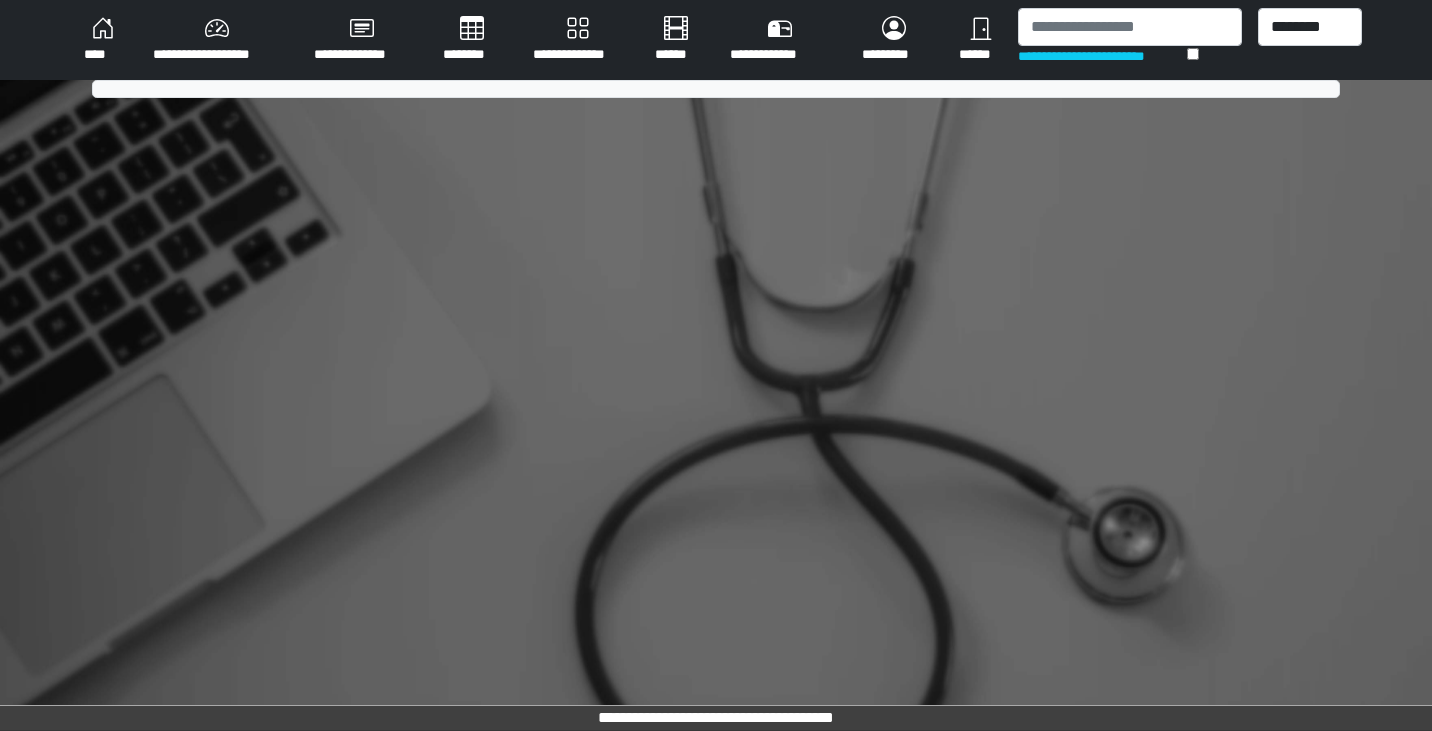 scroll, scrollTop: 0, scrollLeft: 0, axis: both 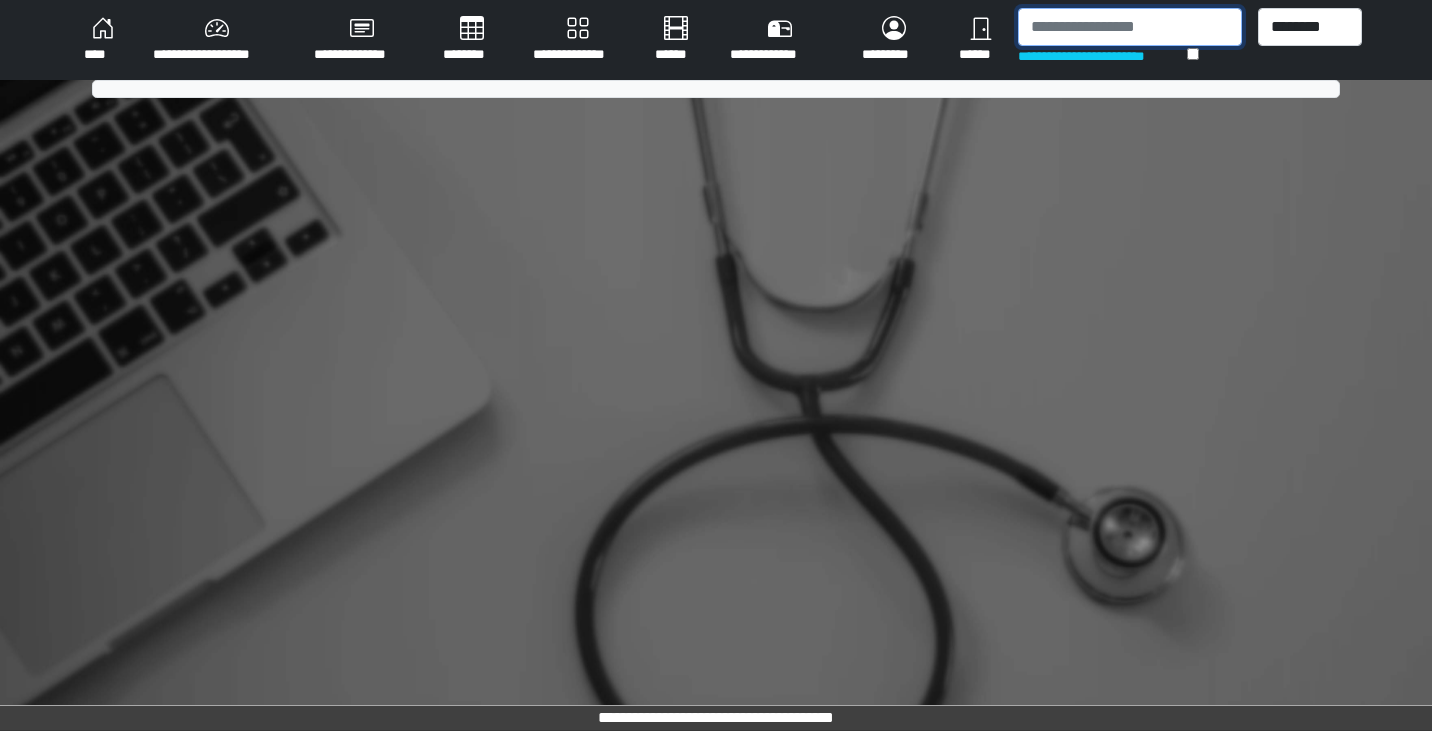 click at bounding box center [1129, 27] 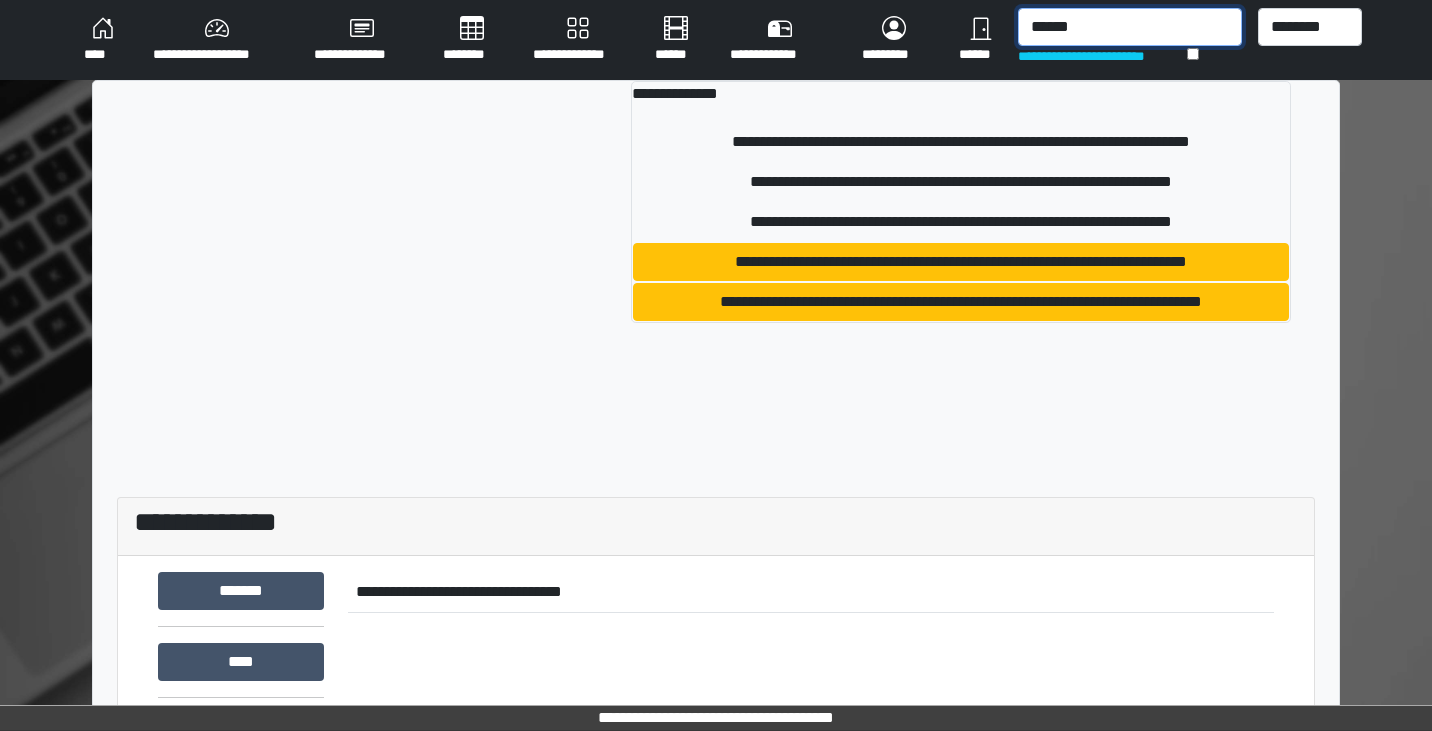 type on "******" 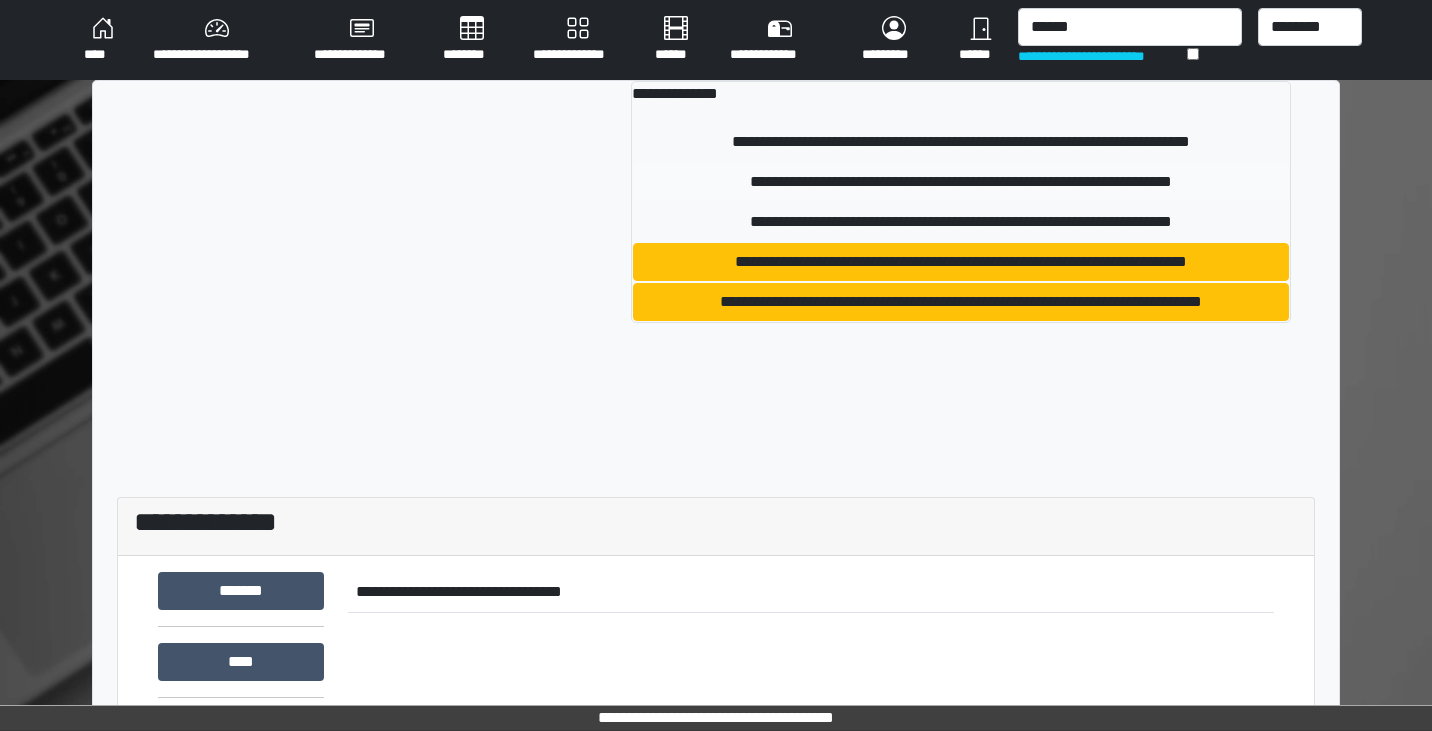 drag, startPoint x: 1058, startPoint y: 64, endPoint x: 971, endPoint y: 180, distance: 145 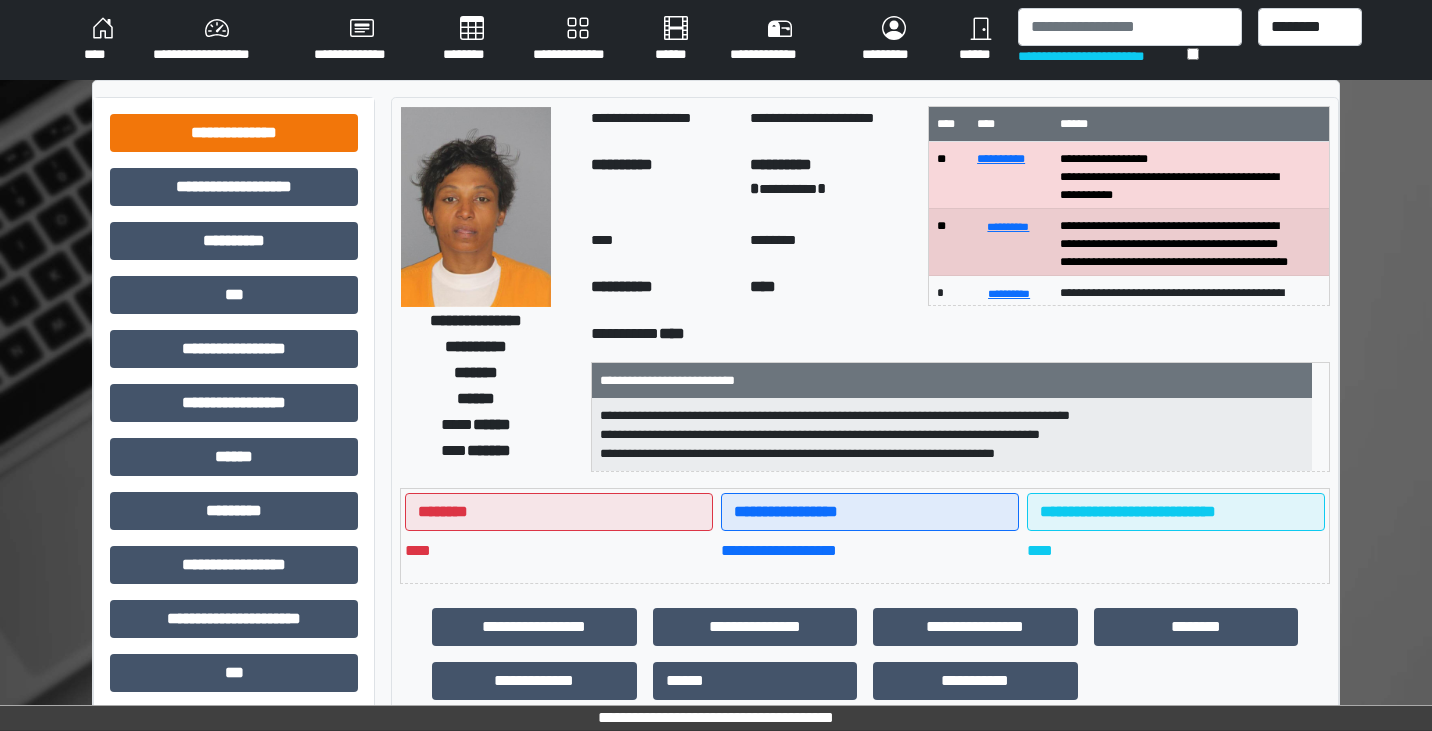 click on "**********" at bounding box center (234, 133) 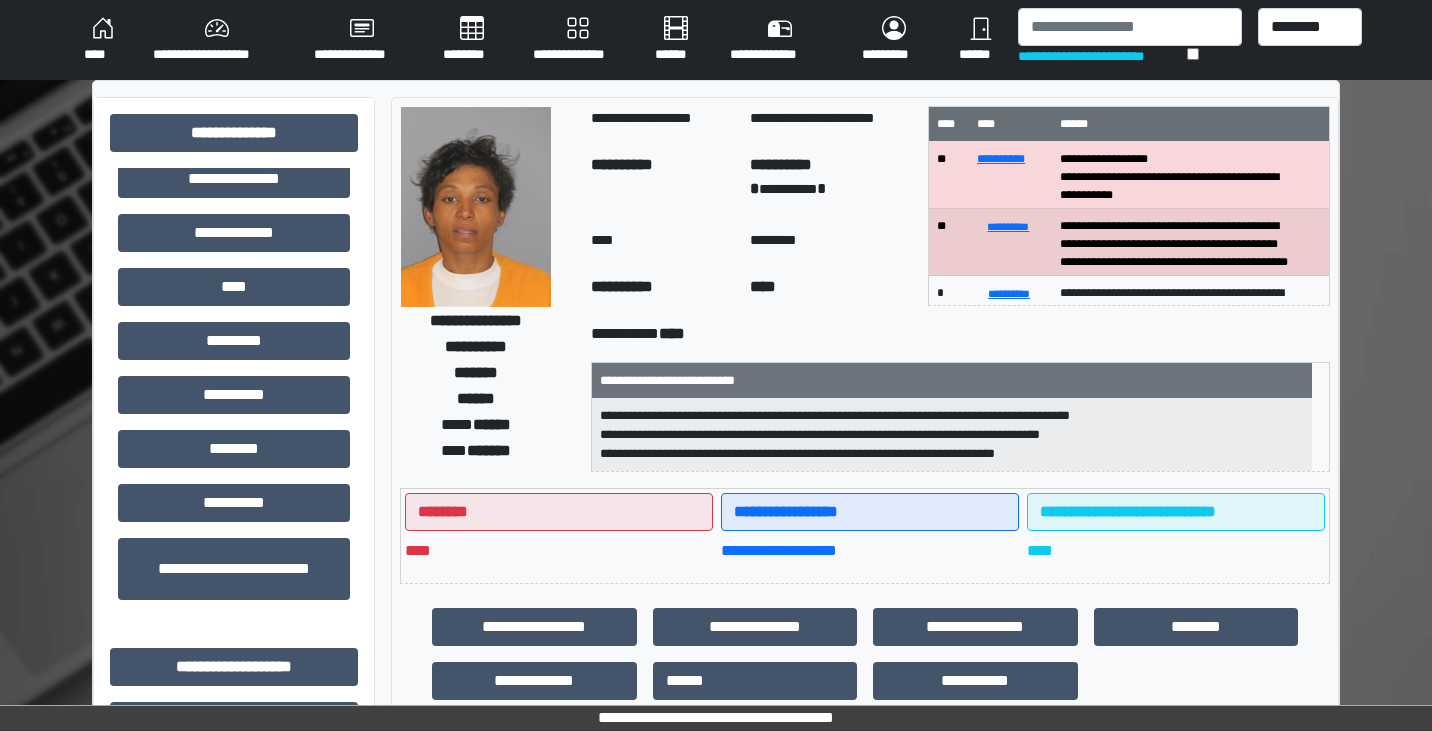 scroll, scrollTop: 580, scrollLeft: 0, axis: vertical 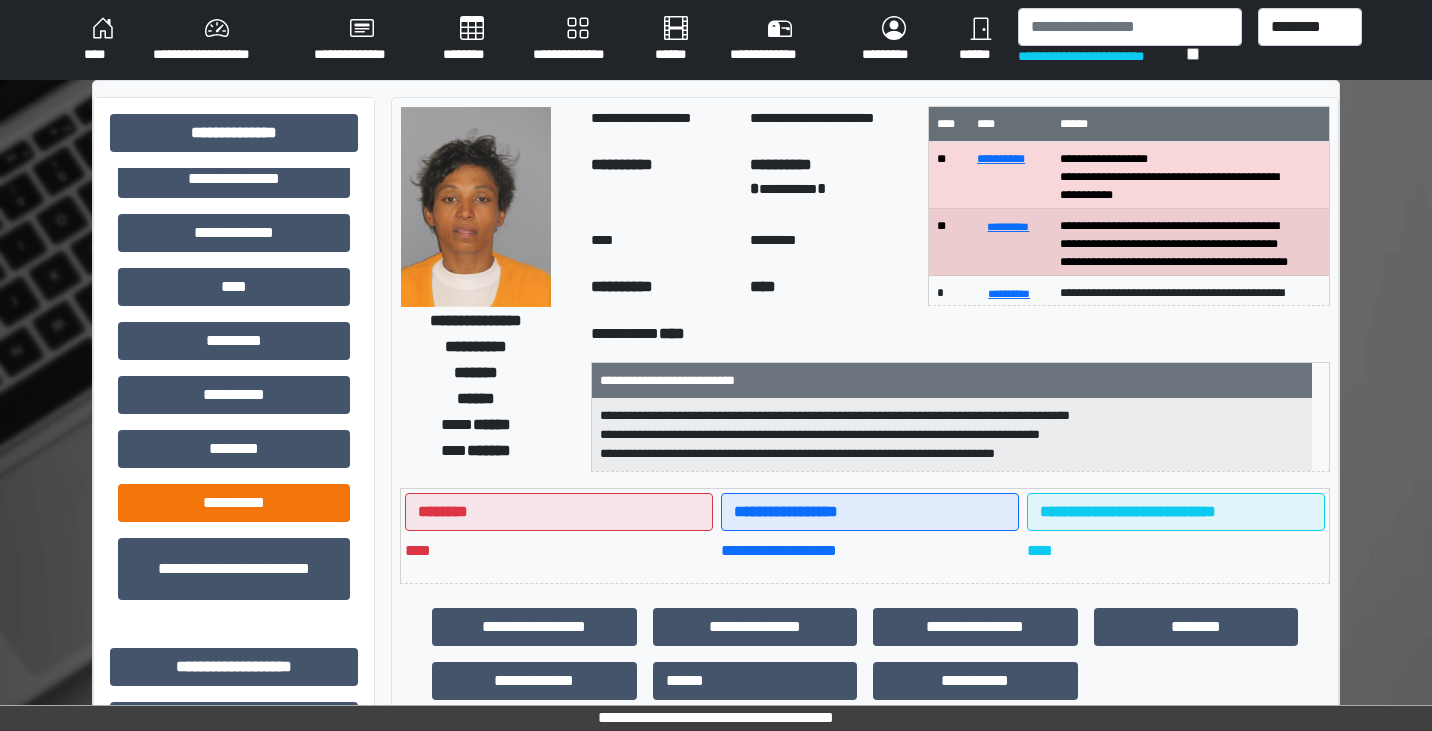 click on "**********" at bounding box center (234, 503) 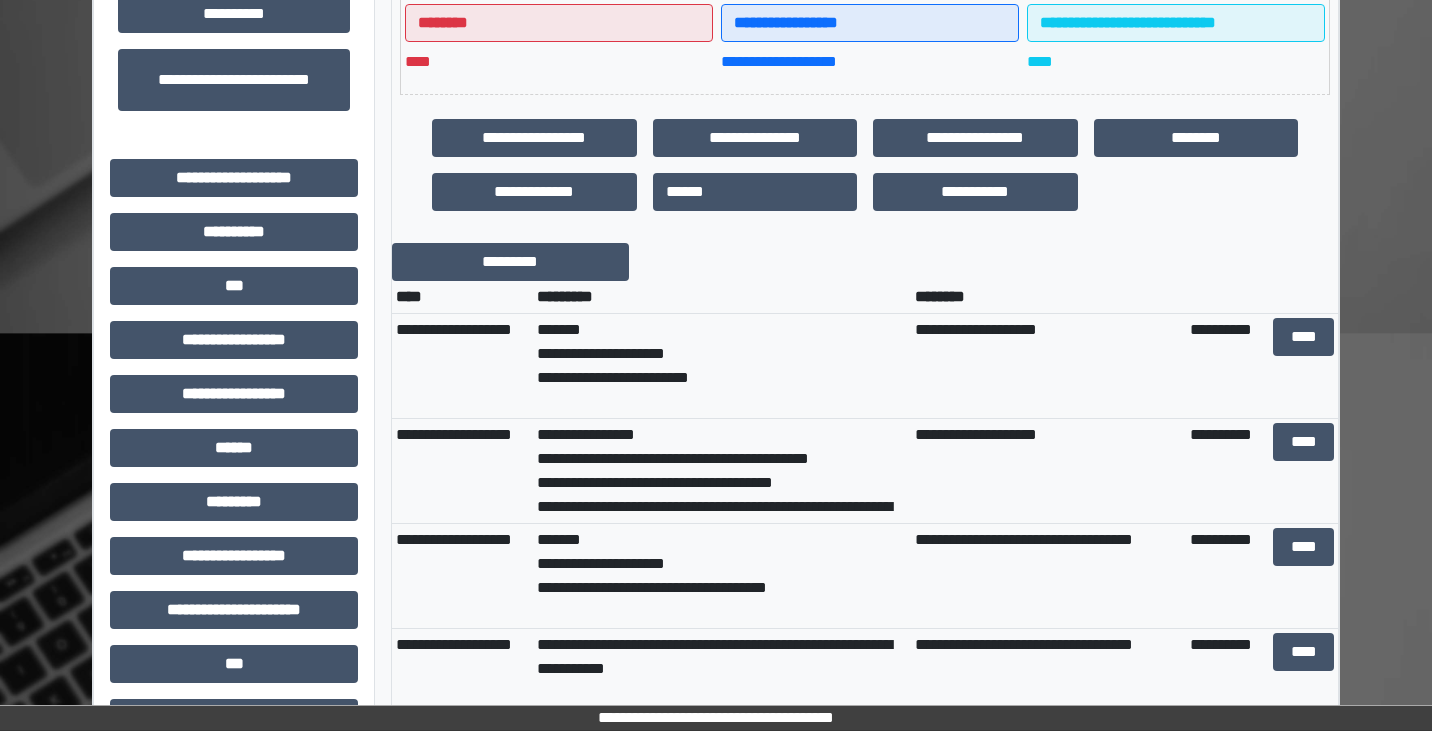 scroll, scrollTop: 507, scrollLeft: 0, axis: vertical 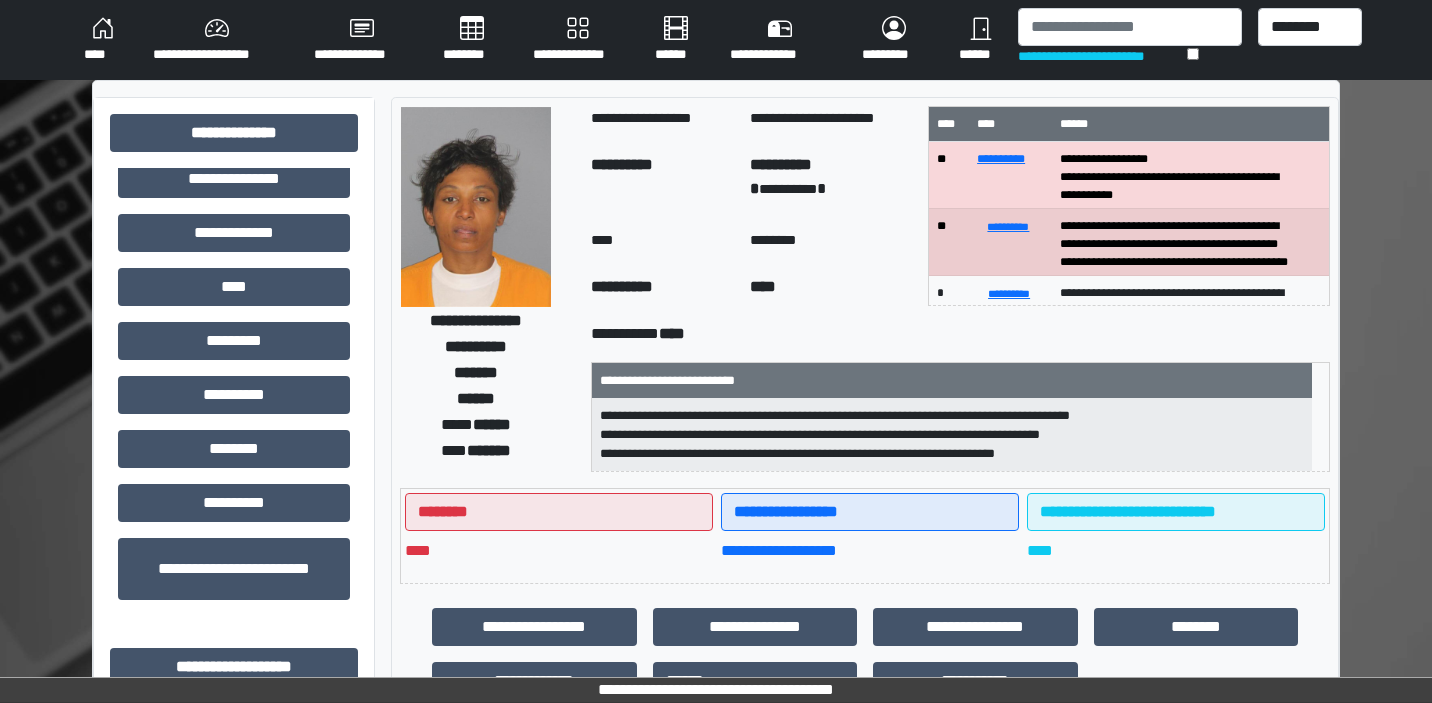 click on "********" at bounding box center [472, 40] 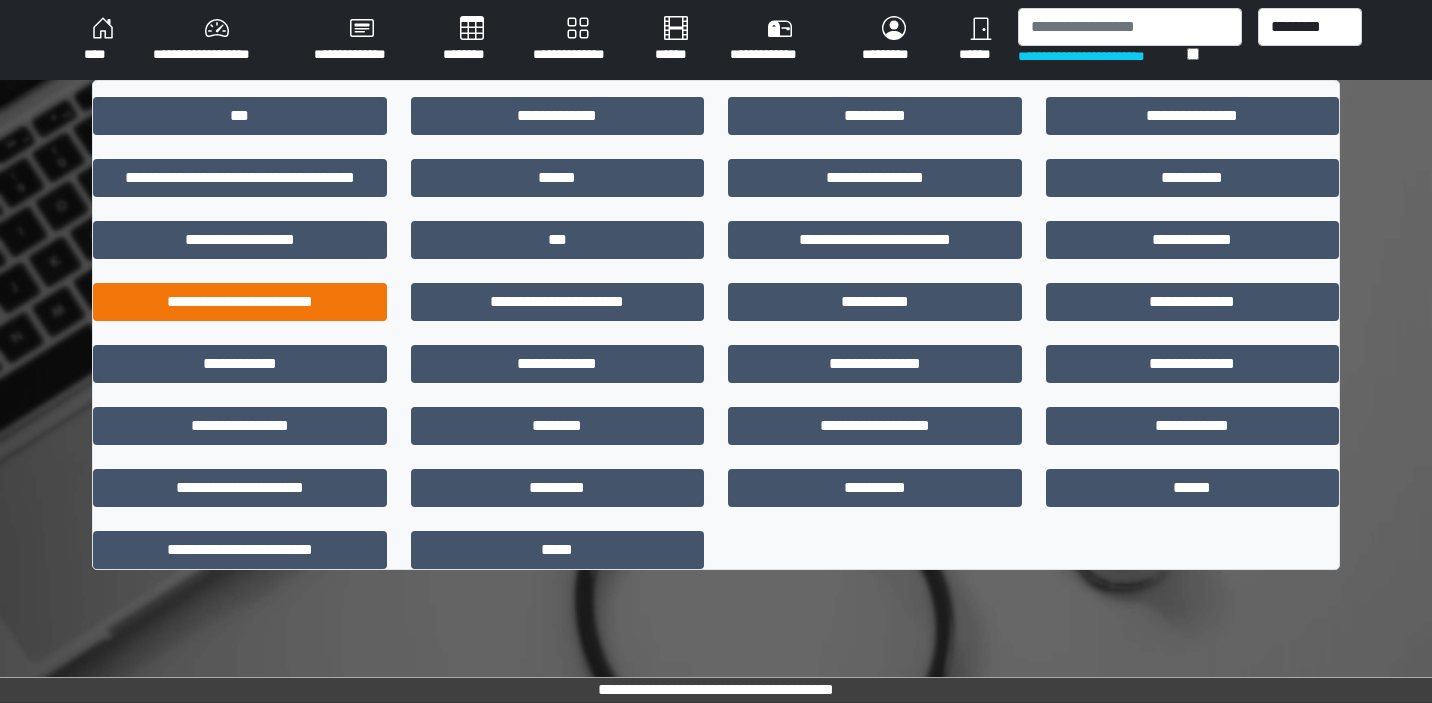 click on "**********" at bounding box center [240, 302] 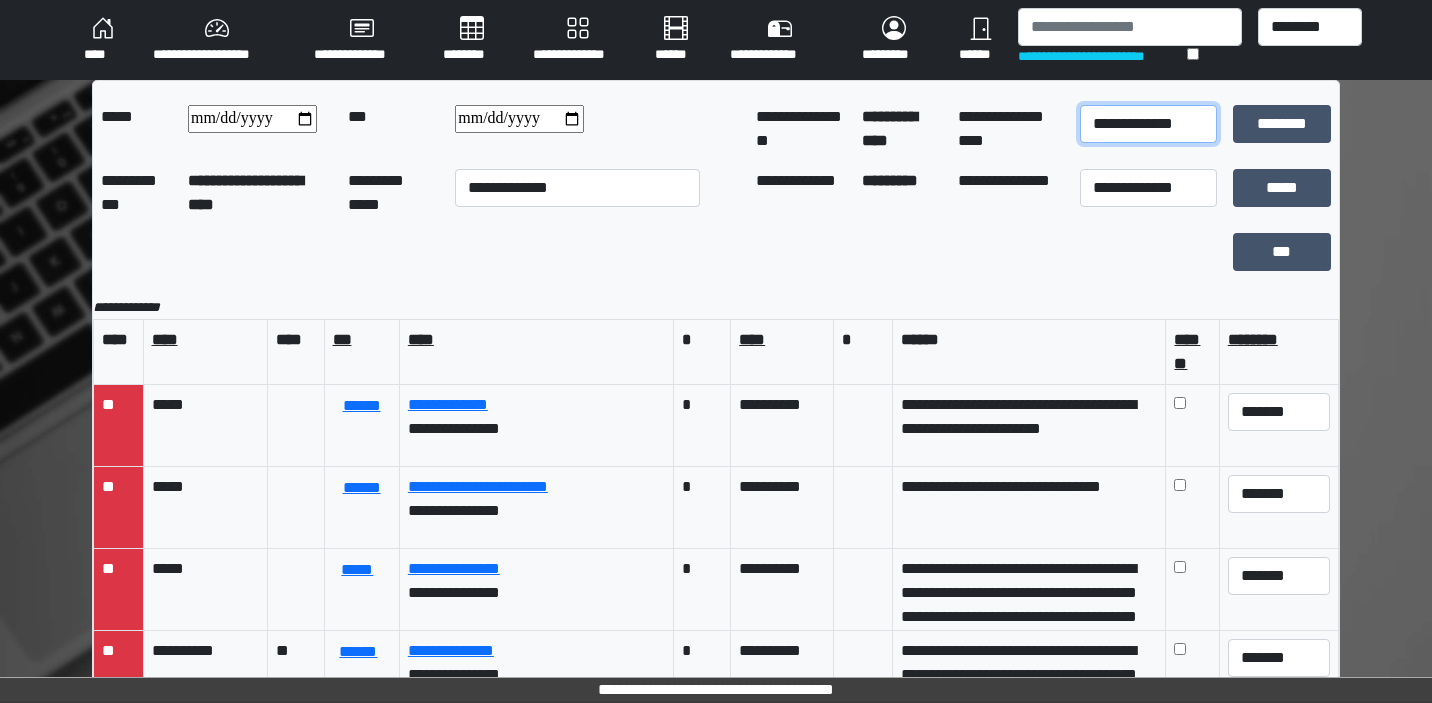 select on "*" 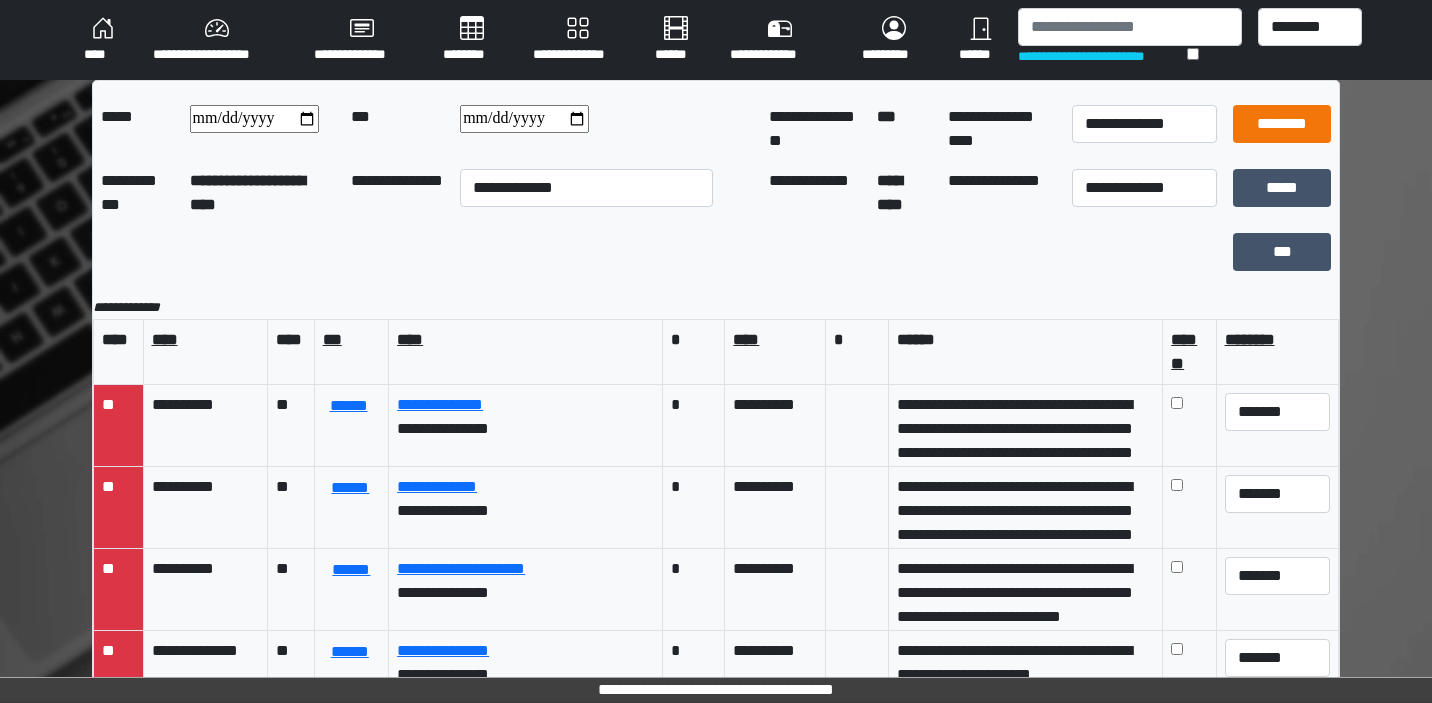 click on "********" at bounding box center (1282, 124) 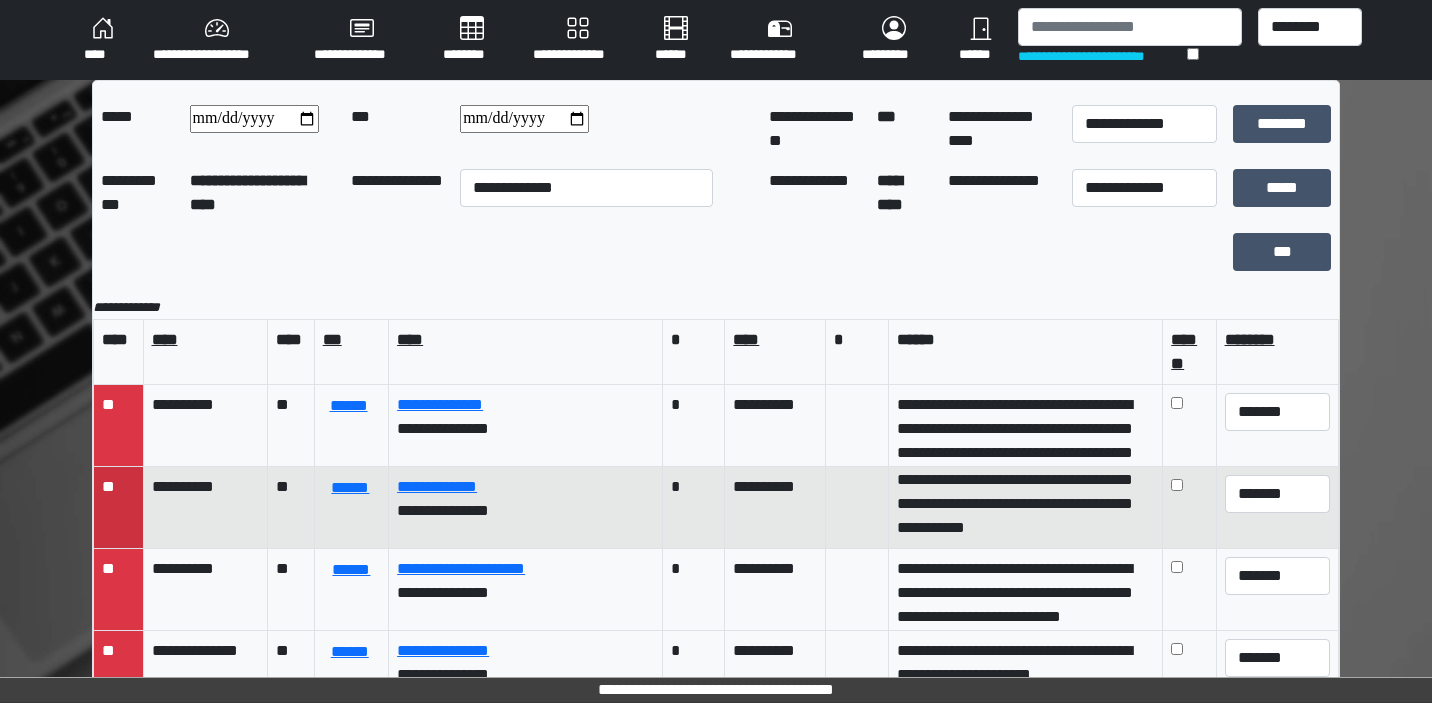 scroll, scrollTop: 103, scrollLeft: 0, axis: vertical 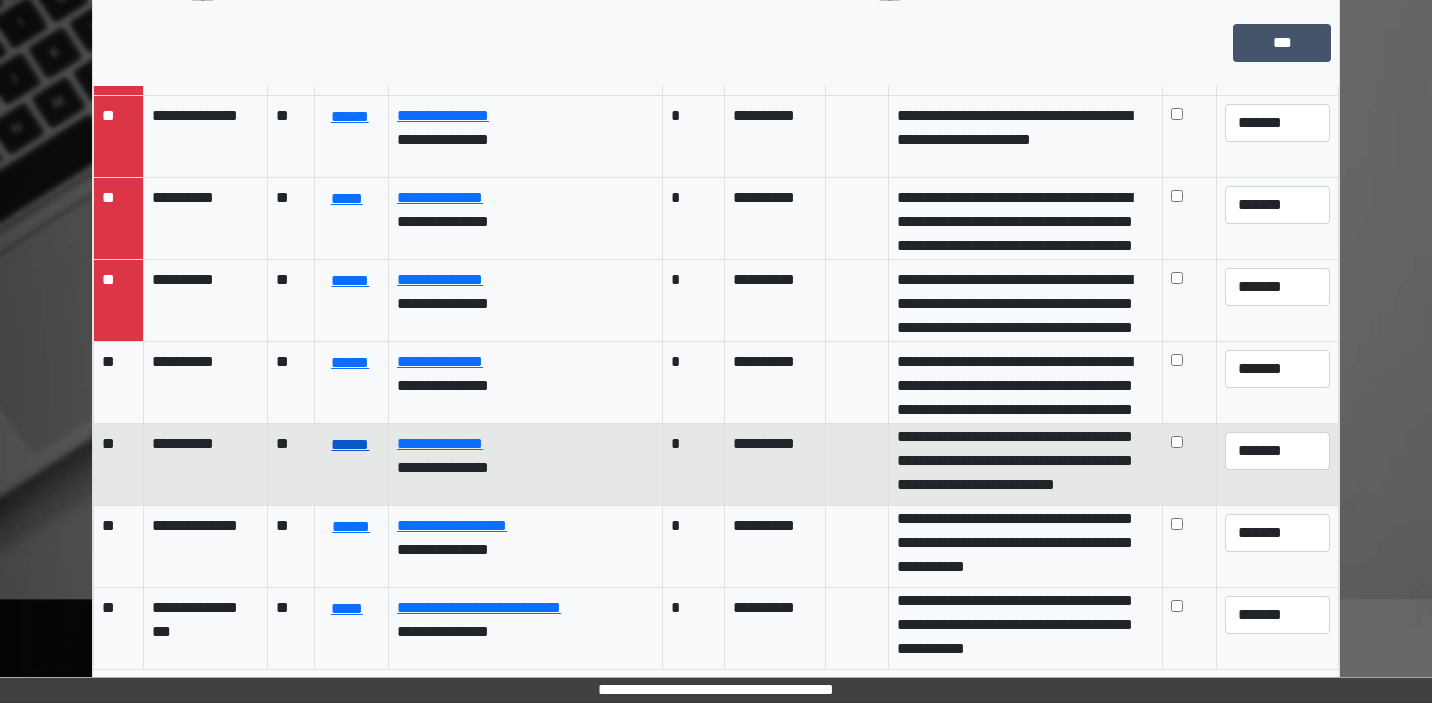 click on "******" at bounding box center [351, 445] 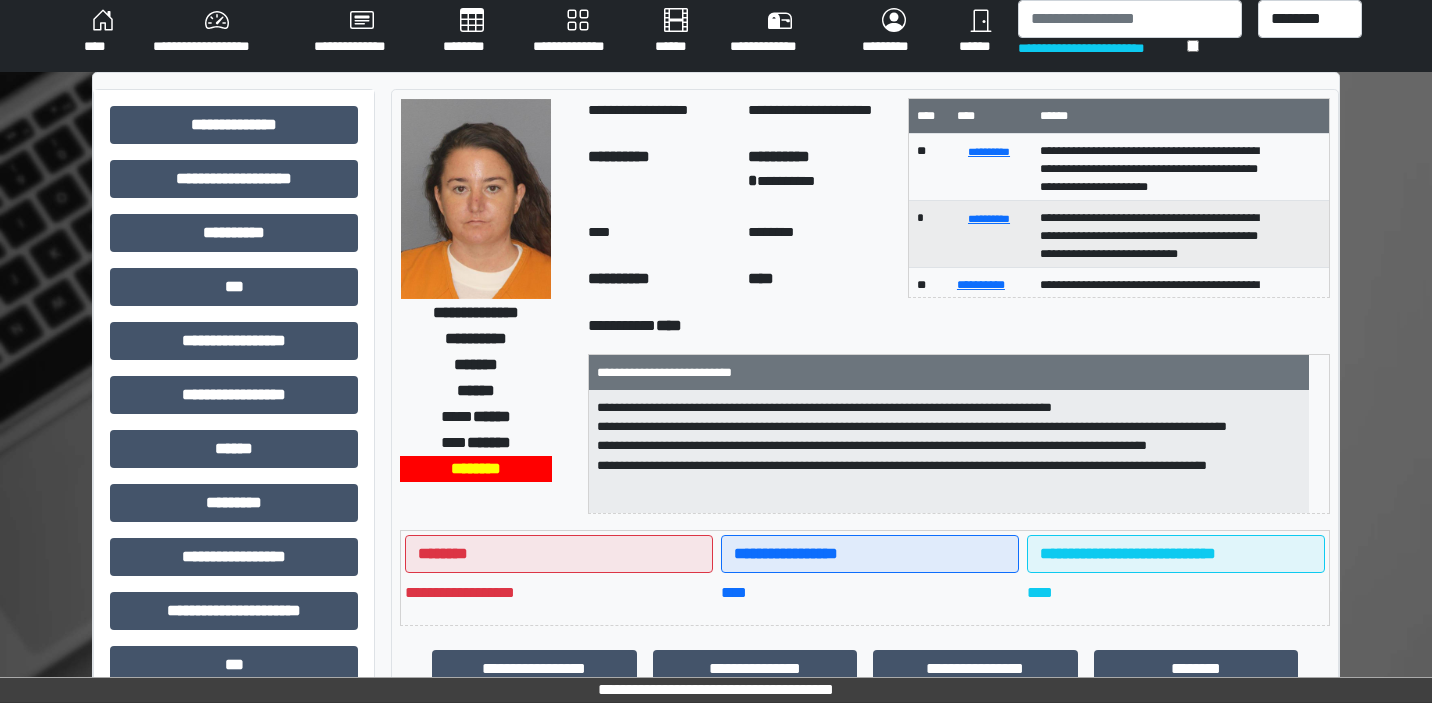 scroll, scrollTop: 0, scrollLeft: 0, axis: both 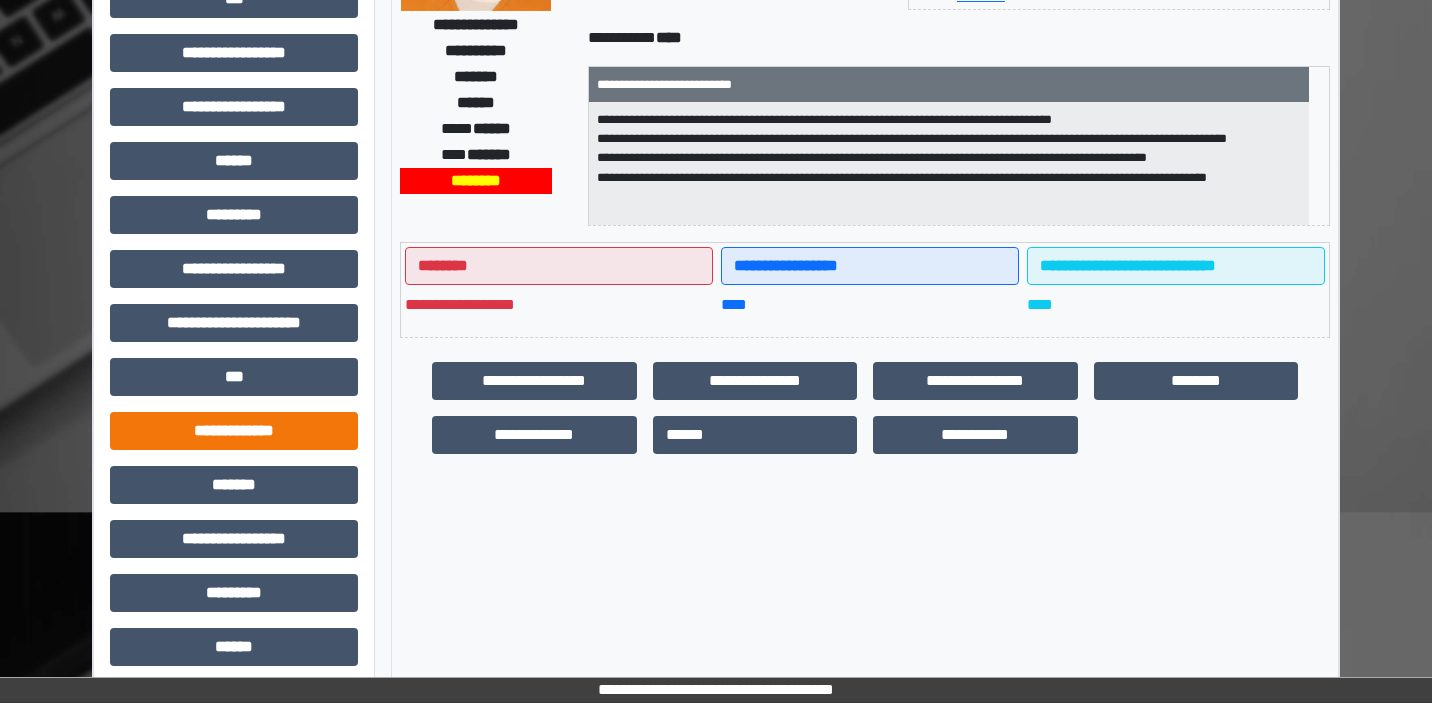 click on "**********" at bounding box center (234, 431) 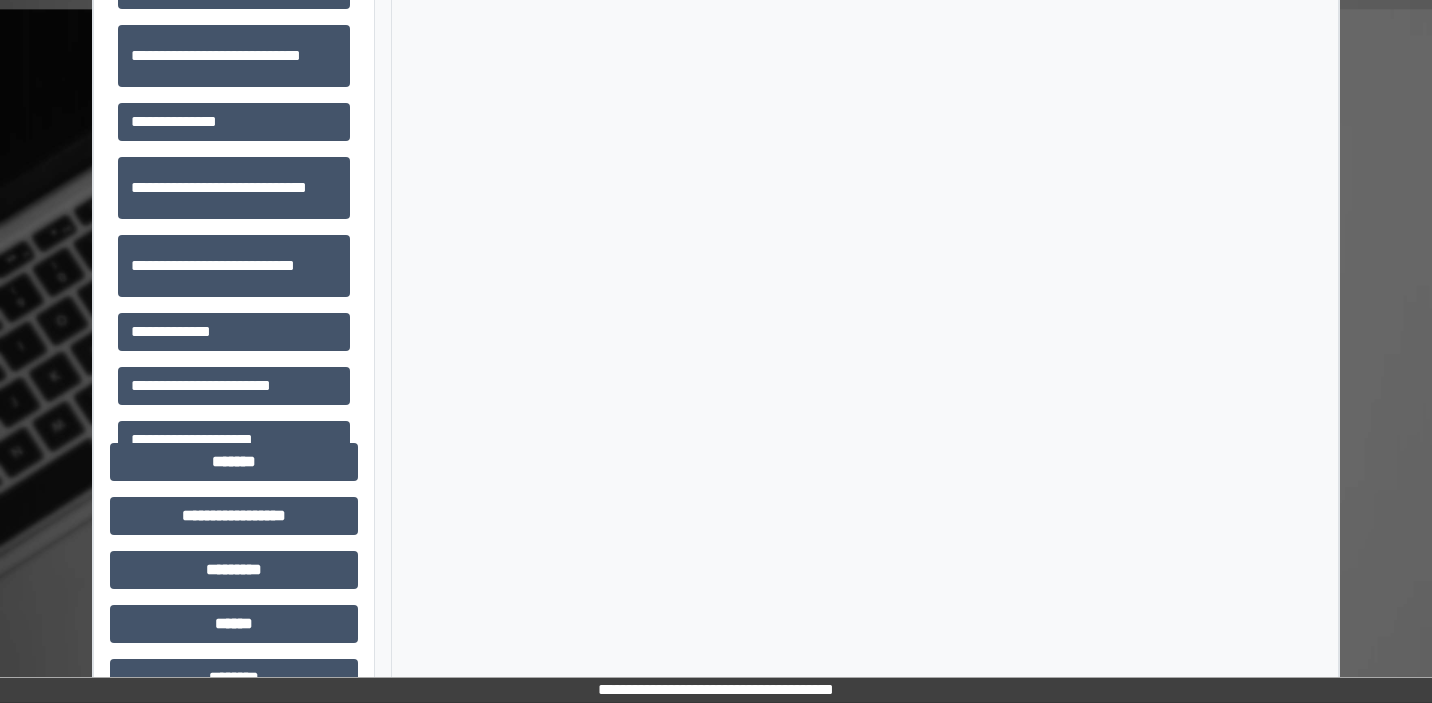 scroll, scrollTop: 820, scrollLeft: 0, axis: vertical 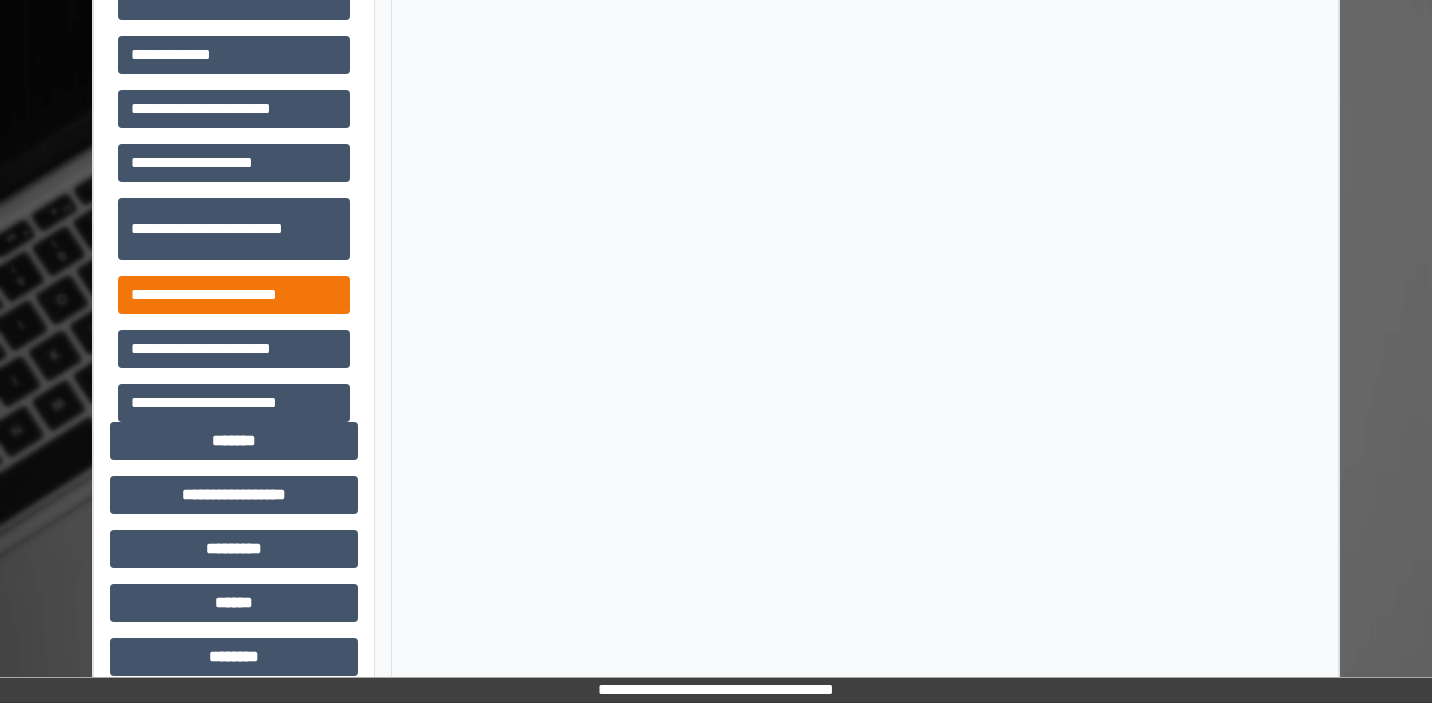 click on "**********" at bounding box center [234, 295] 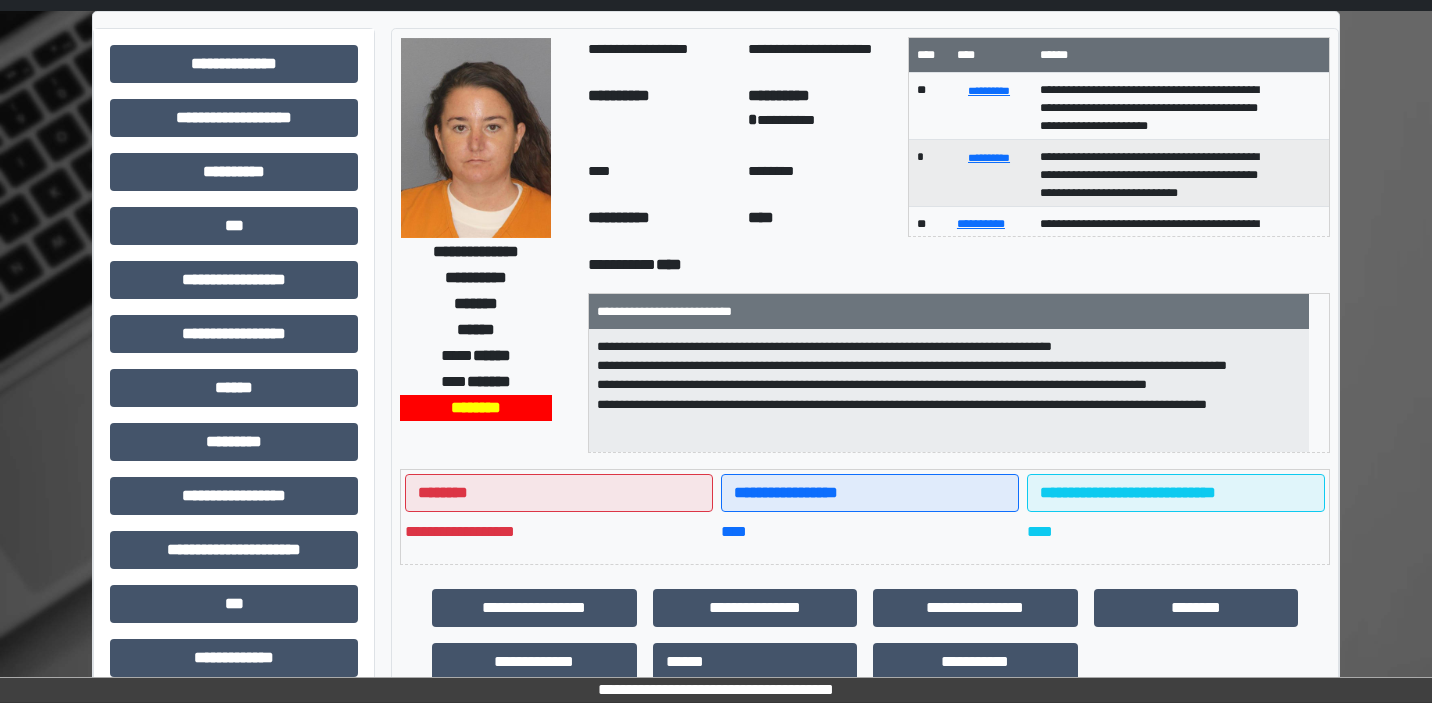 scroll, scrollTop: 136, scrollLeft: 0, axis: vertical 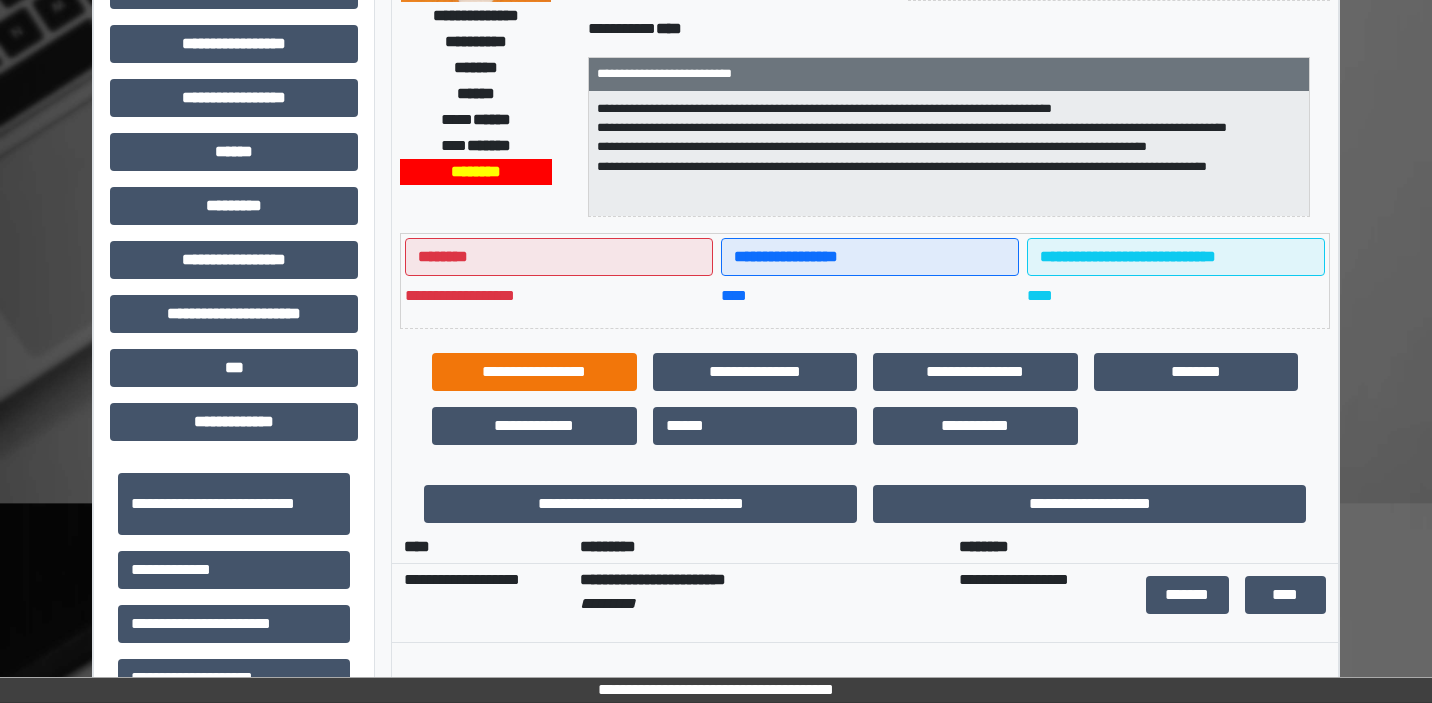 click on "**********" at bounding box center [534, 372] 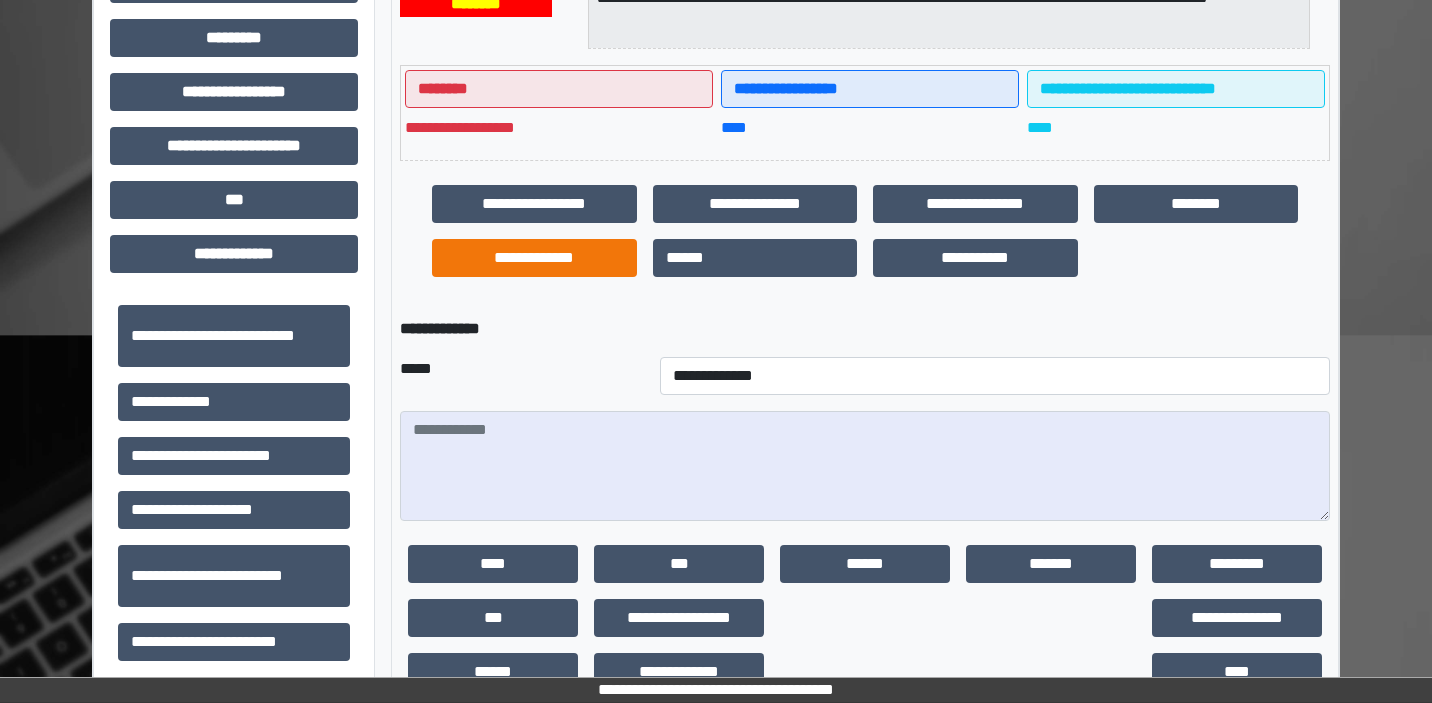 scroll, scrollTop: 476, scrollLeft: 0, axis: vertical 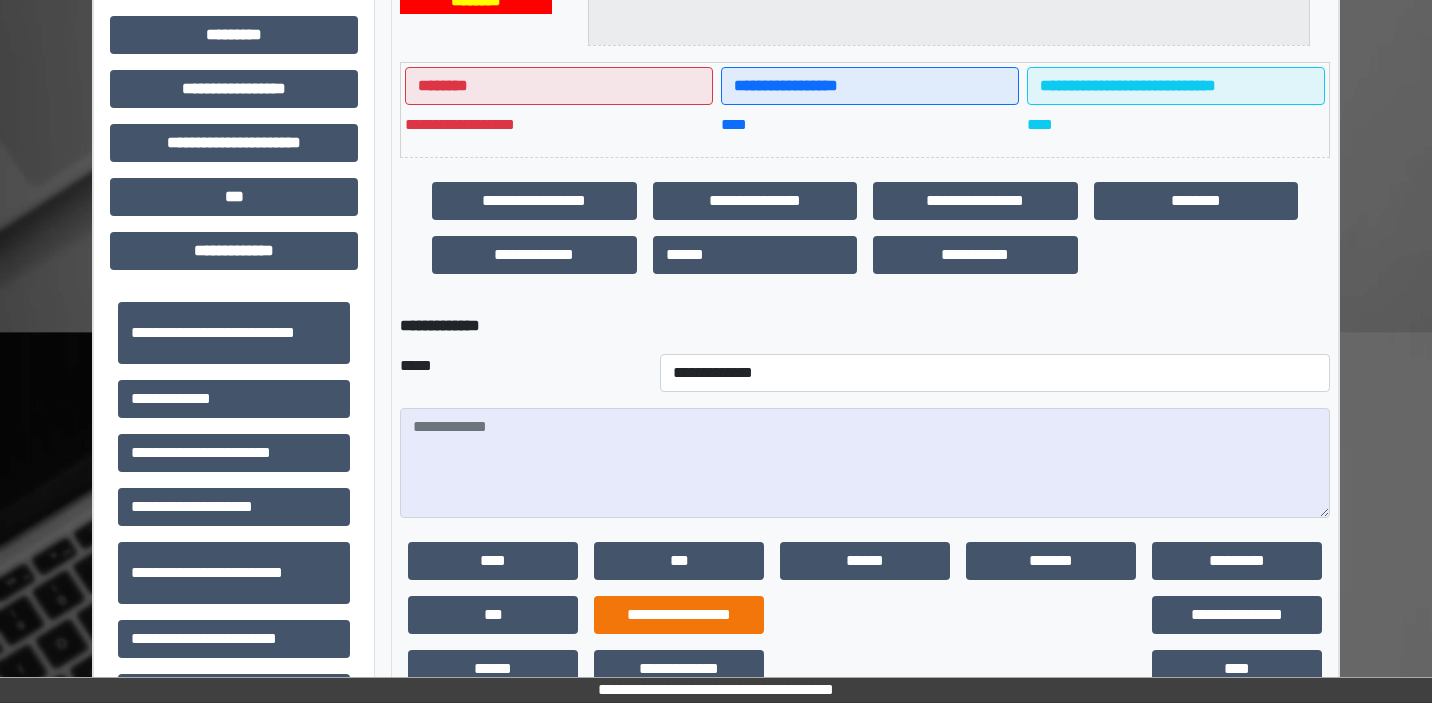 click on "**********" at bounding box center (679, 615) 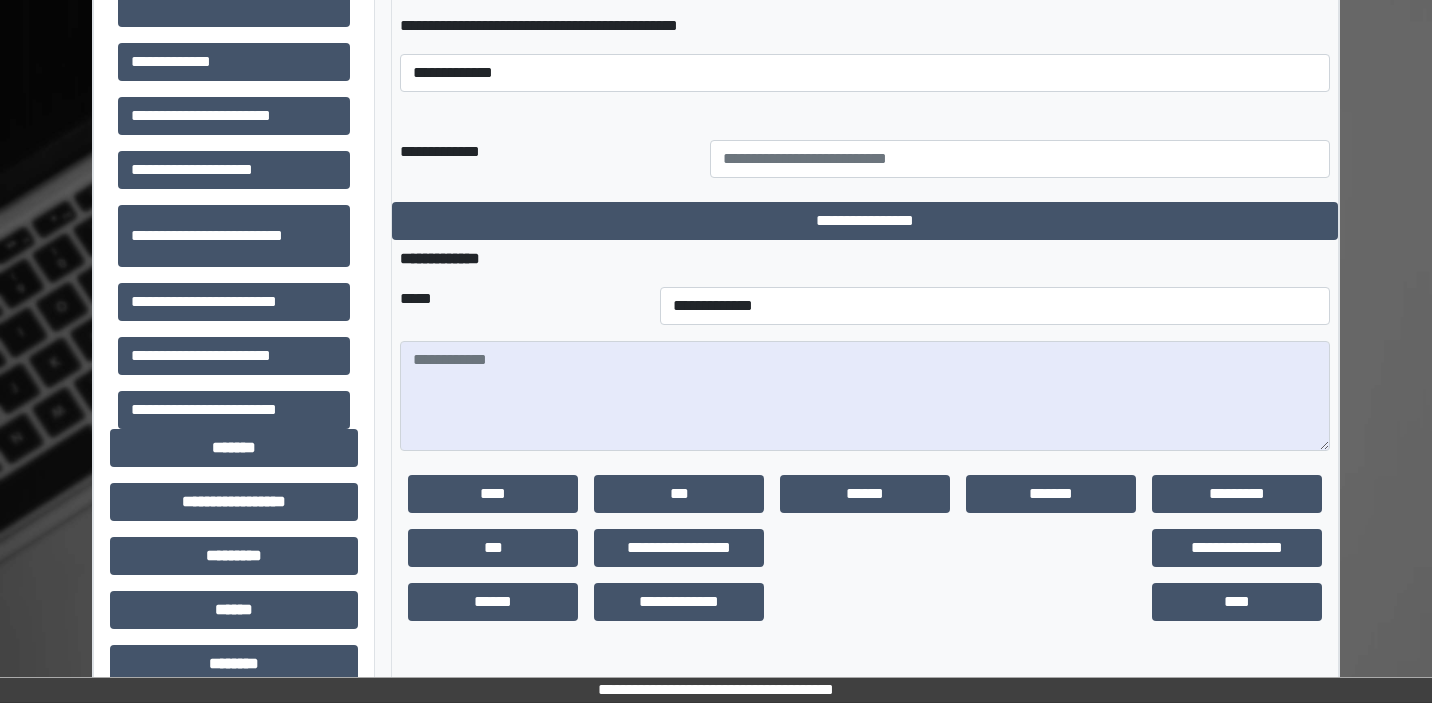 scroll, scrollTop: 832, scrollLeft: 0, axis: vertical 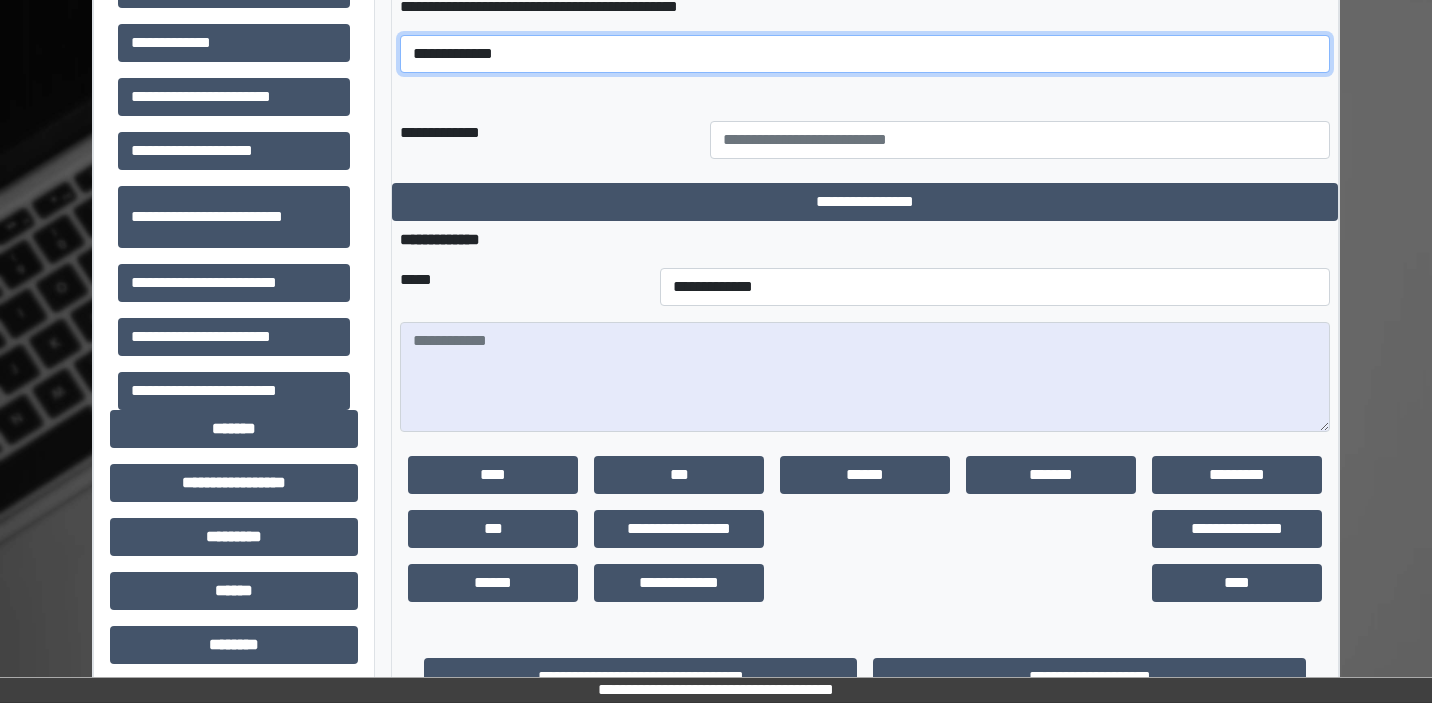 select on "*****" 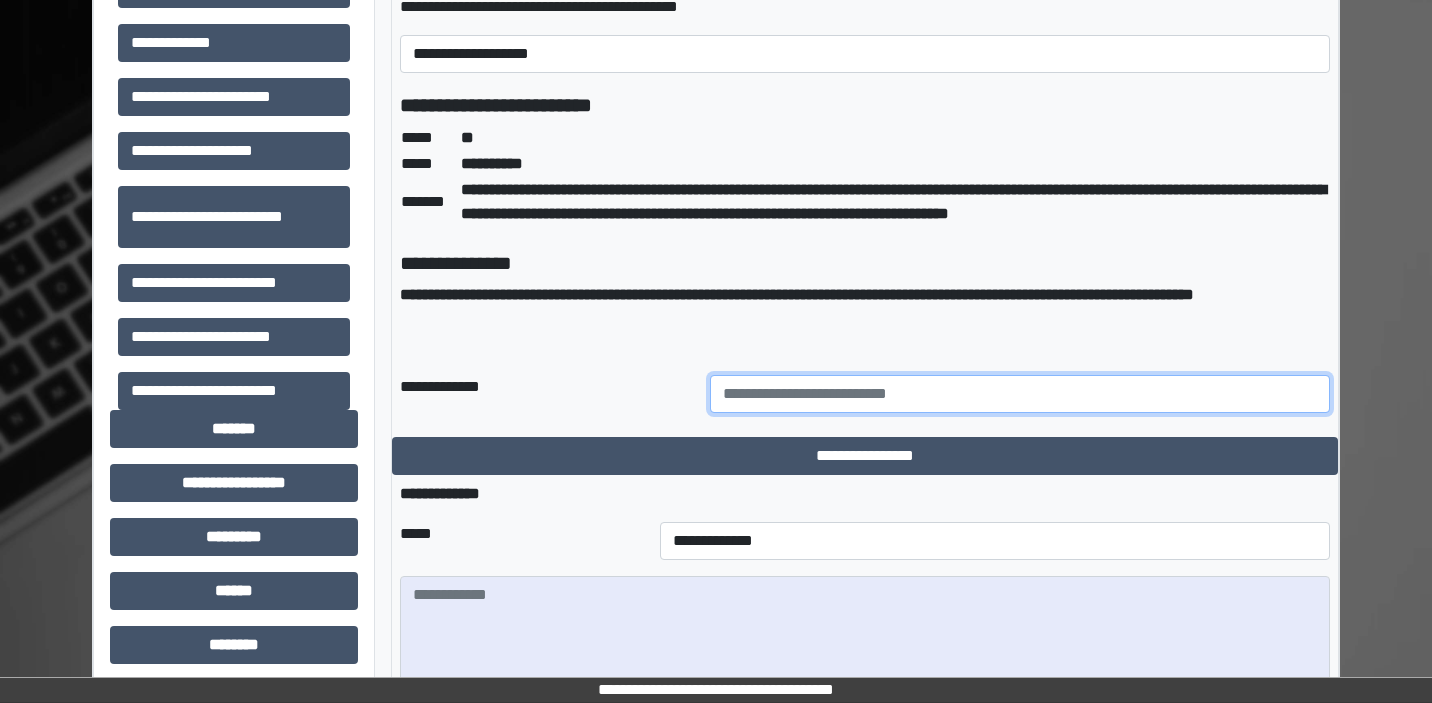click at bounding box center [1020, 394] 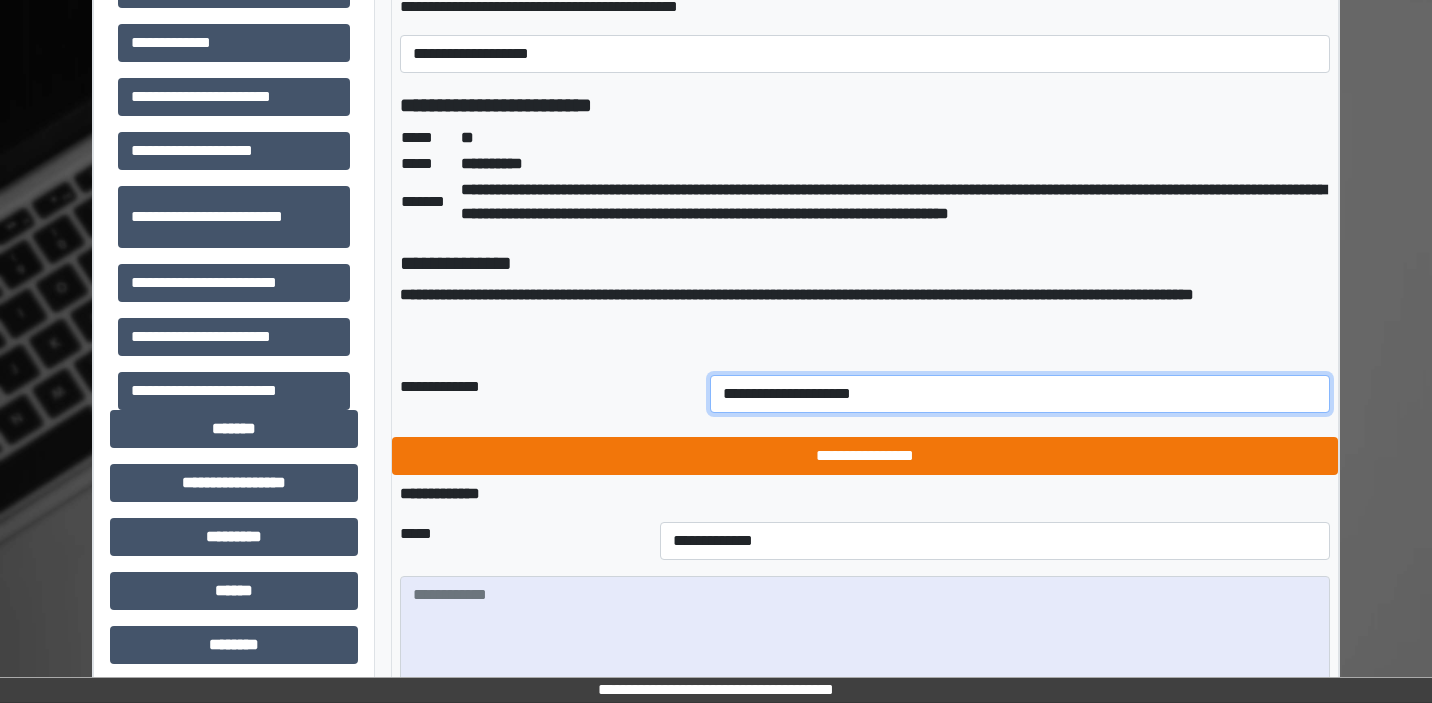 type on "**********" 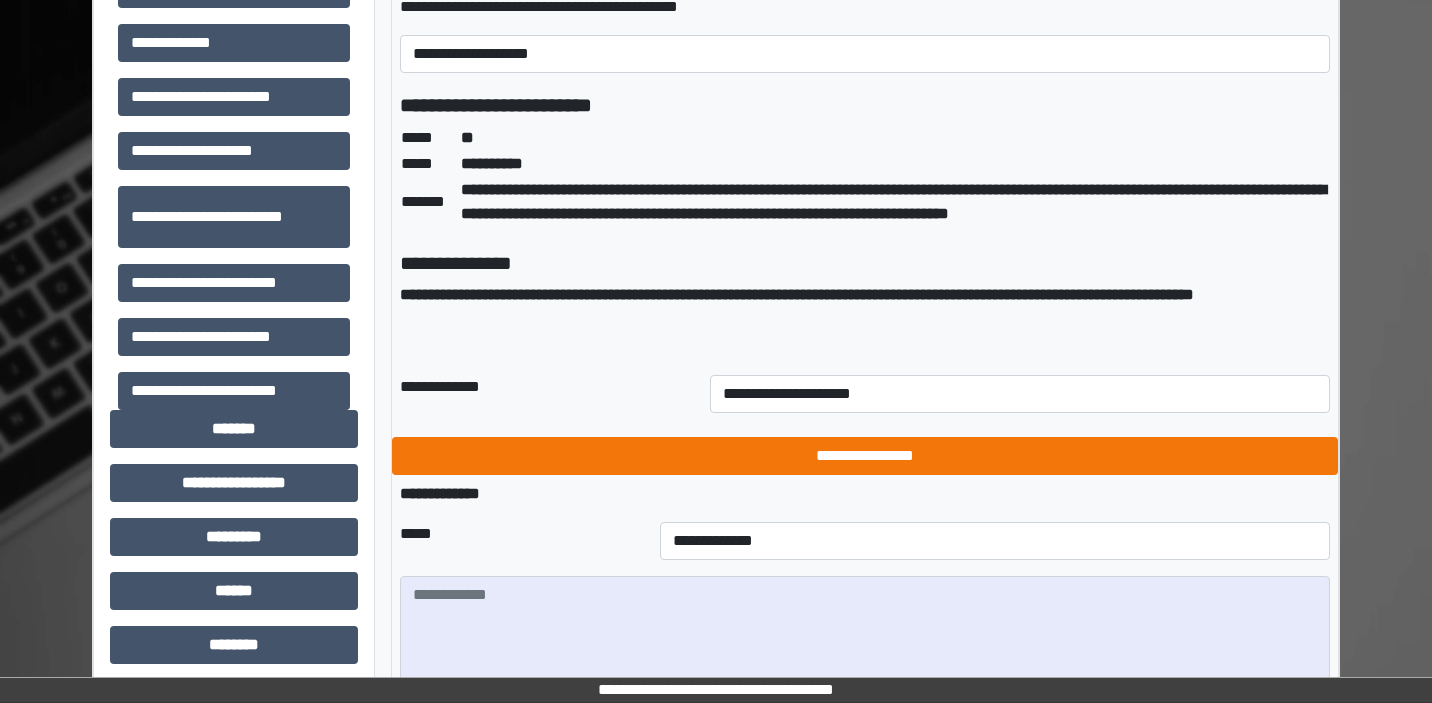 click on "**********" at bounding box center [865, 456] 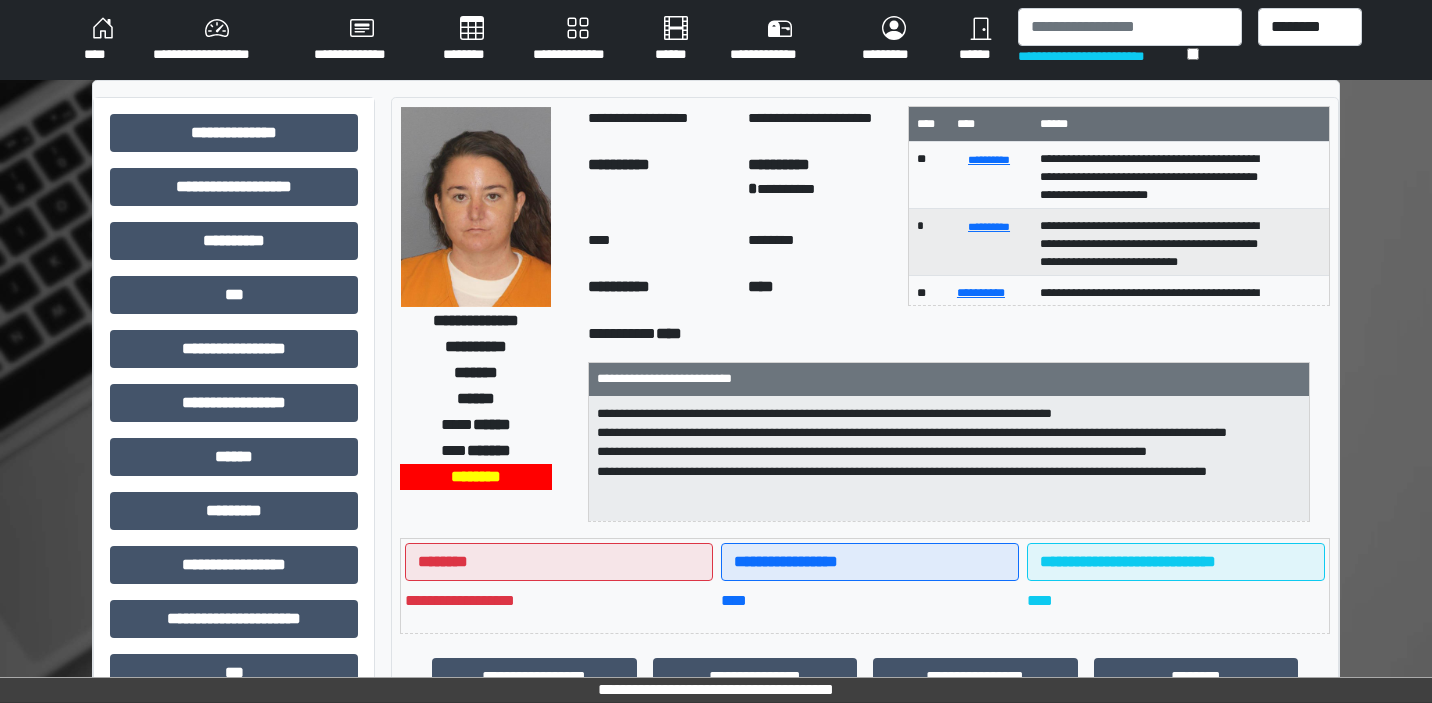 scroll, scrollTop: 0, scrollLeft: 0, axis: both 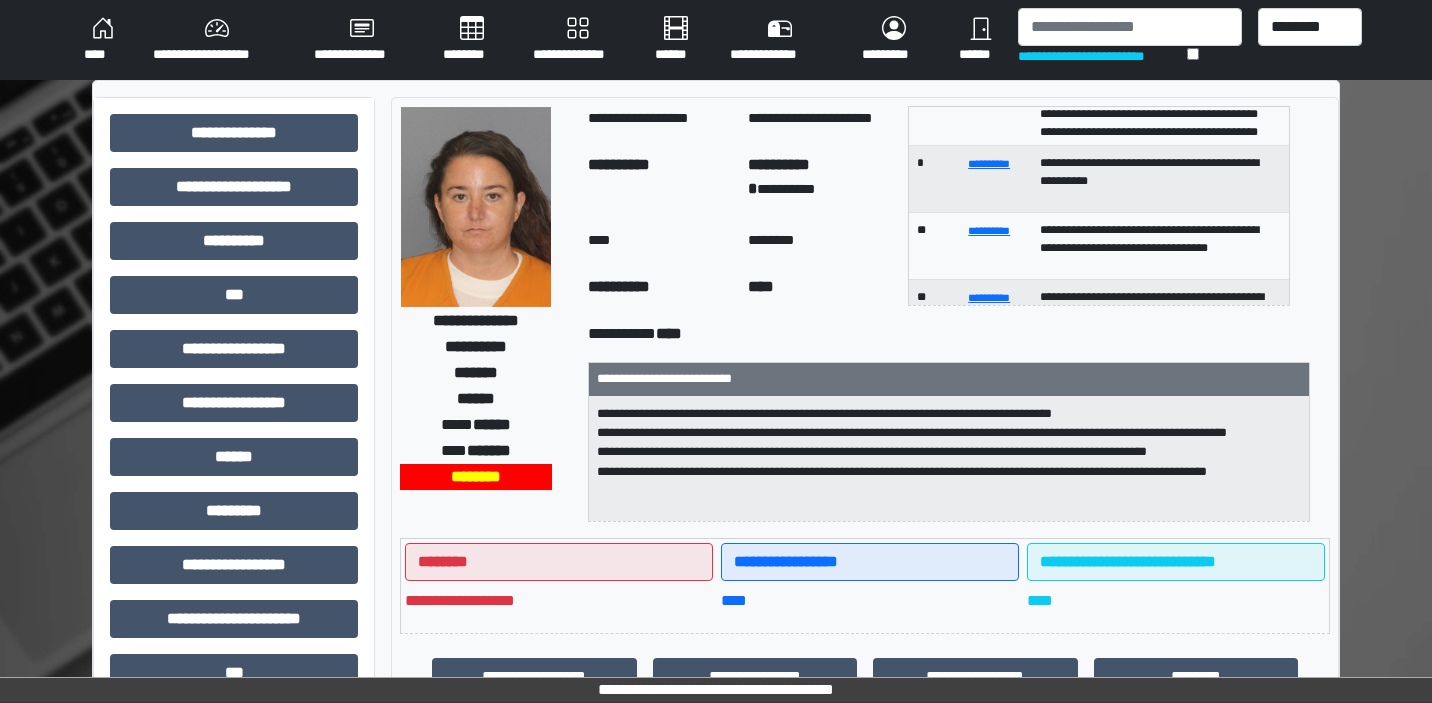 click on "********" at bounding box center (472, 40) 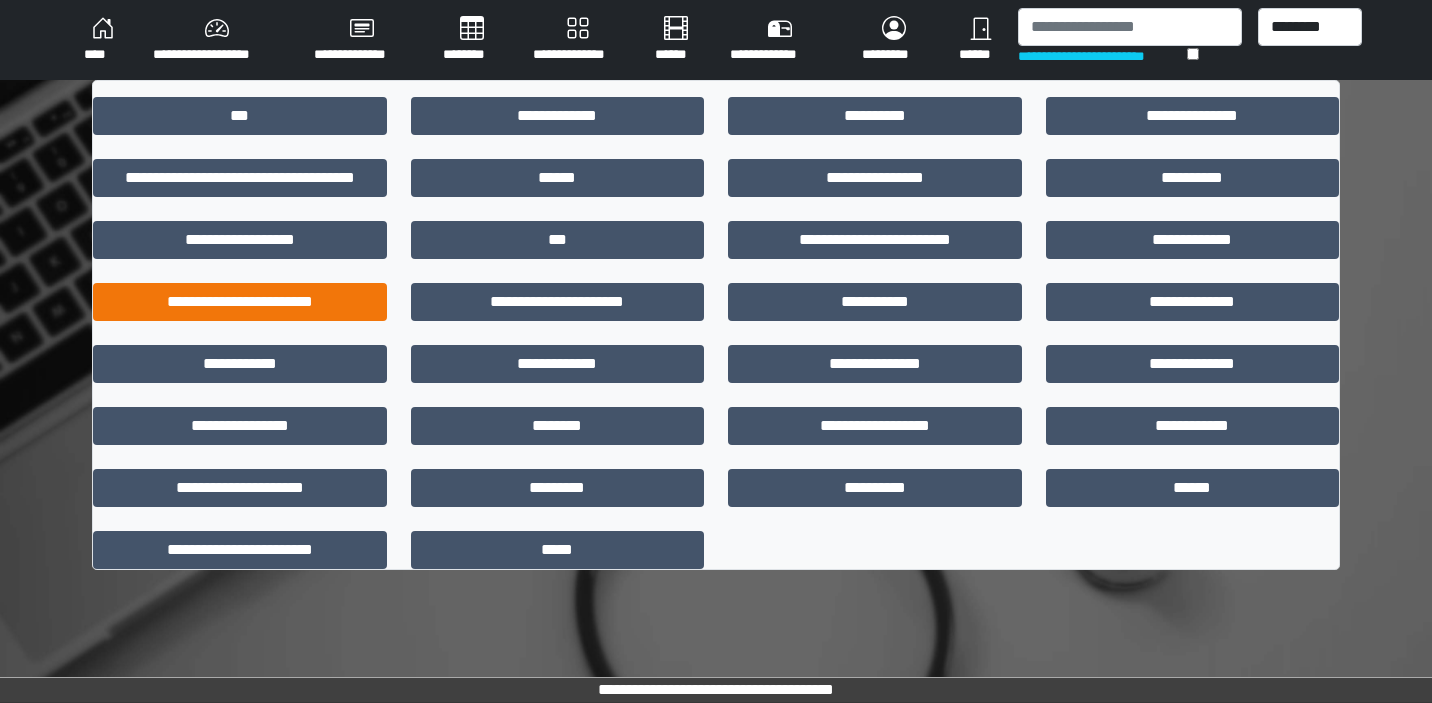 click on "**********" at bounding box center (240, 302) 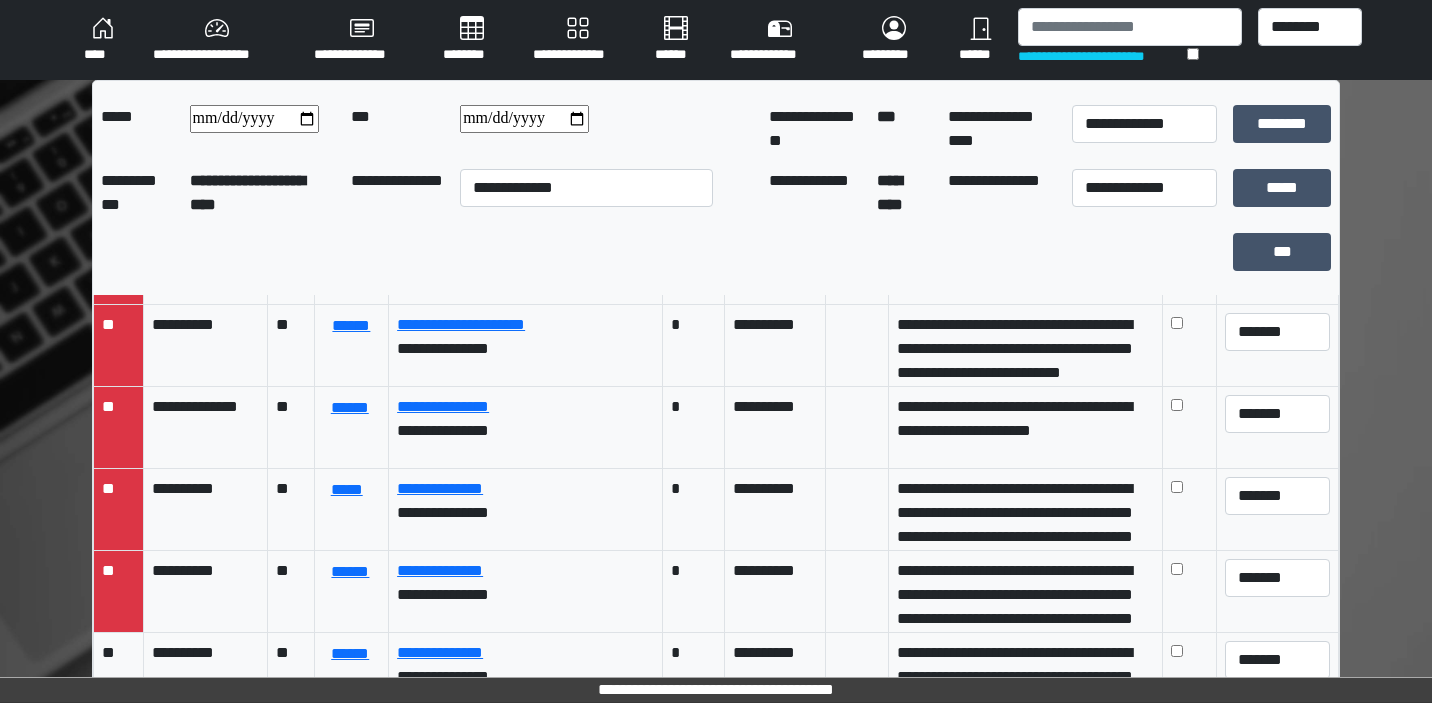 scroll, scrollTop: 244, scrollLeft: 0, axis: vertical 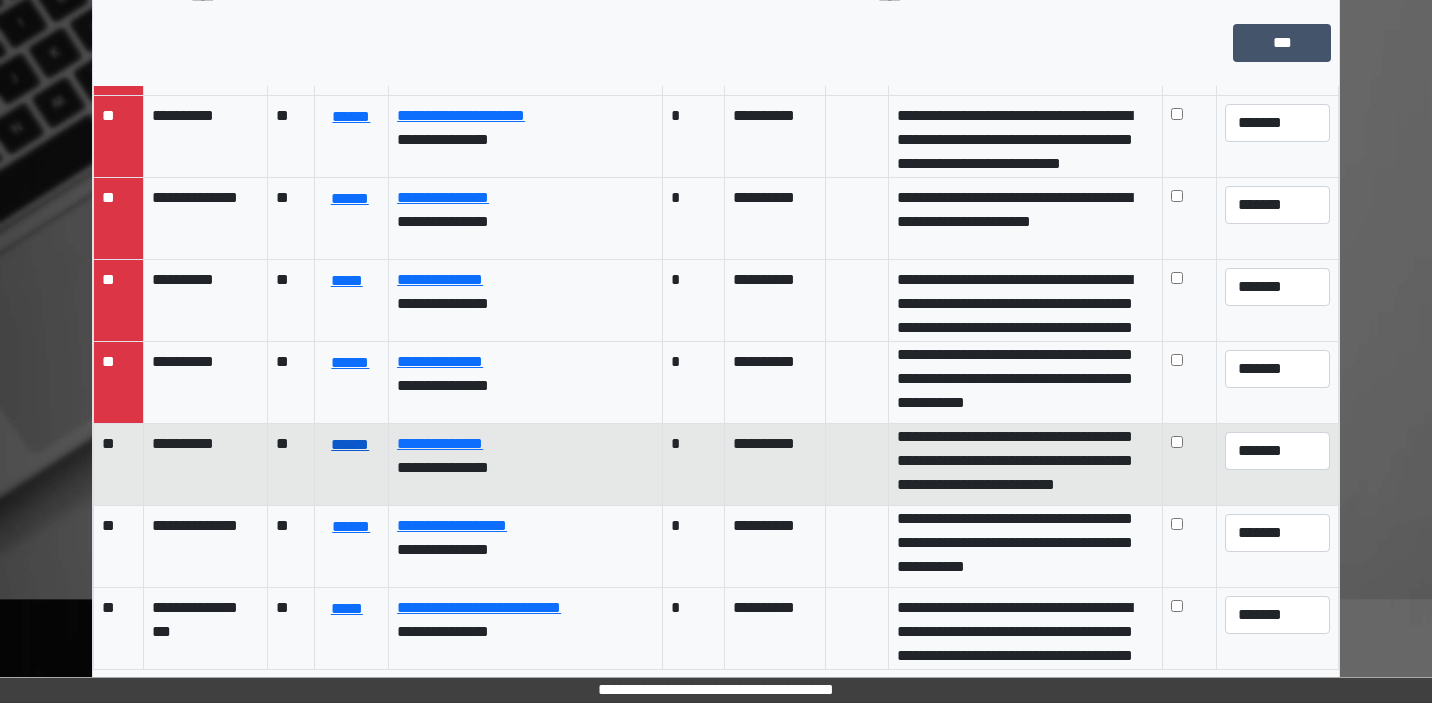click on "******" at bounding box center (350, 445) 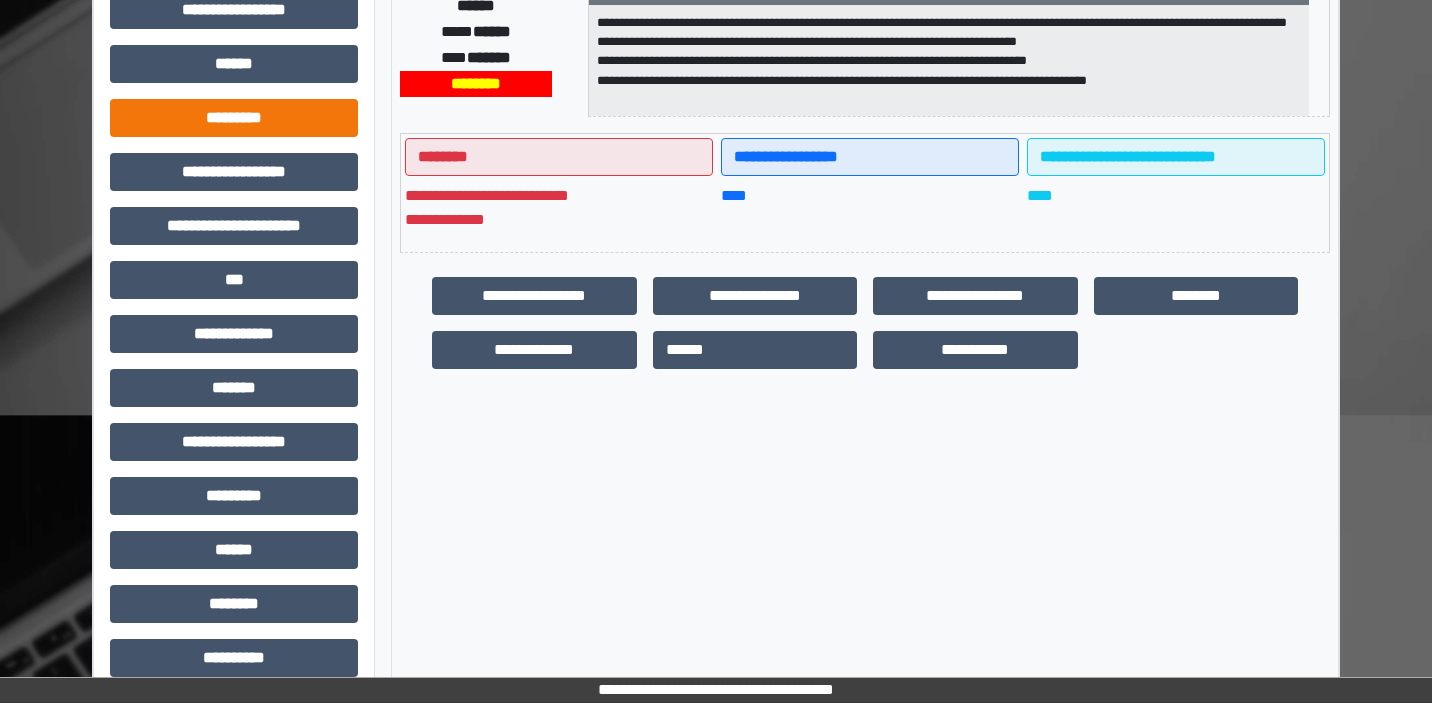 scroll, scrollTop: 402, scrollLeft: 0, axis: vertical 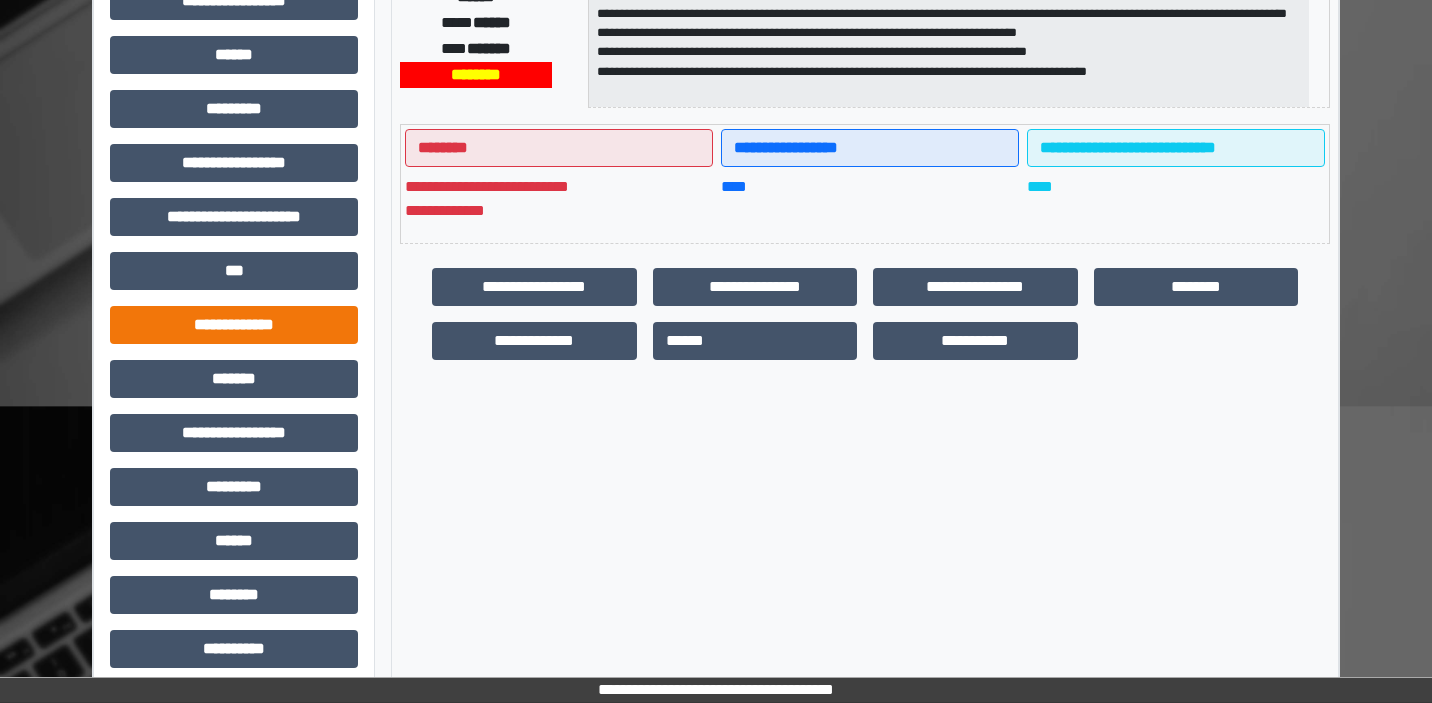 click on "**********" at bounding box center [234, 325] 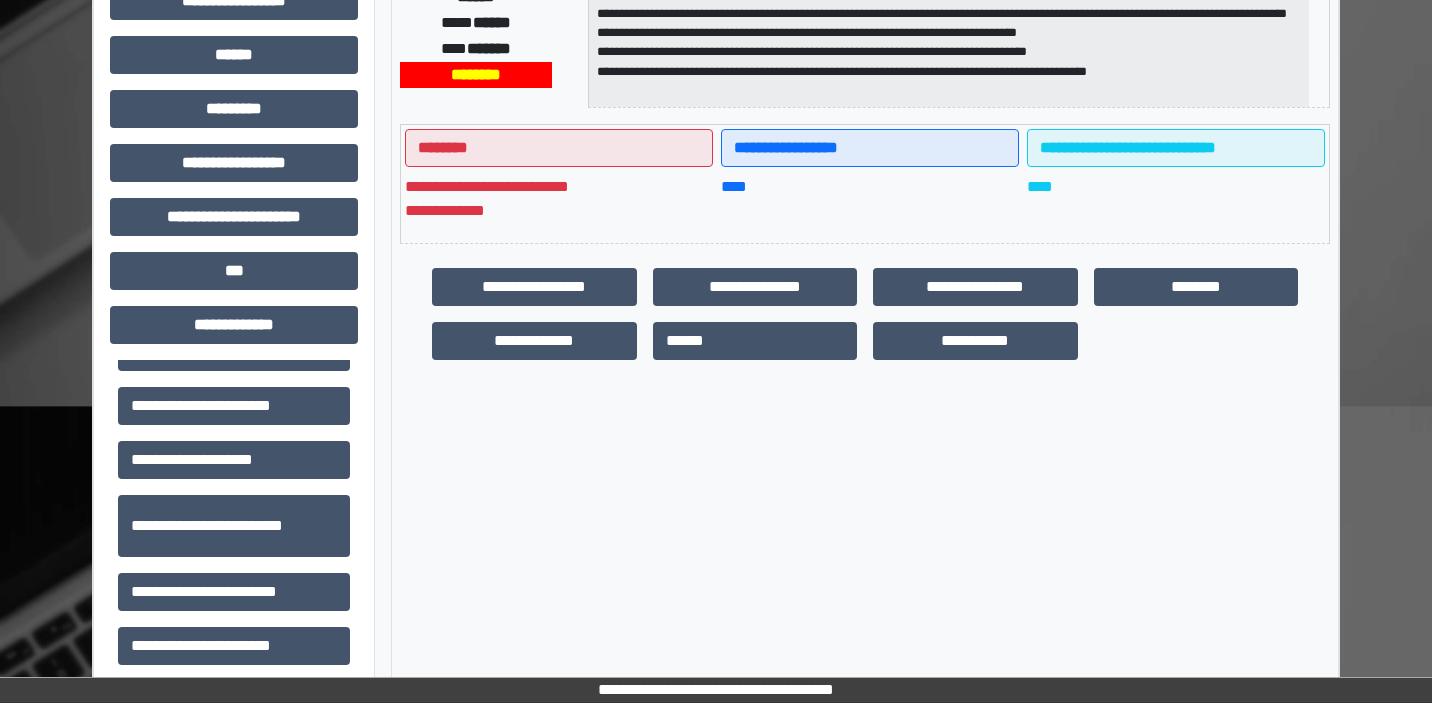 scroll, scrollTop: 396, scrollLeft: 0, axis: vertical 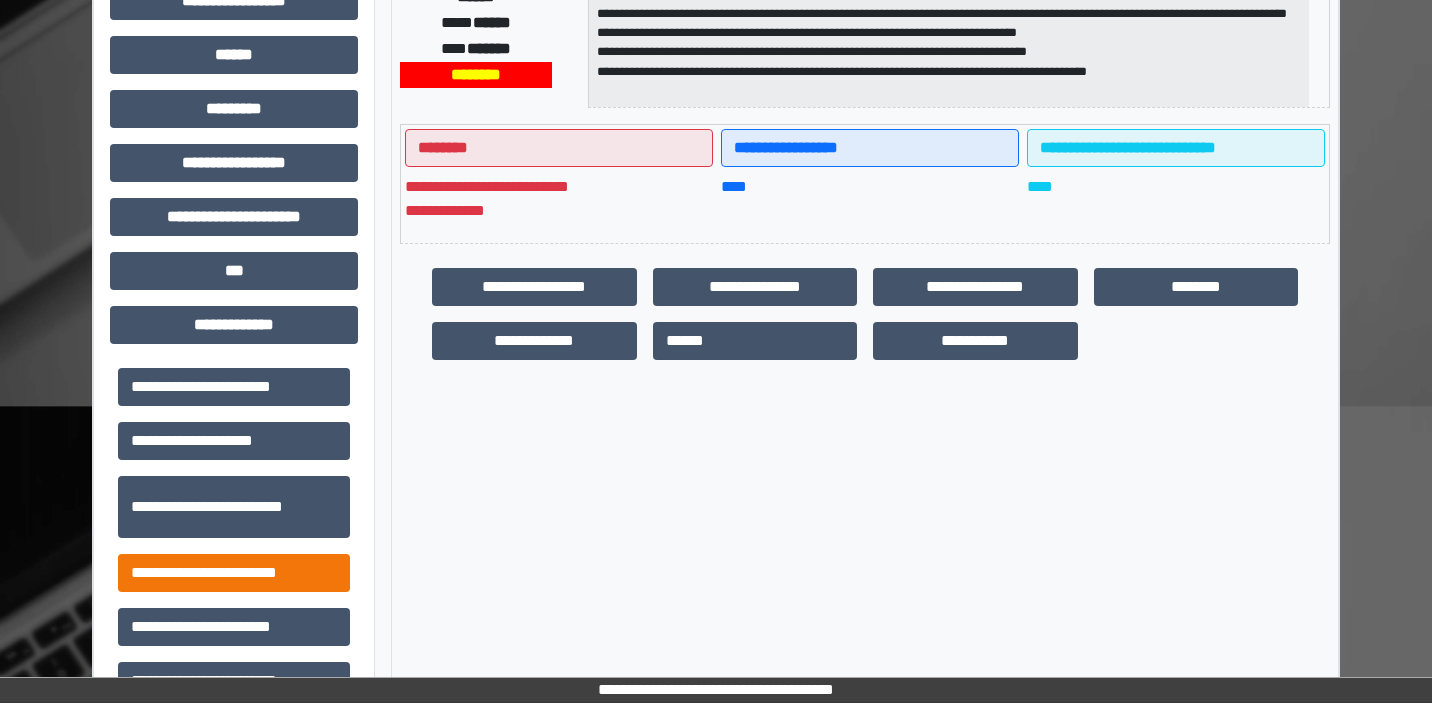 click on "**********" at bounding box center [234, 573] 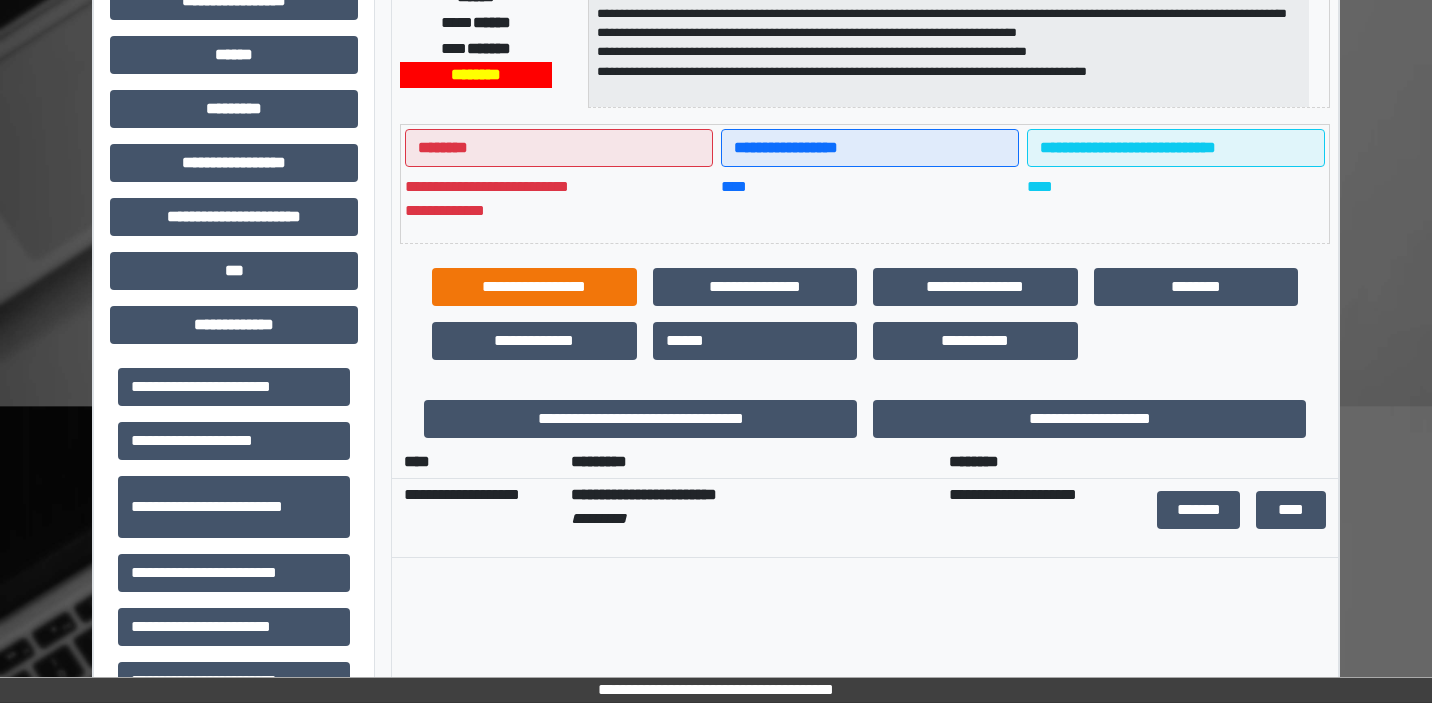 click on "**********" at bounding box center (534, 287) 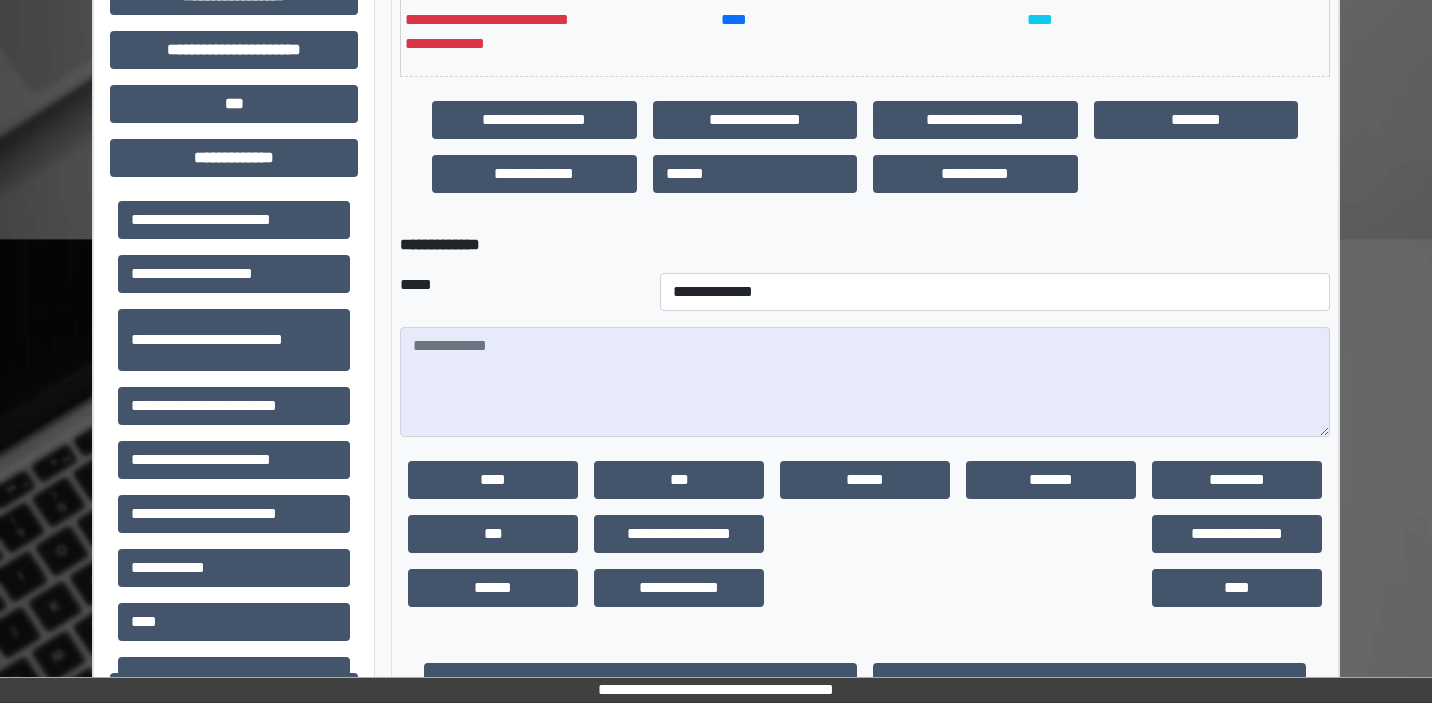 scroll, scrollTop: 612, scrollLeft: 0, axis: vertical 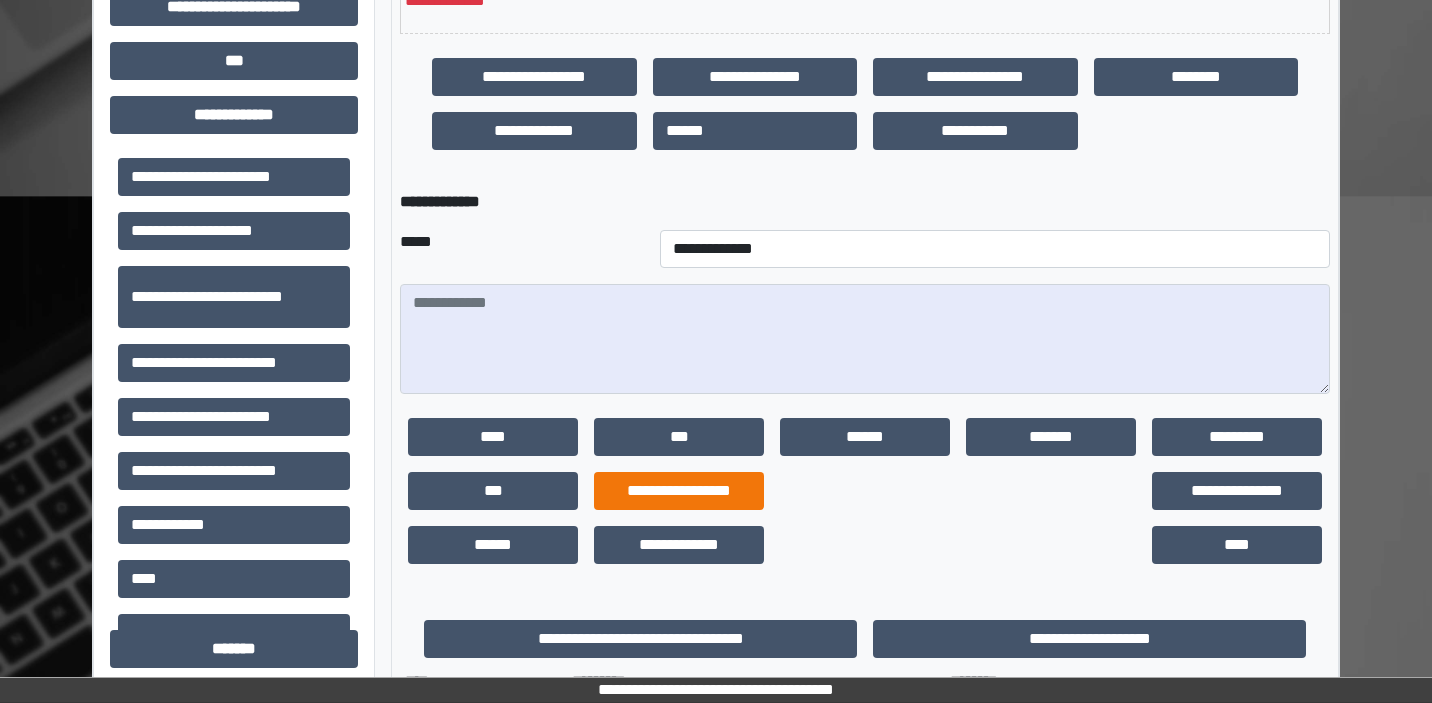click on "**********" at bounding box center [679, 491] 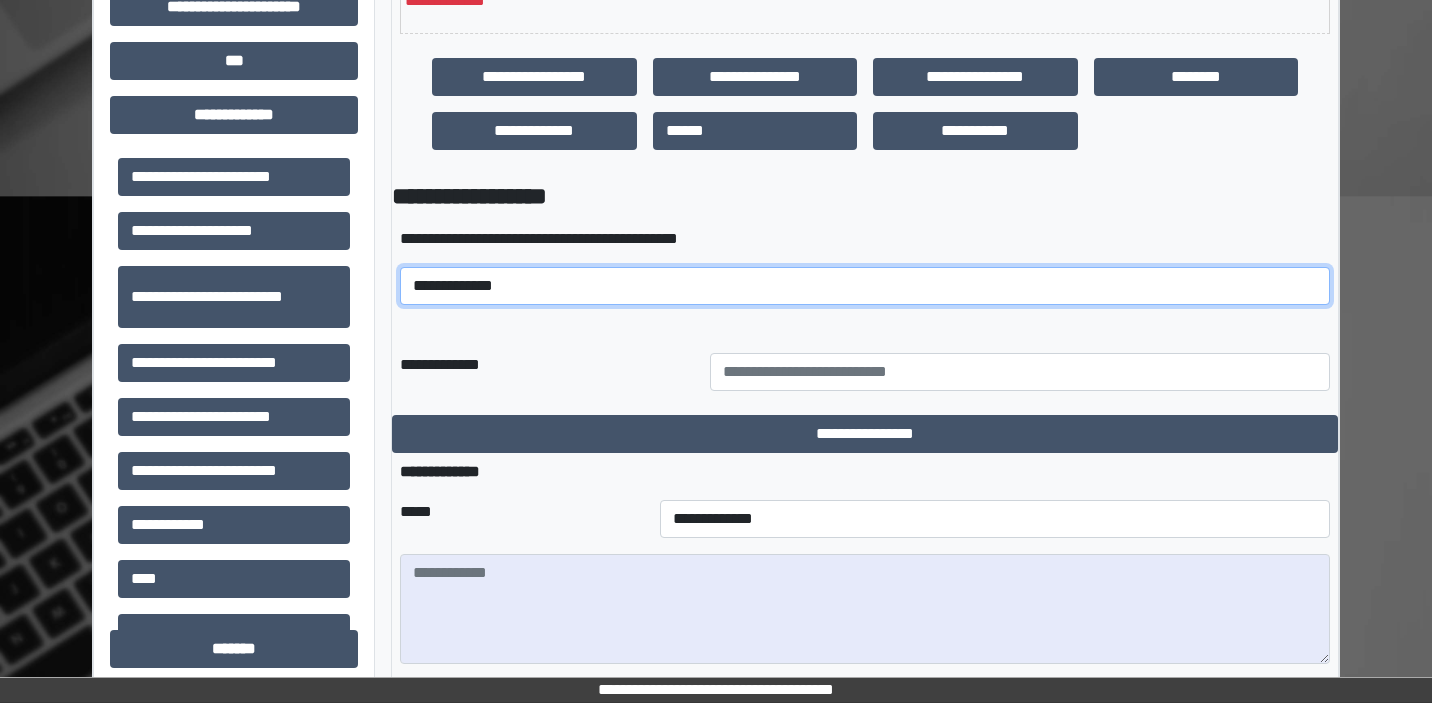 select on "*****" 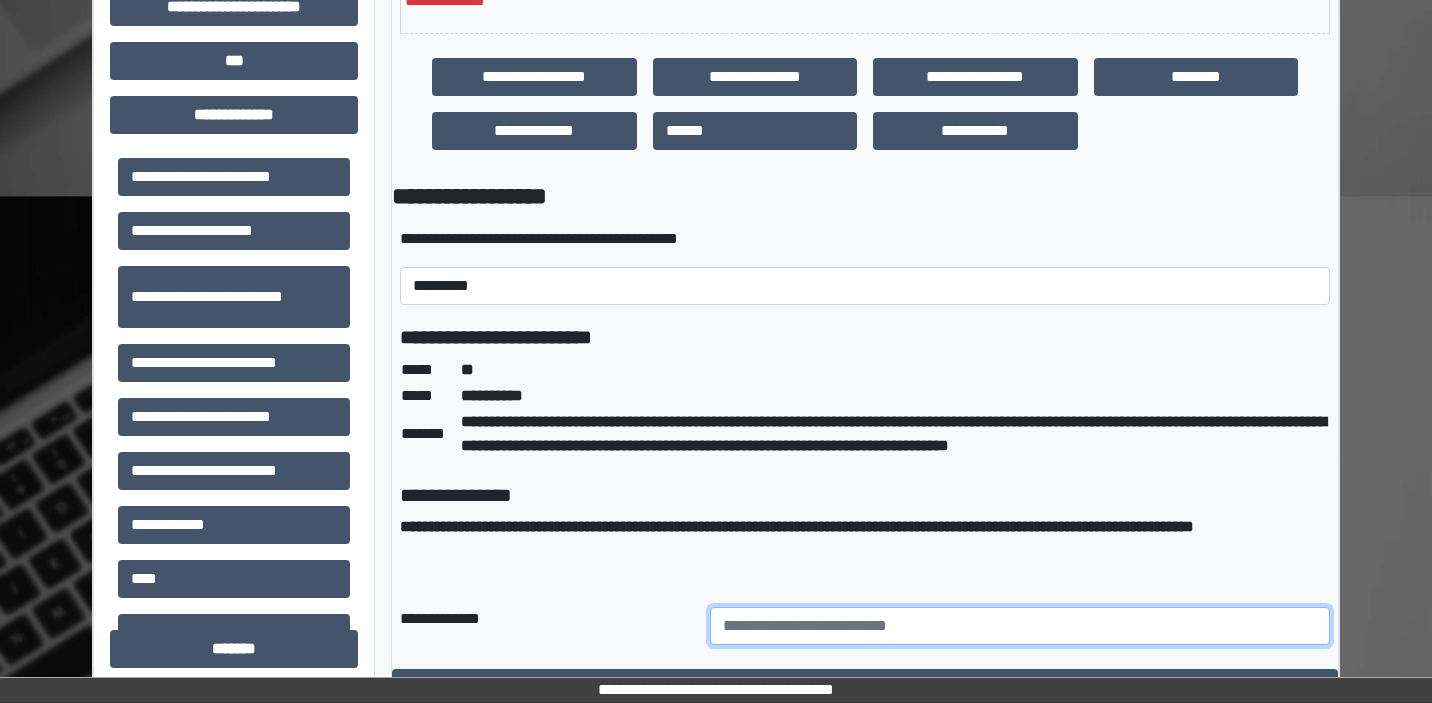 click at bounding box center (1020, 626) 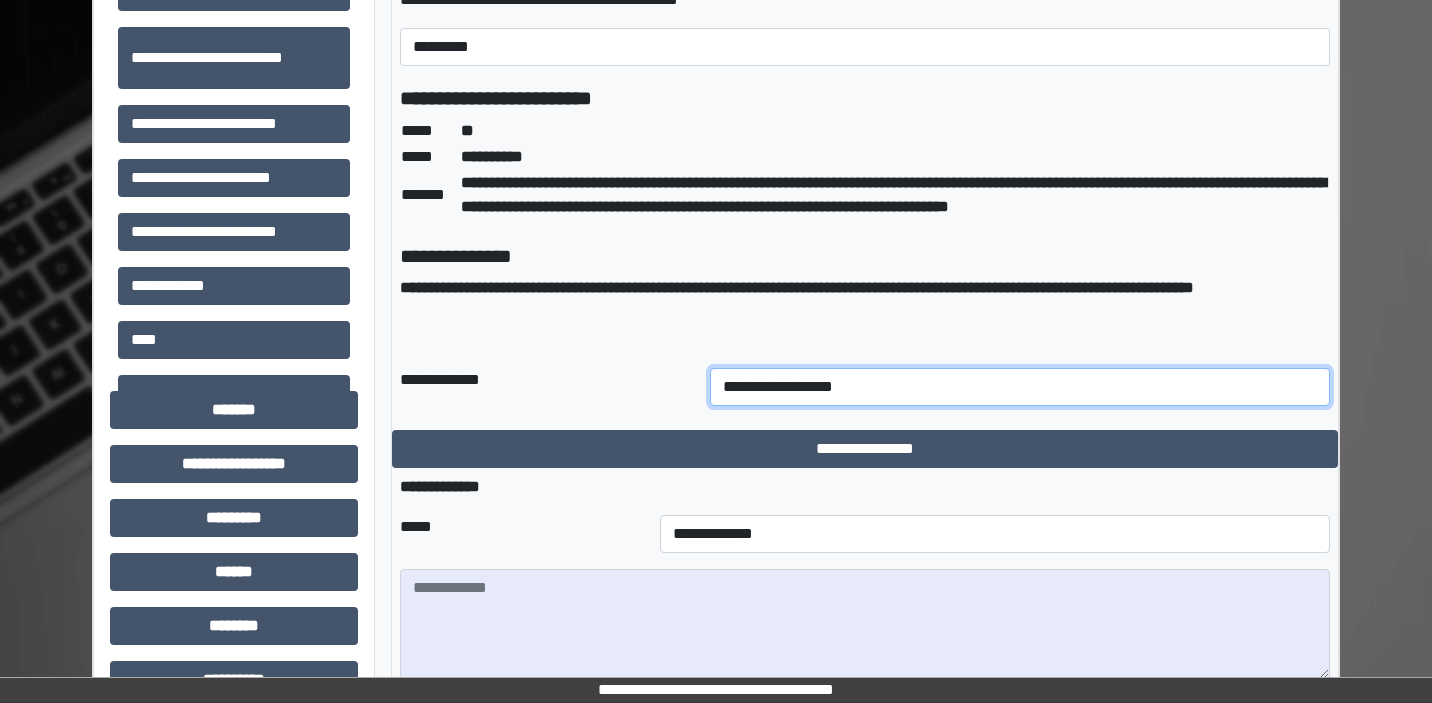 scroll, scrollTop: 812, scrollLeft: 0, axis: vertical 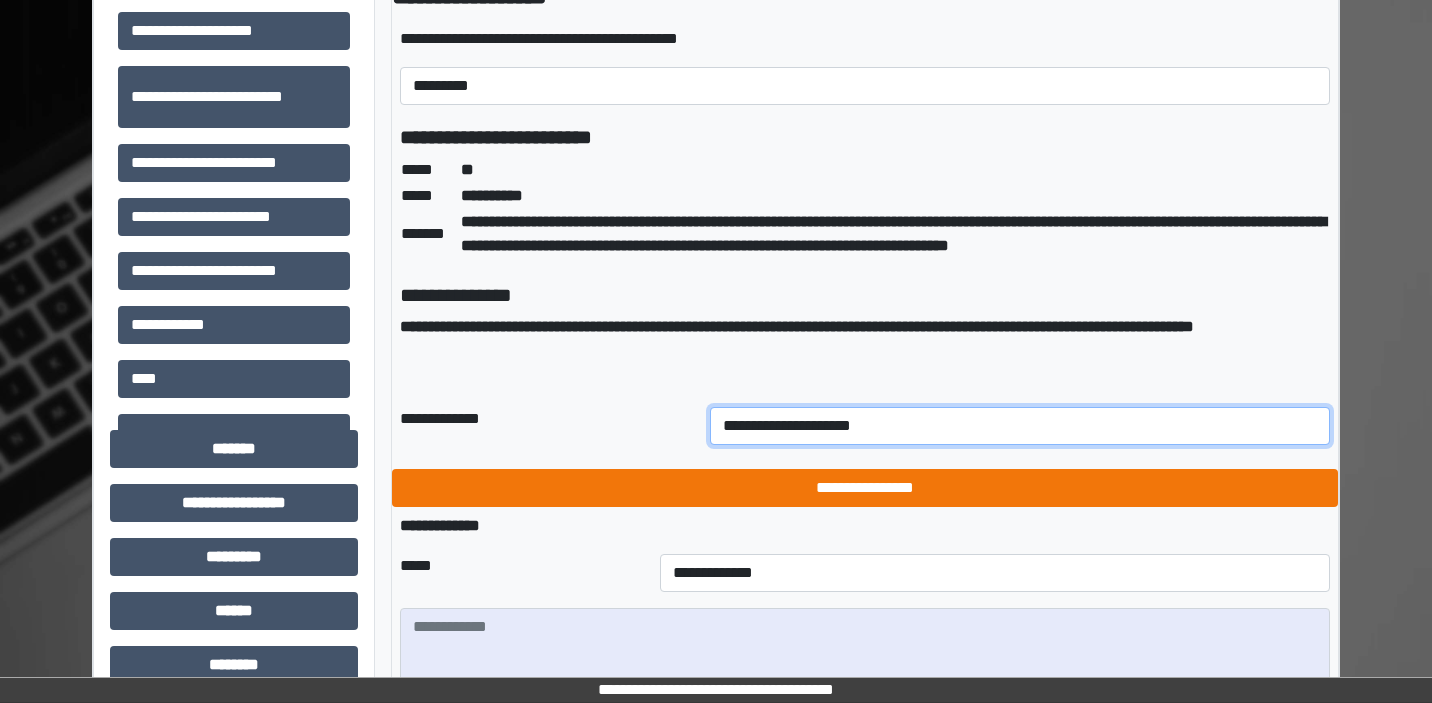 type on "**********" 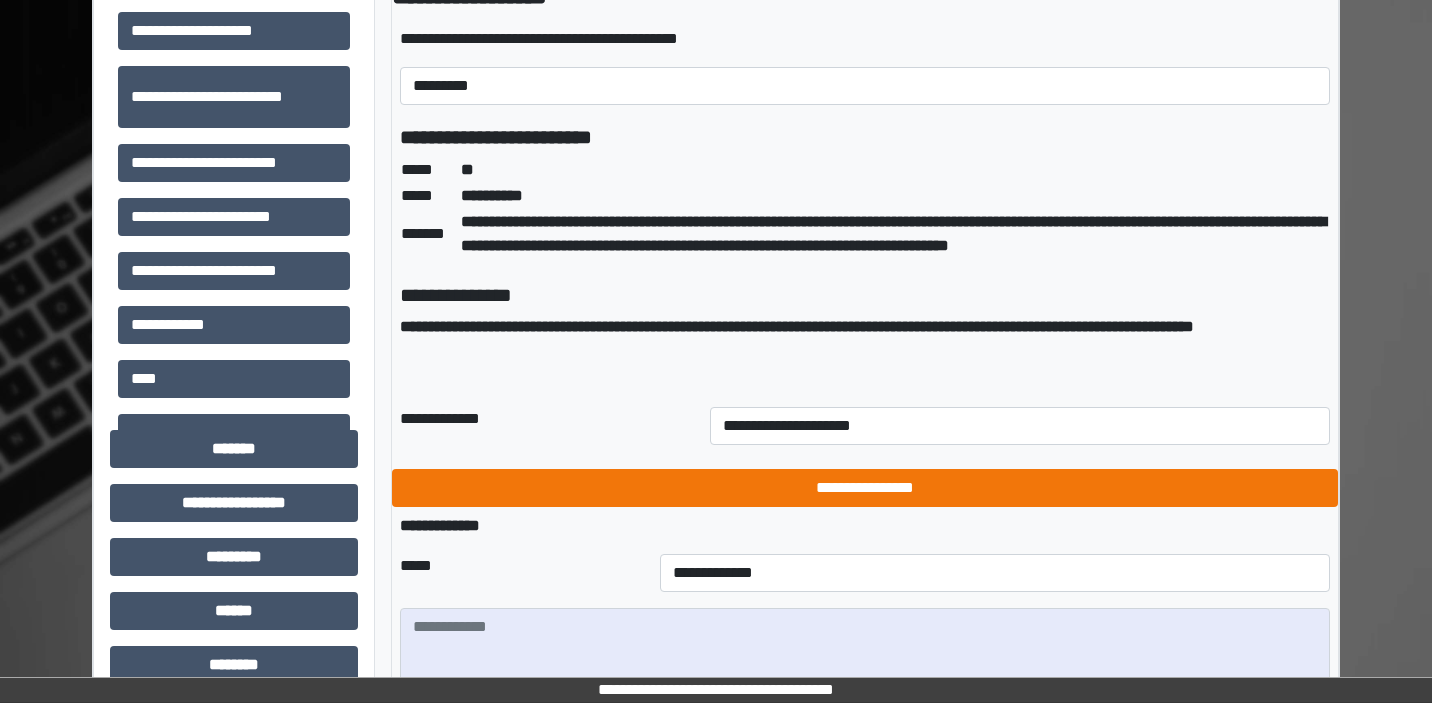 click on "**********" at bounding box center (865, 488) 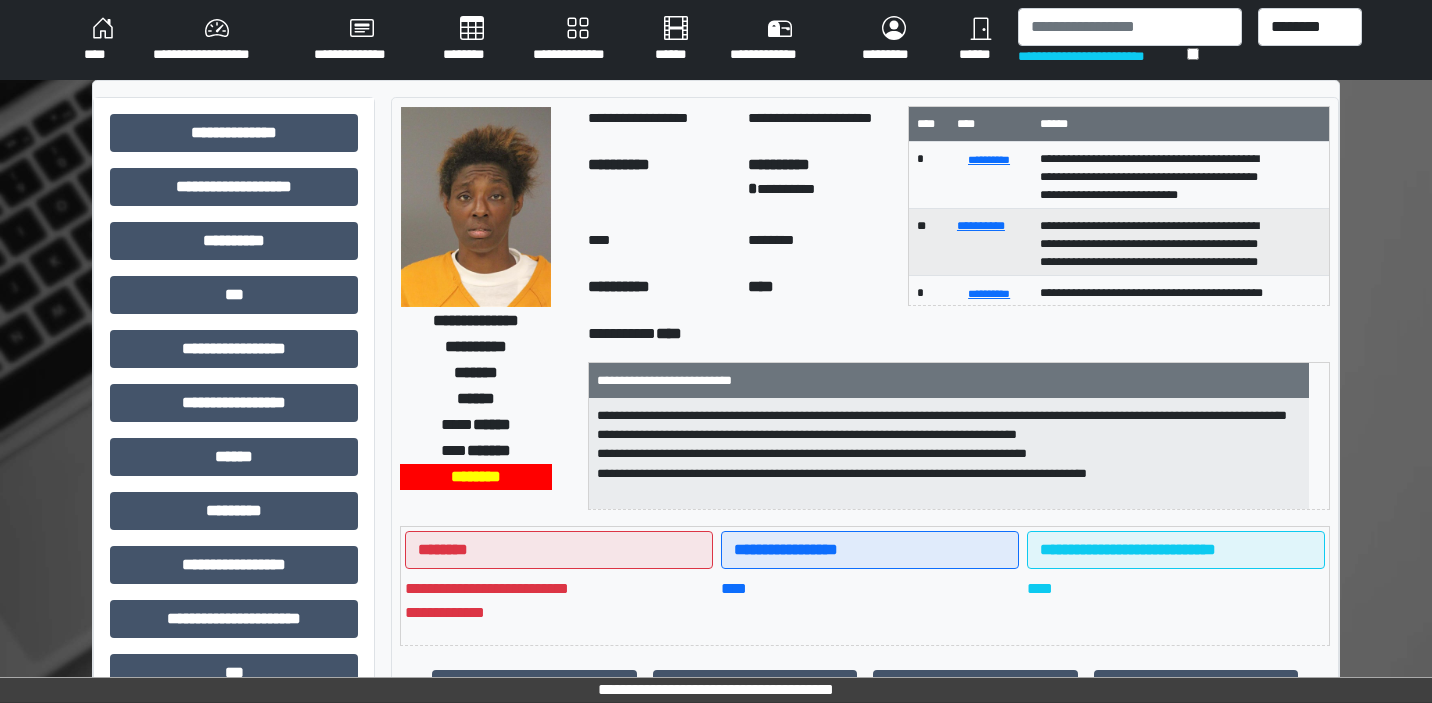 scroll, scrollTop: 0, scrollLeft: 0, axis: both 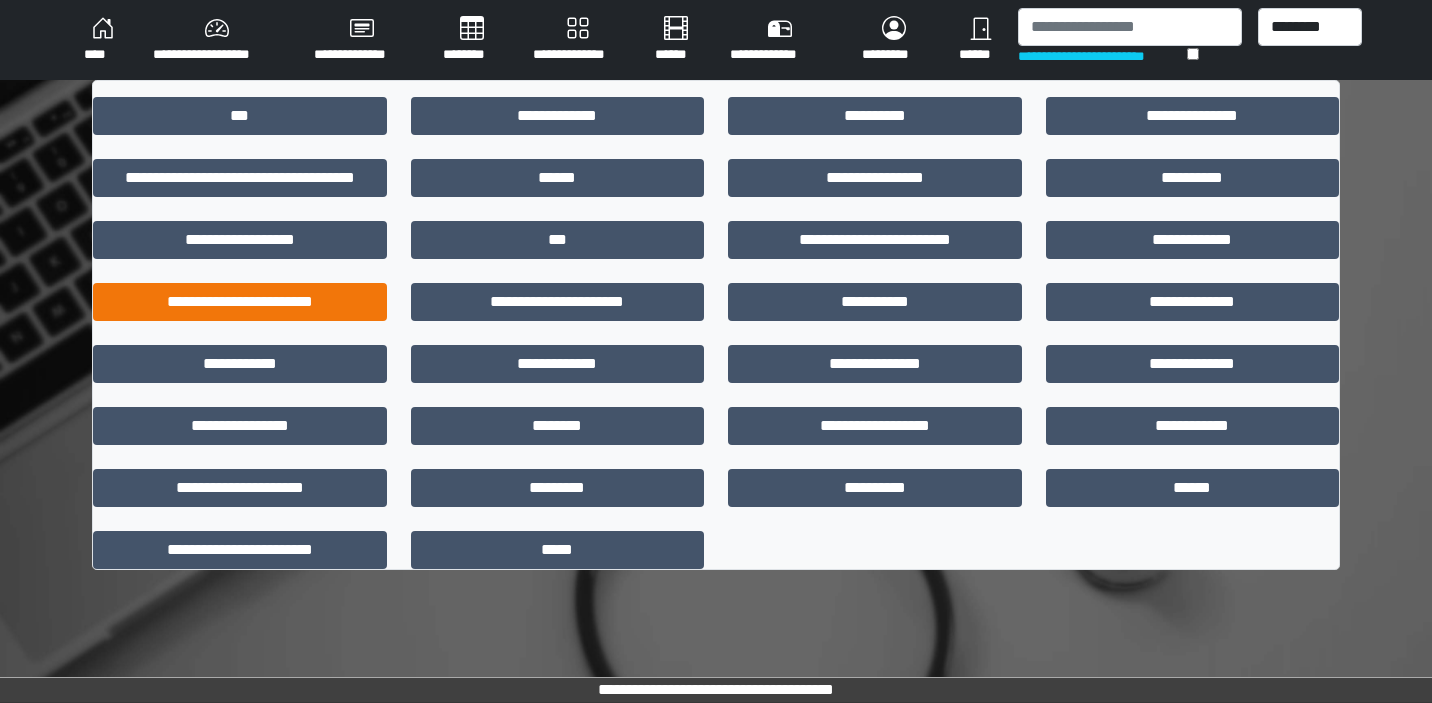 click on "**********" at bounding box center [240, 302] 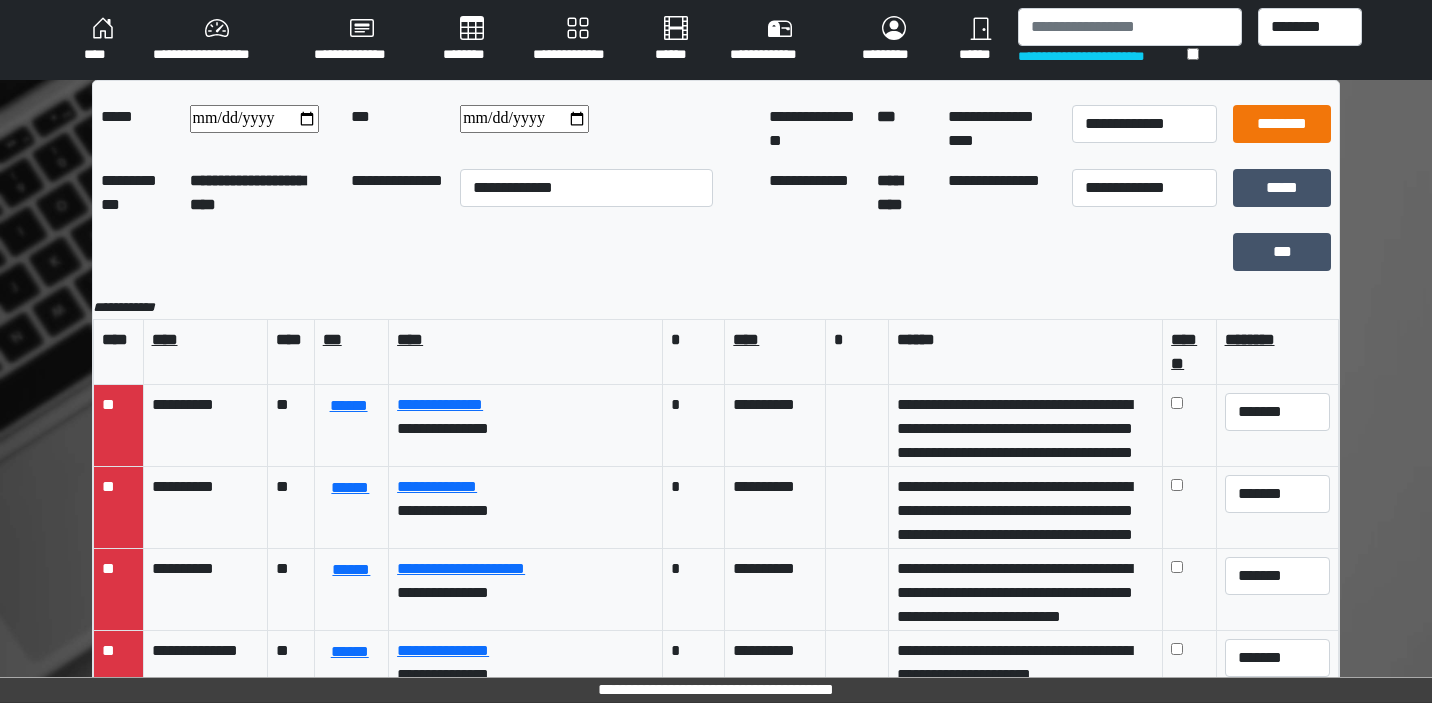 click on "********" at bounding box center [1282, 124] 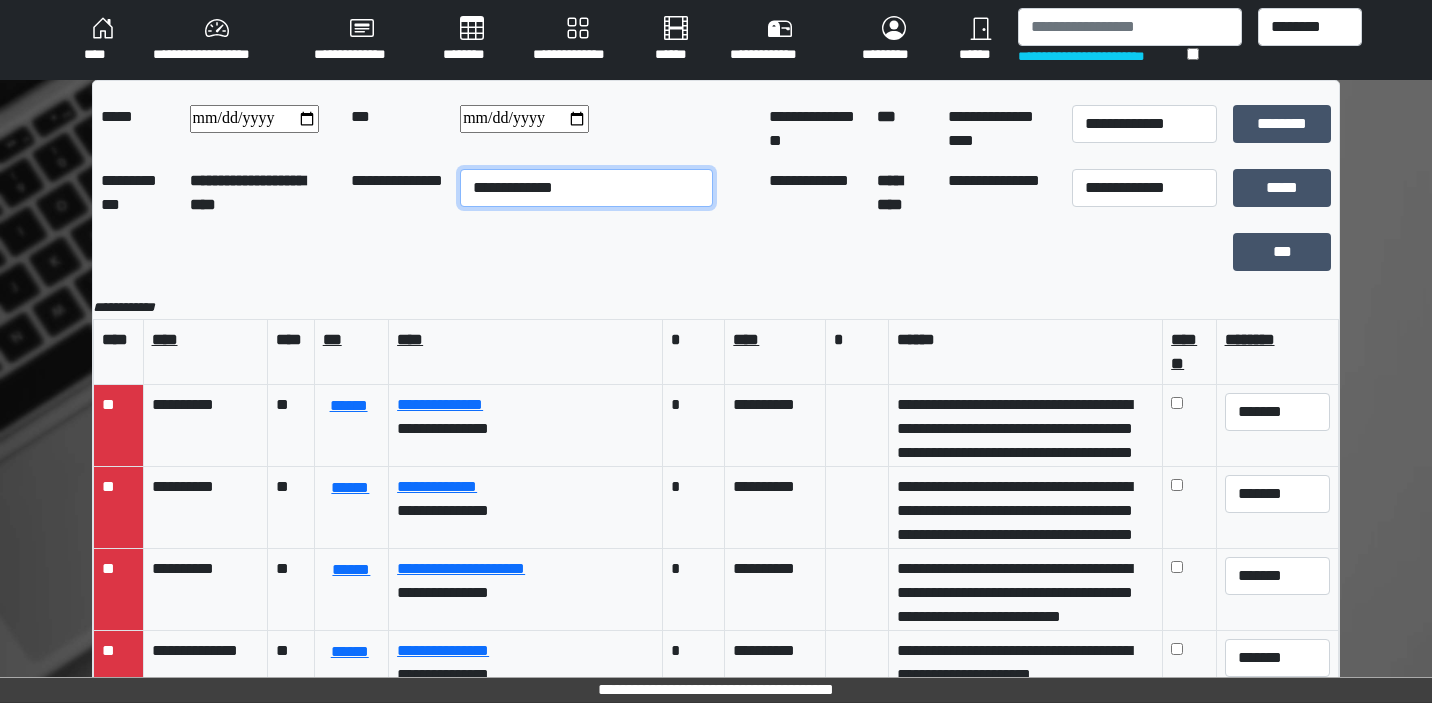 select on "**" 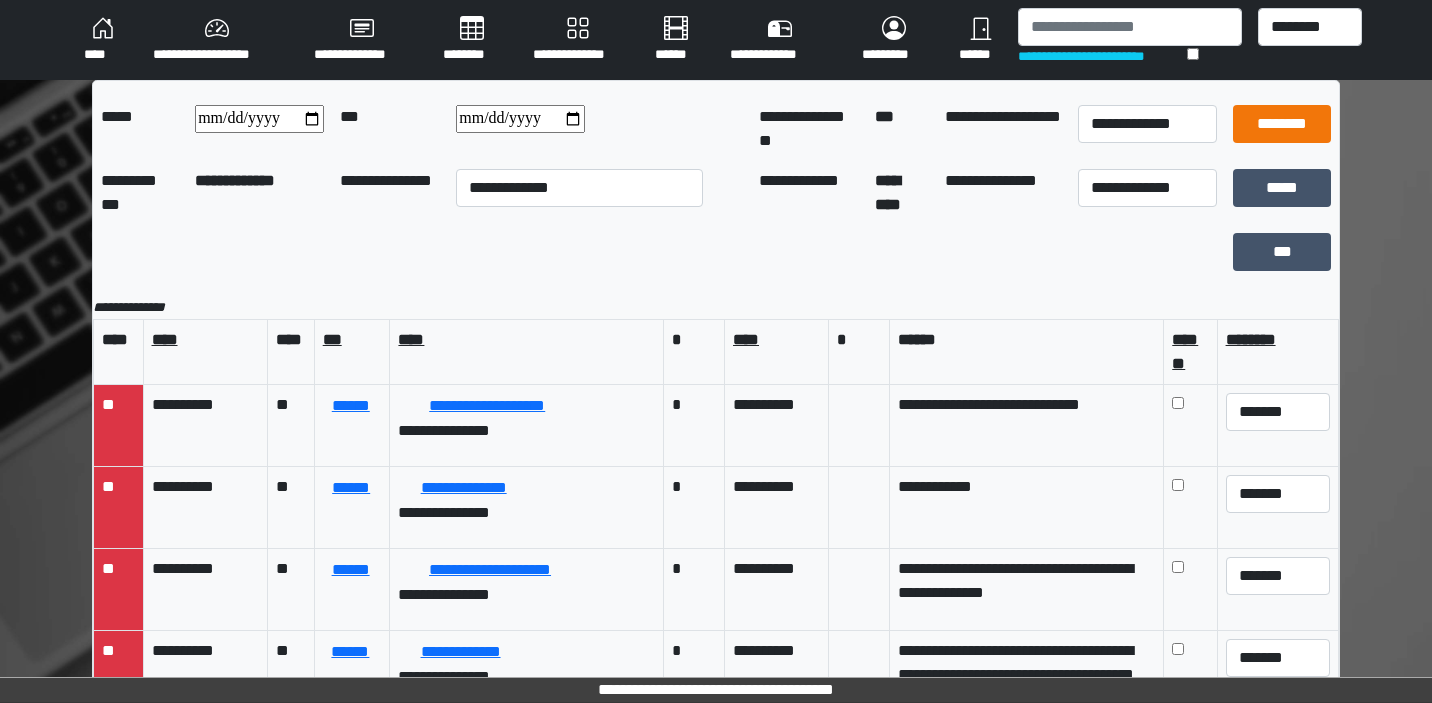 click on "********" at bounding box center (1282, 124) 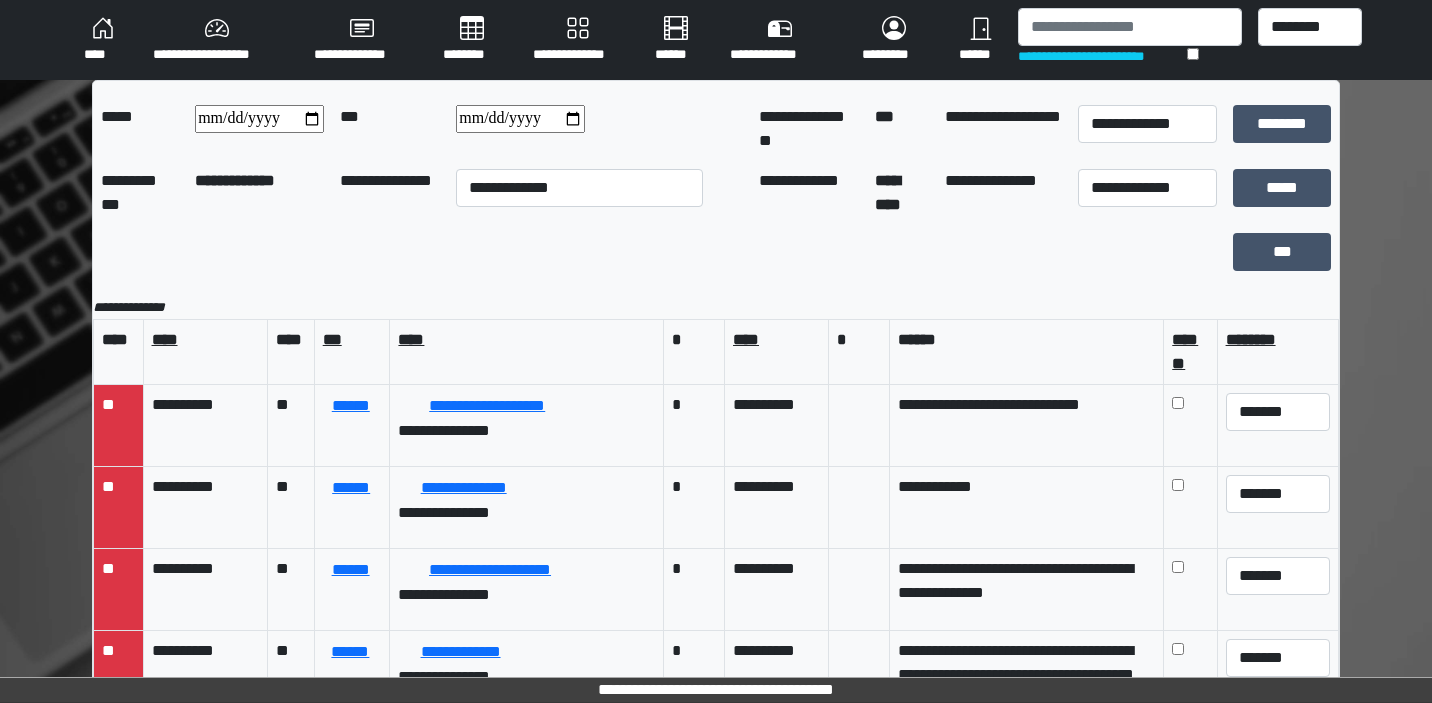 click at bounding box center (520, 119) 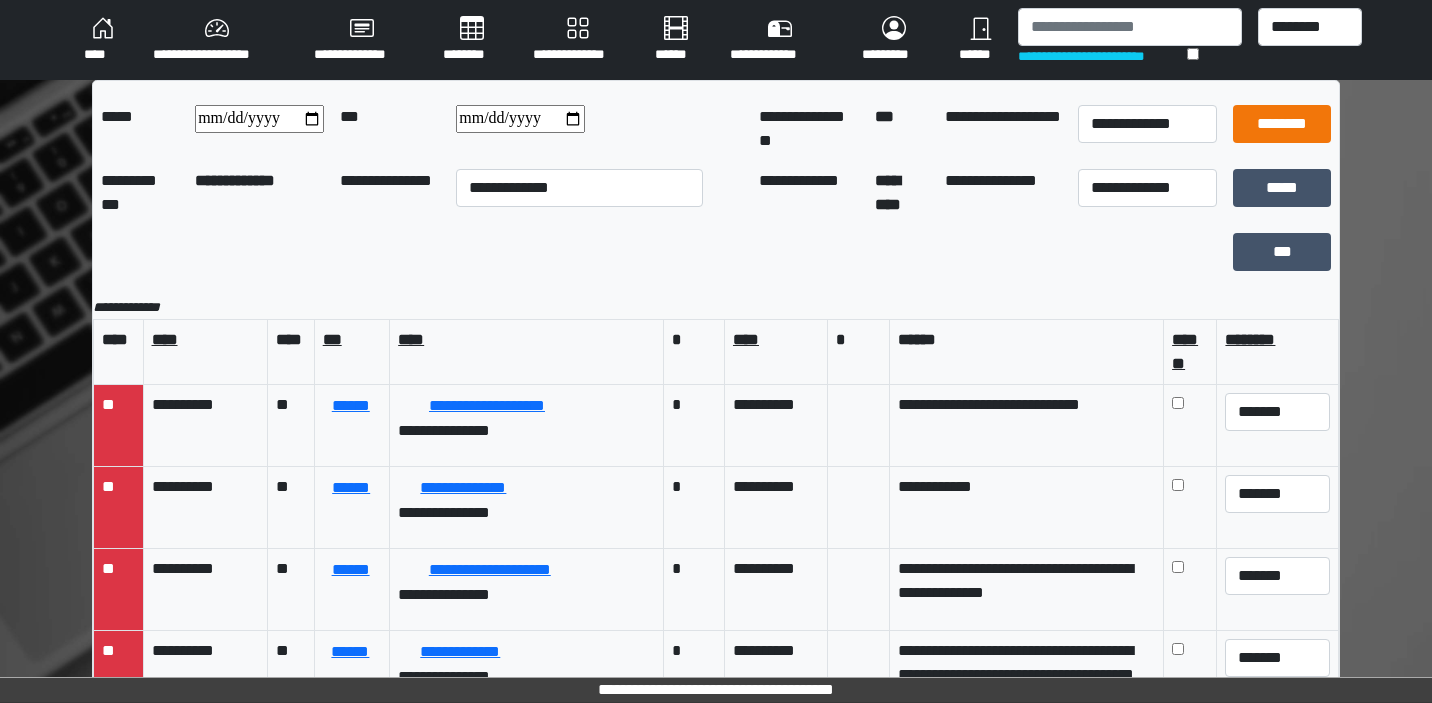 click on "********" at bounding box center (1282, 124) 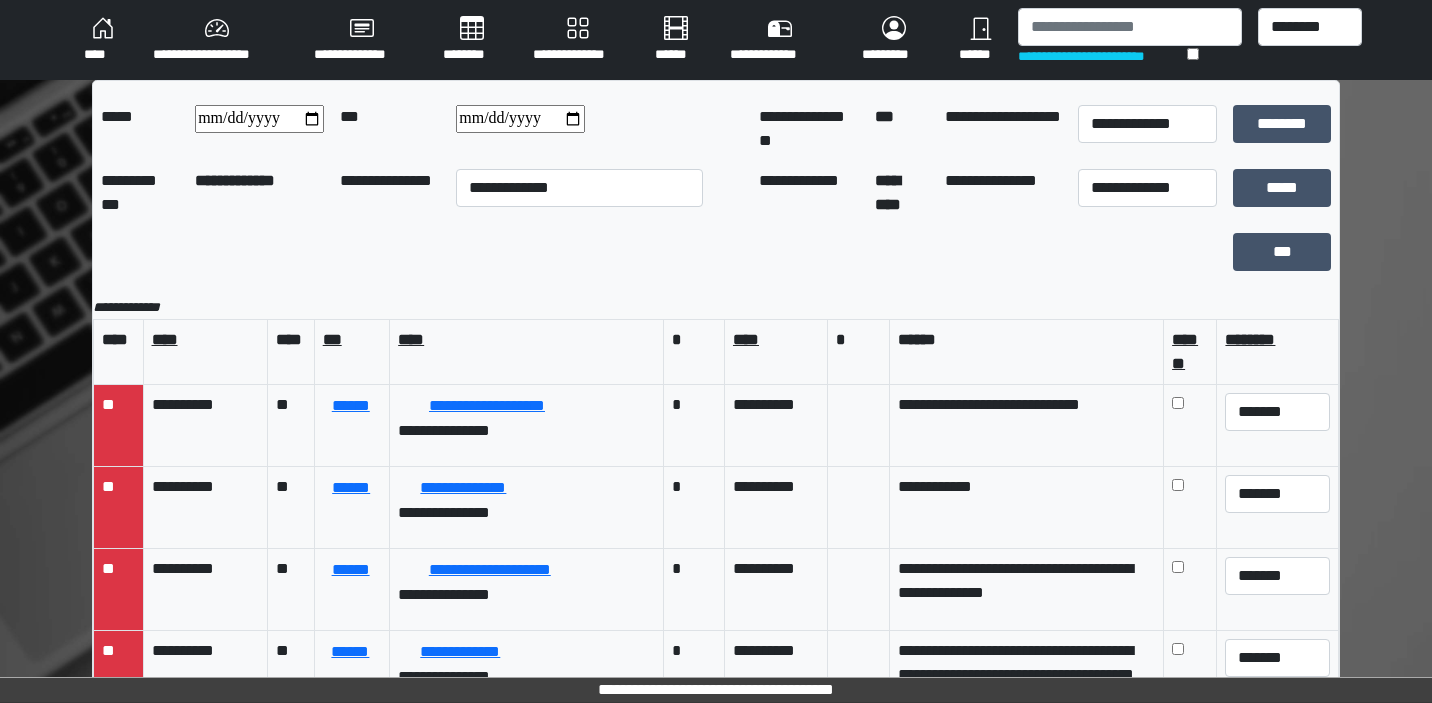 click on "**********" at bounding box center (520, 119) 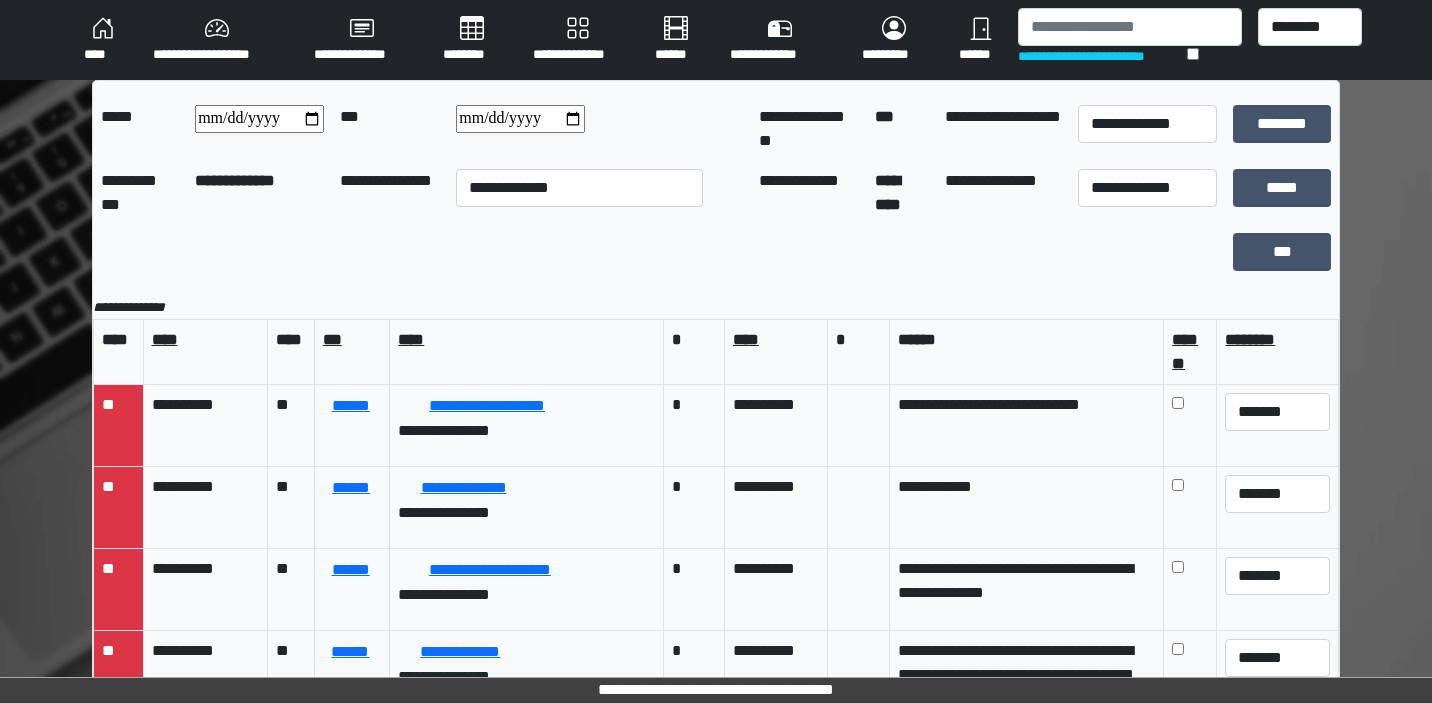 click at bounding box center [659, 252] 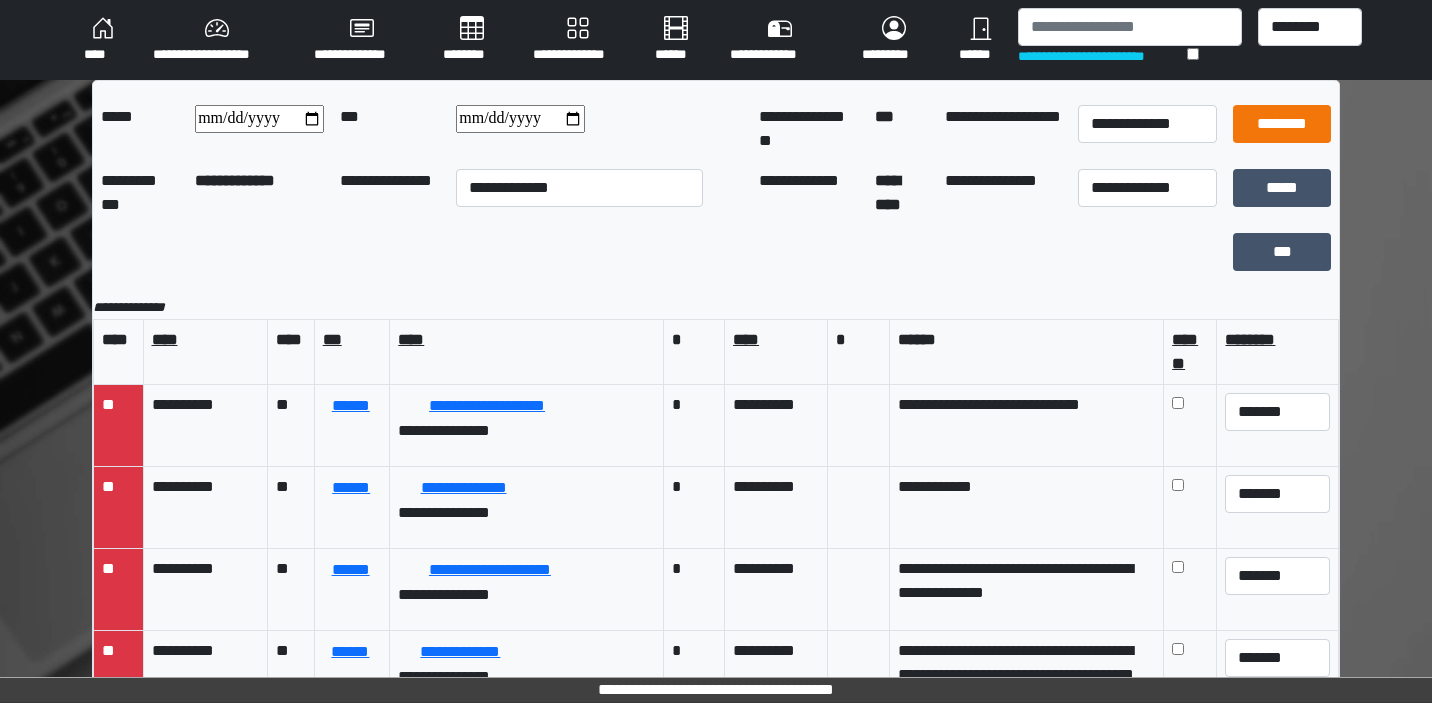 click on "********" at bounding box center (1282, 124) 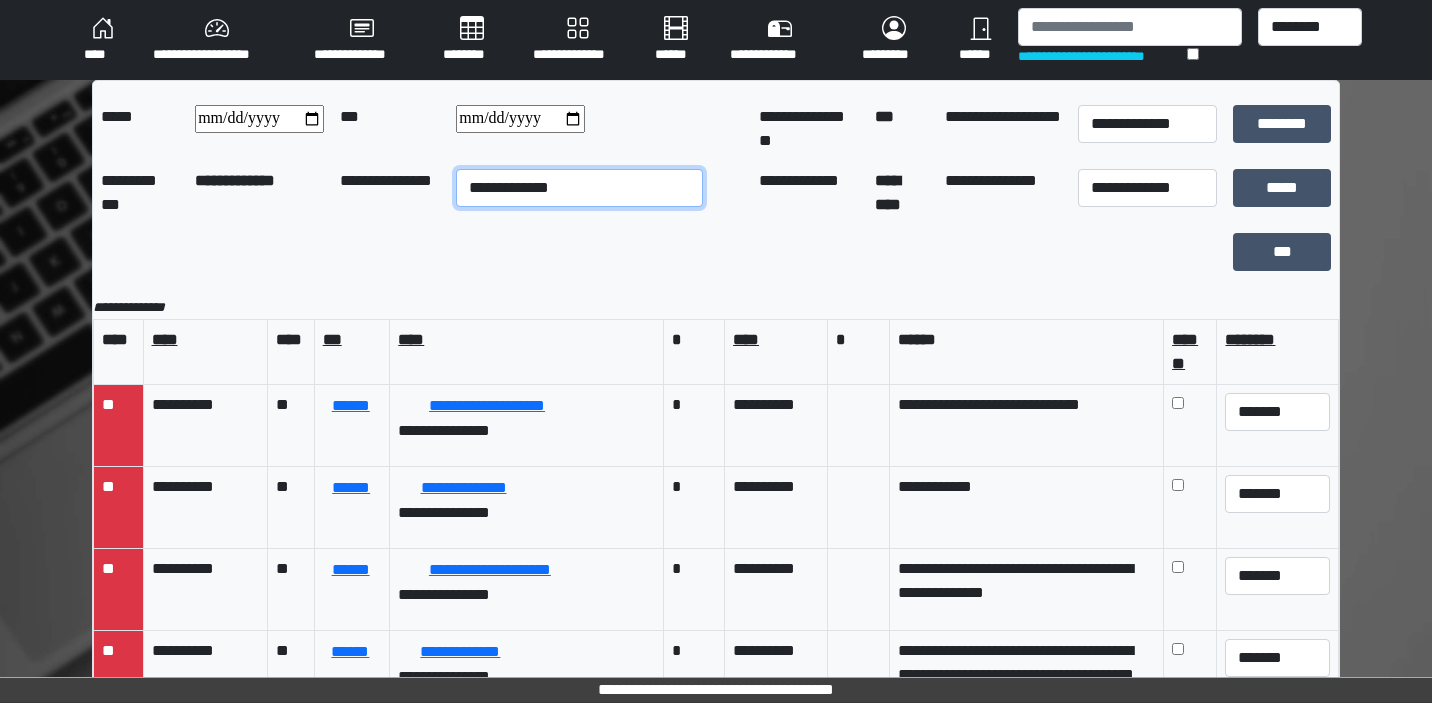 select on "*" 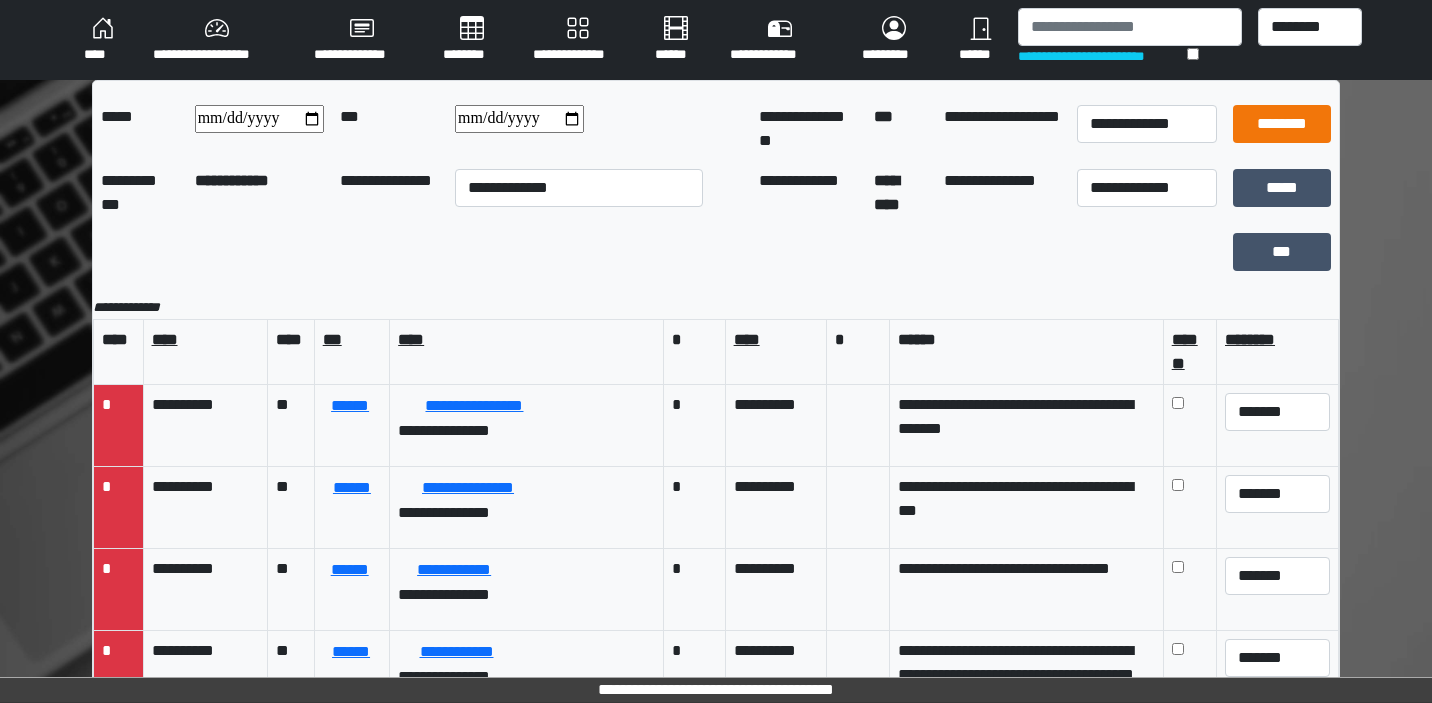 click on "********" at bounding box center (1282, 124) 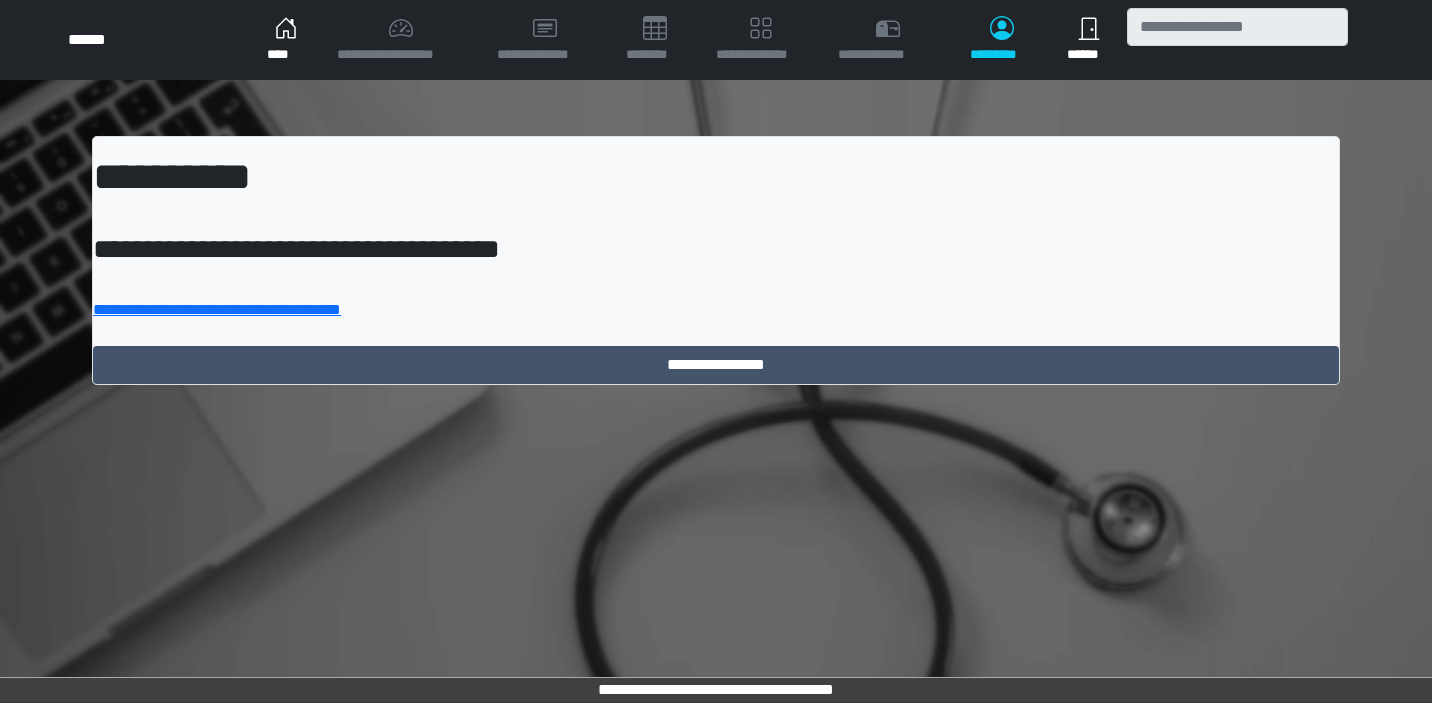 scroll, scrollTop: 0, scrollLeft: 0, axis: both 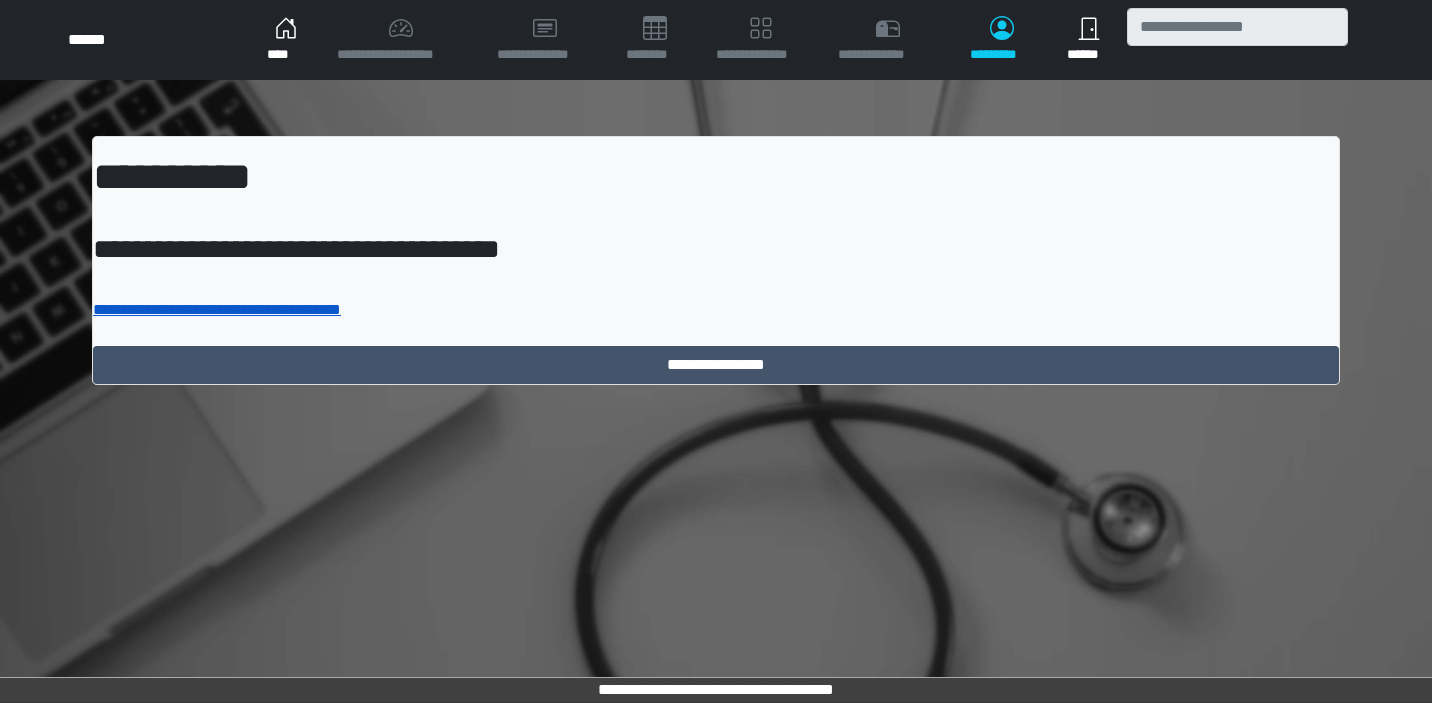 click on "**********" at bounding box center (217, 309) 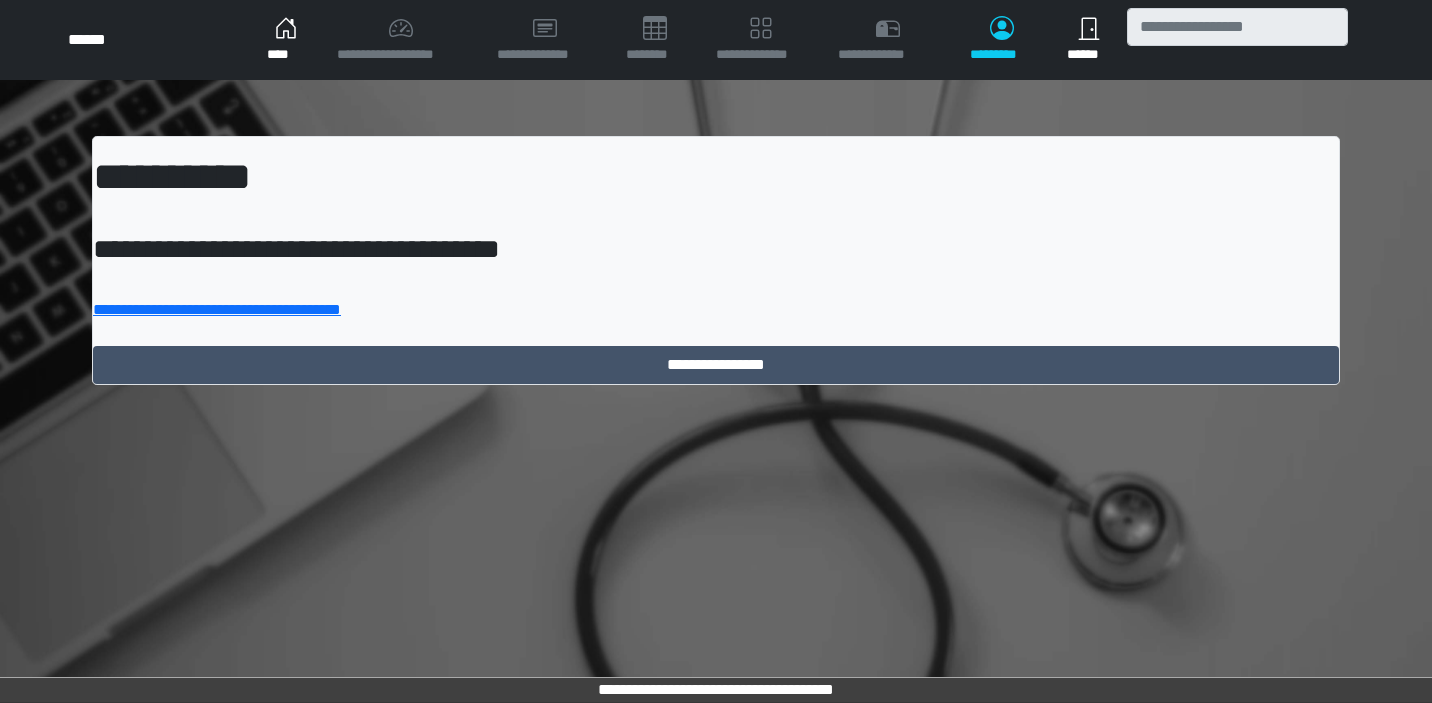 scroll, scrollTop: 0, scrollLeft: 0, axis: both 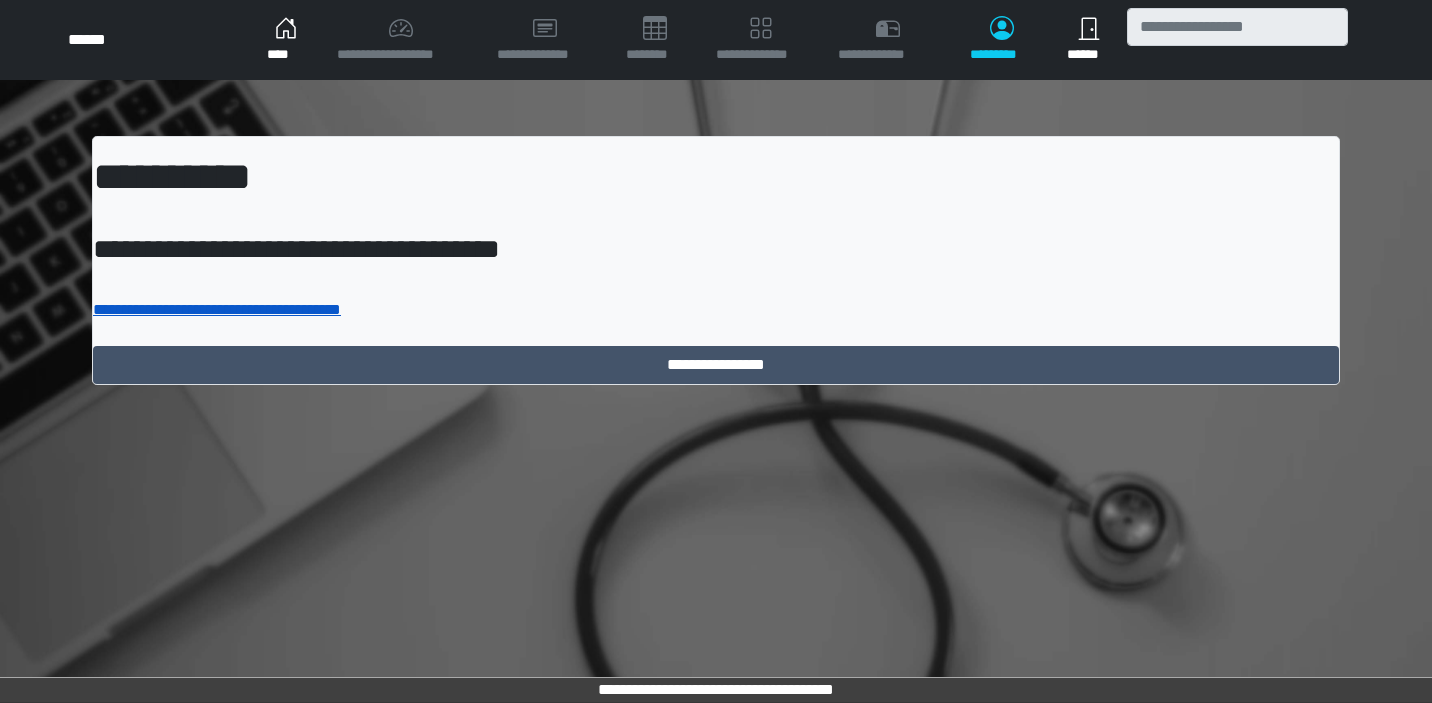 click on "**********" at bounding box center (217, 309) 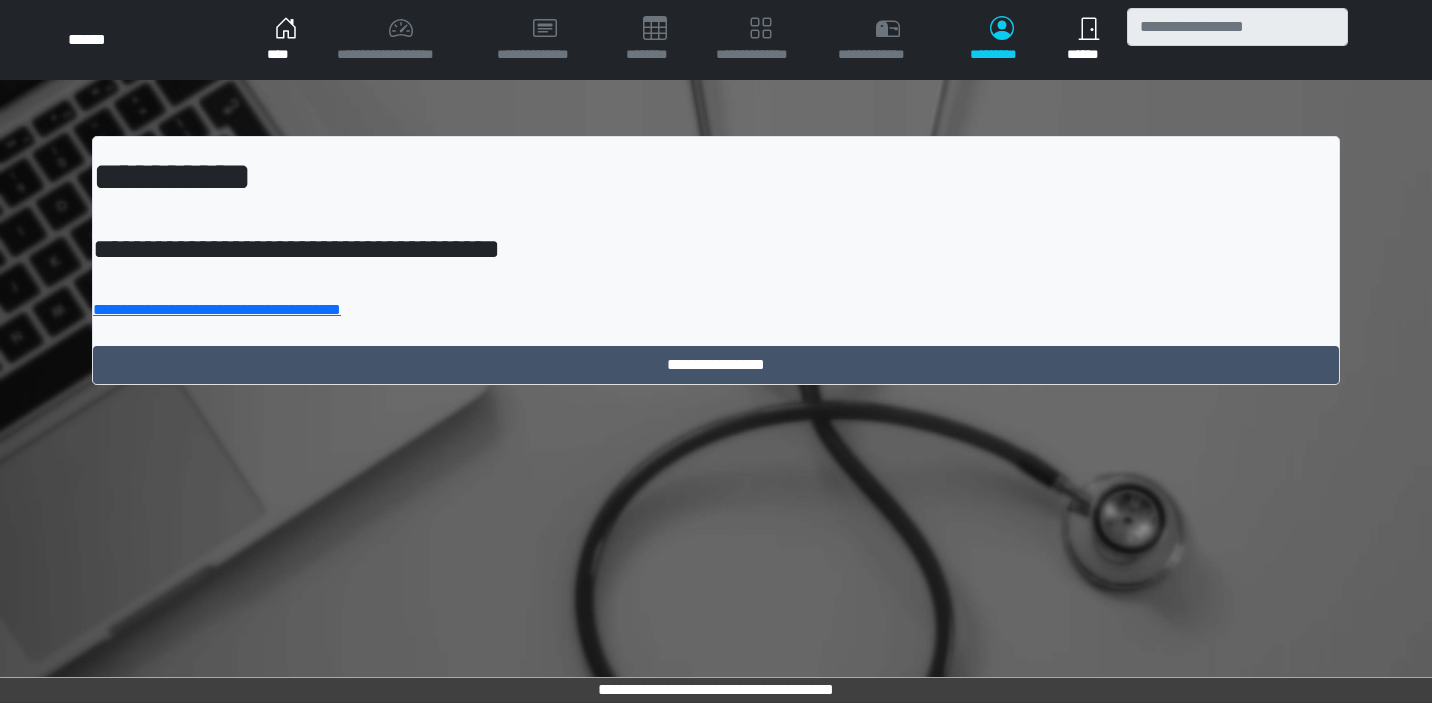 scroll, scrollTop: 0, scrollLeft: 0, axis: both 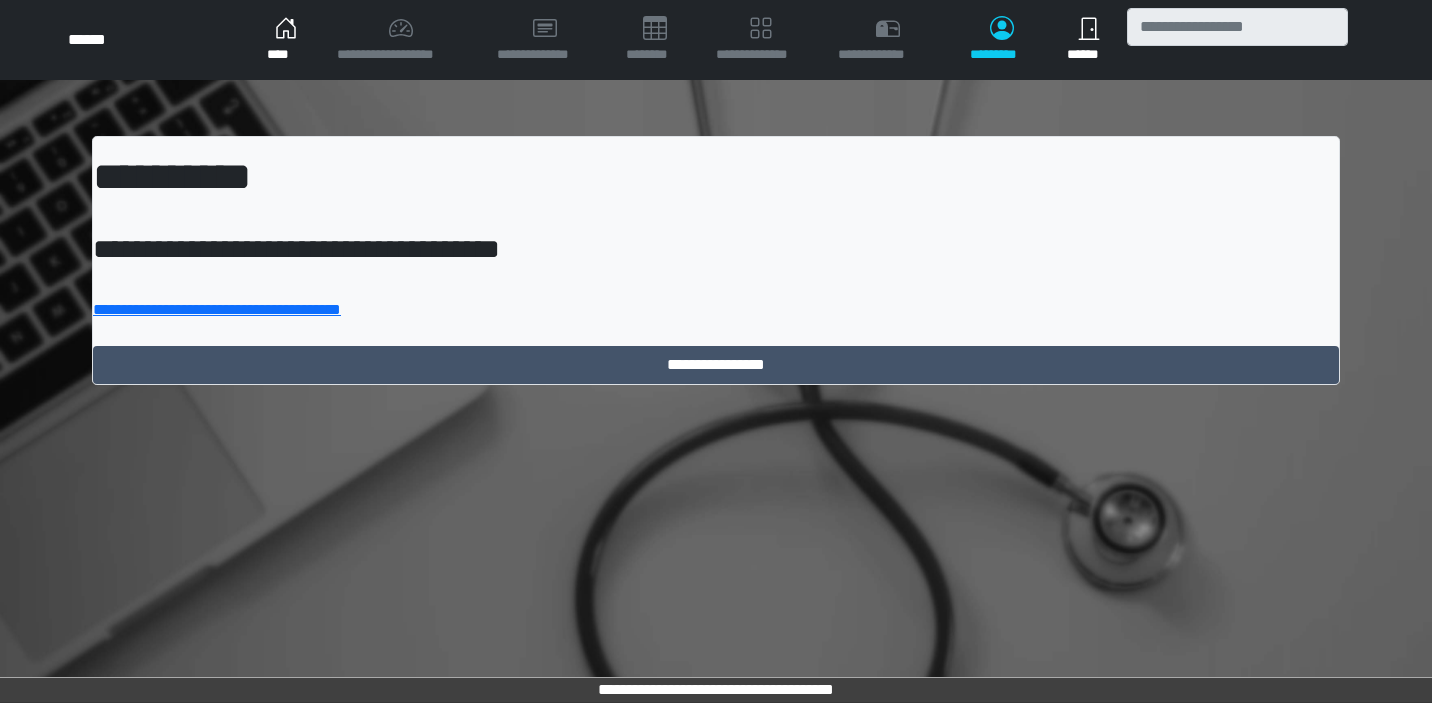 click on "**********" at bounding box center (716, 260) 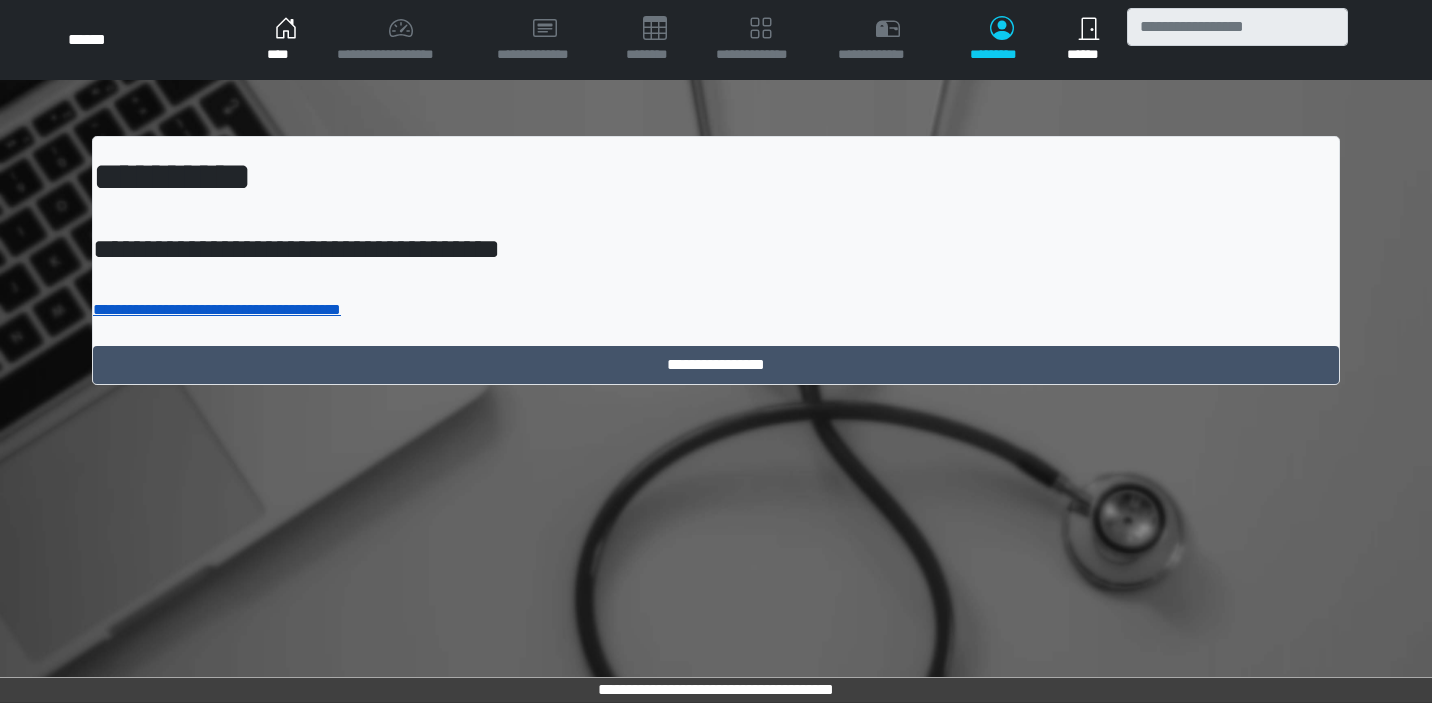 click on "**********" at bounding box center [217, 309] 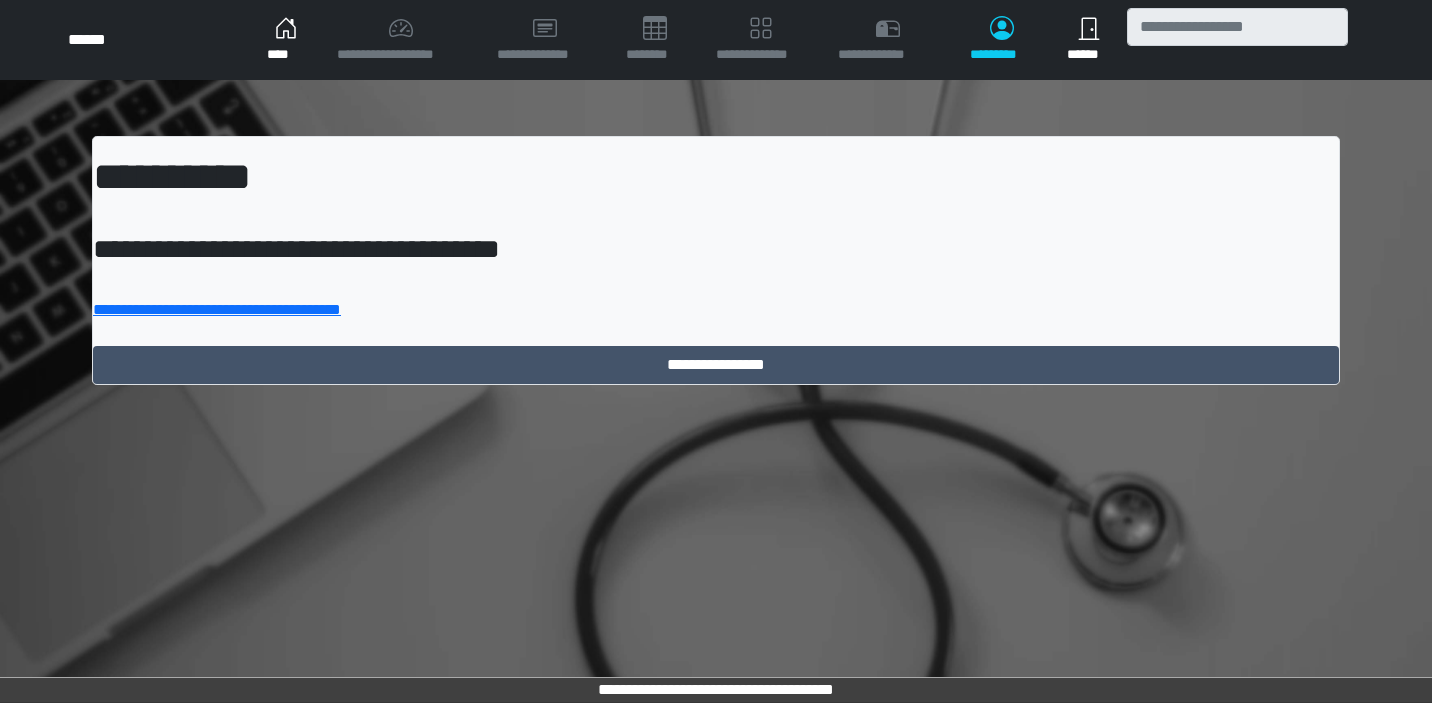 click on "****" at bounding box center (285, 40) 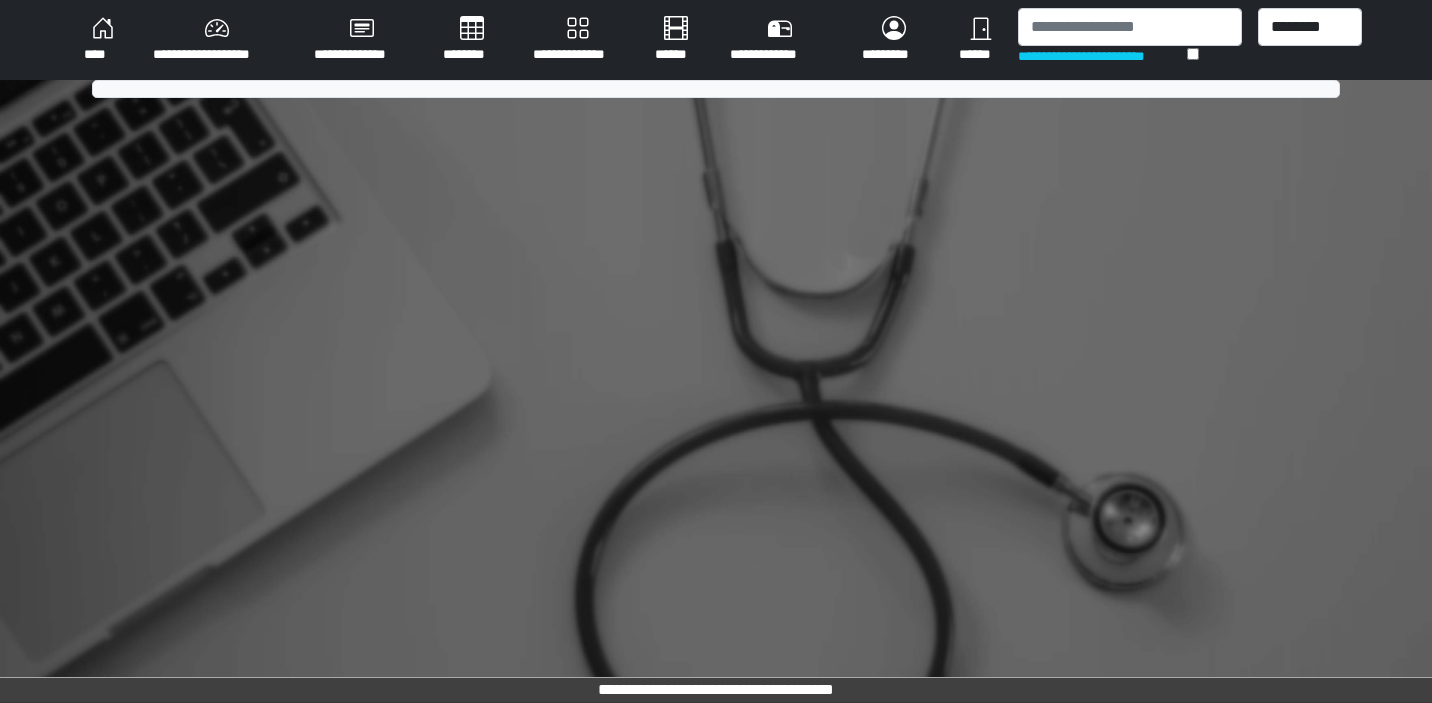 scroll, scrollTop: 0, scrollLeft: 0, axis: both 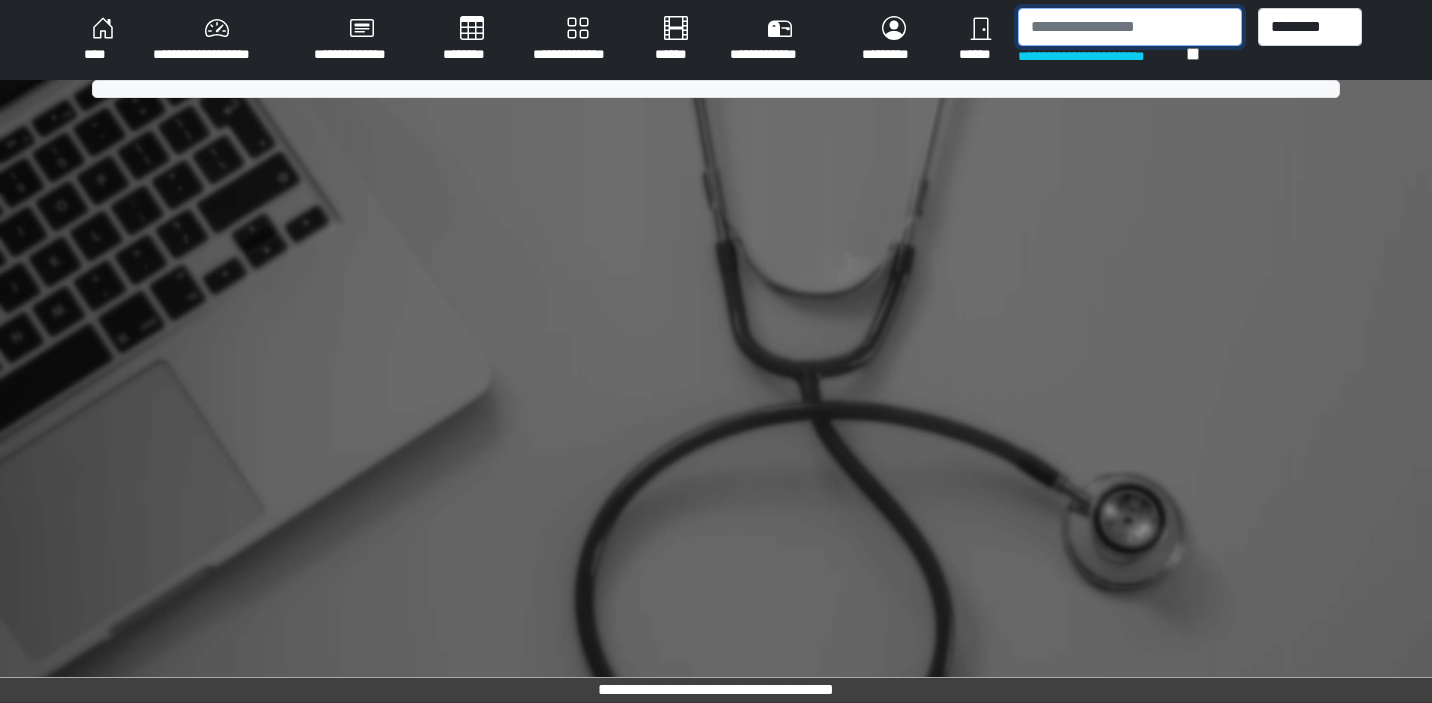 click at bounding box center (1129, 27) 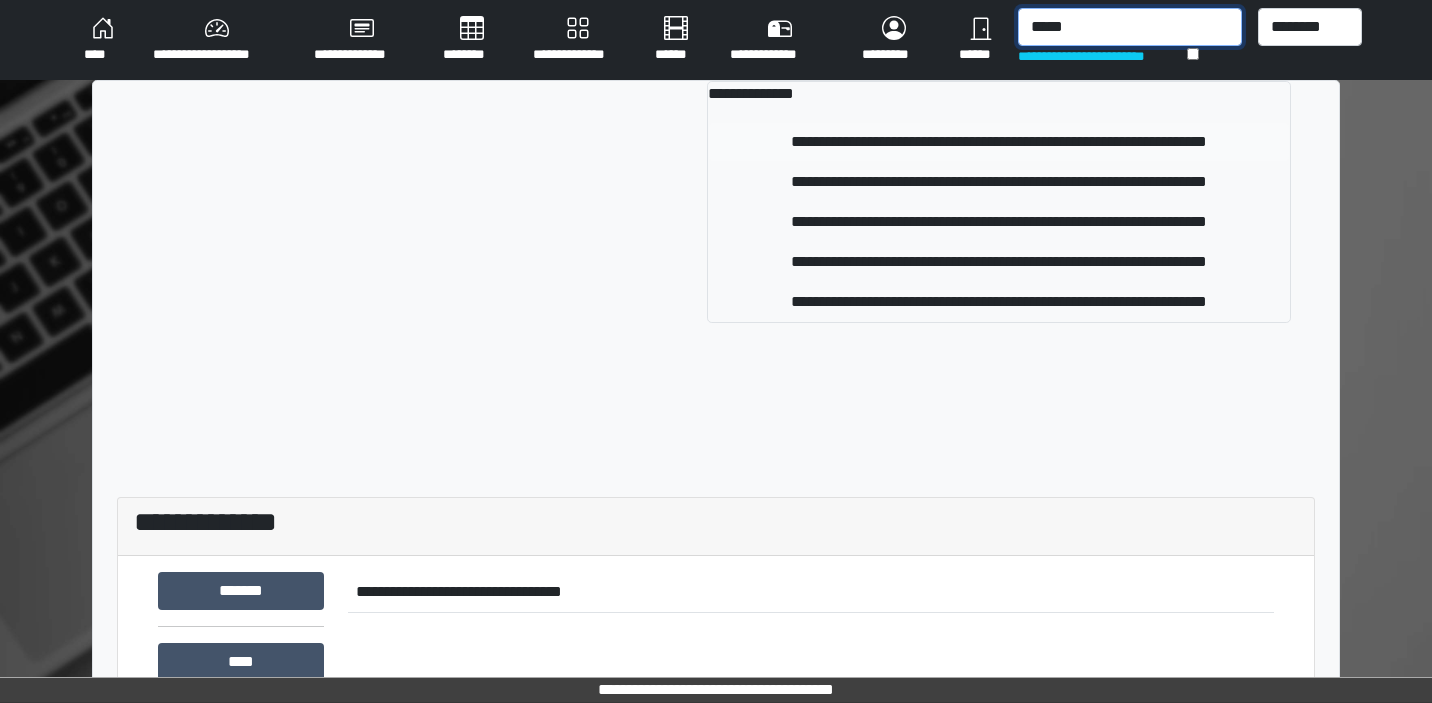 type on "*****" 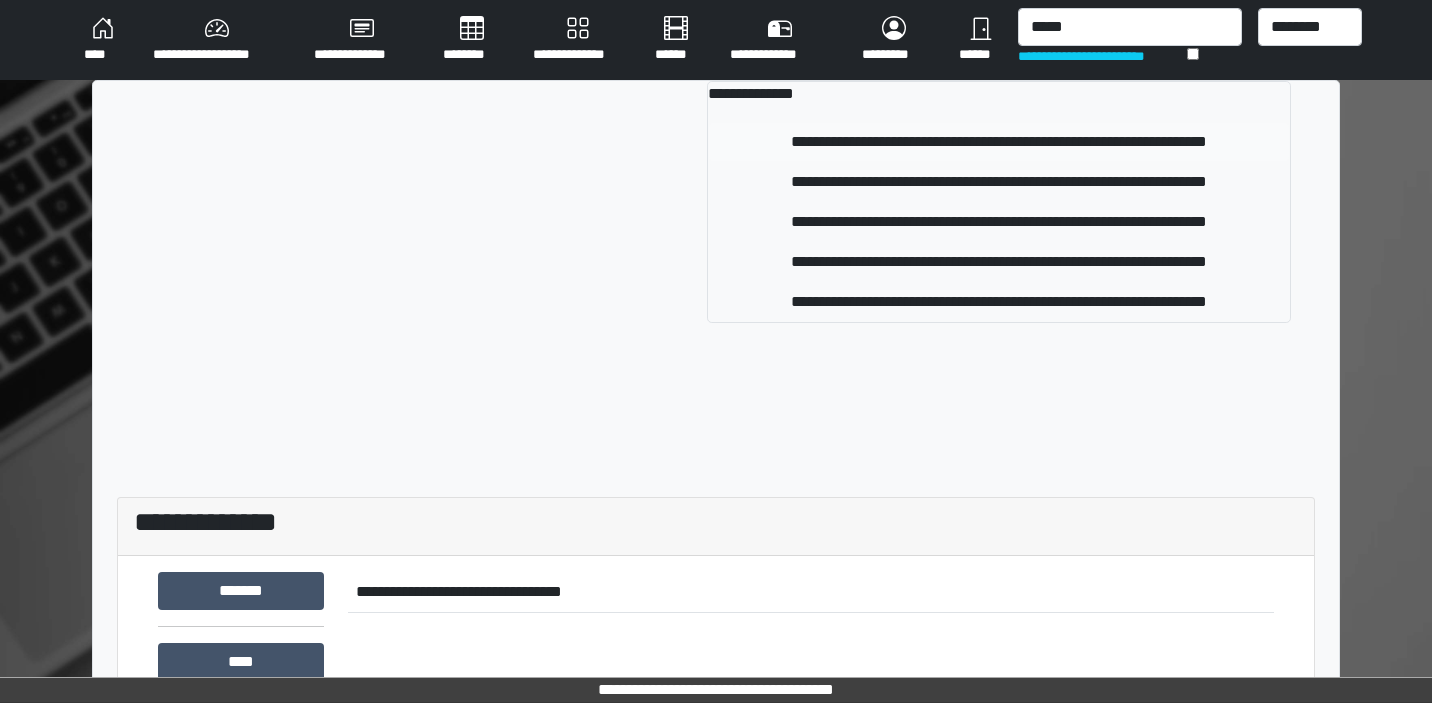 click on "**********" at bounding box center [999, 142] 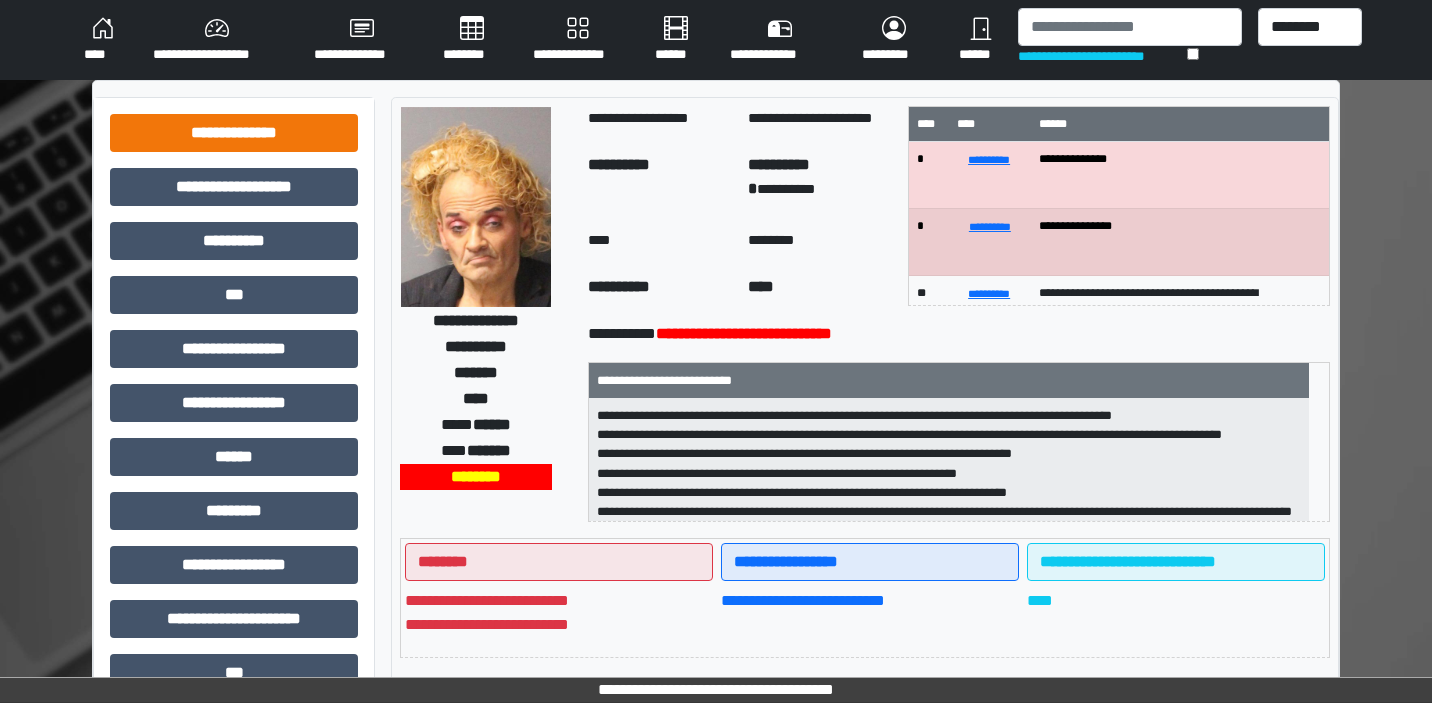 click on "**********" at bounding box center [234, 133] 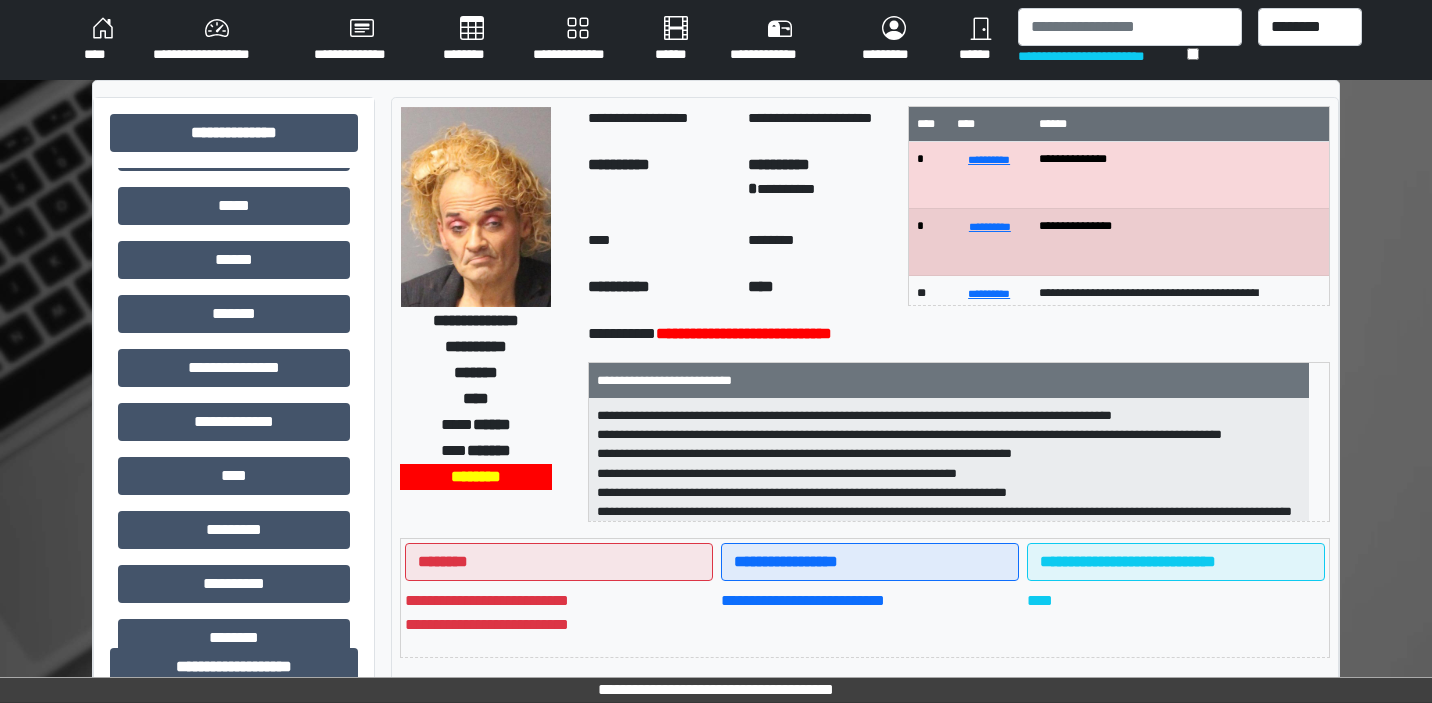 scroll, scrollTop: 411, scrollLeft: 0, axis: vertical 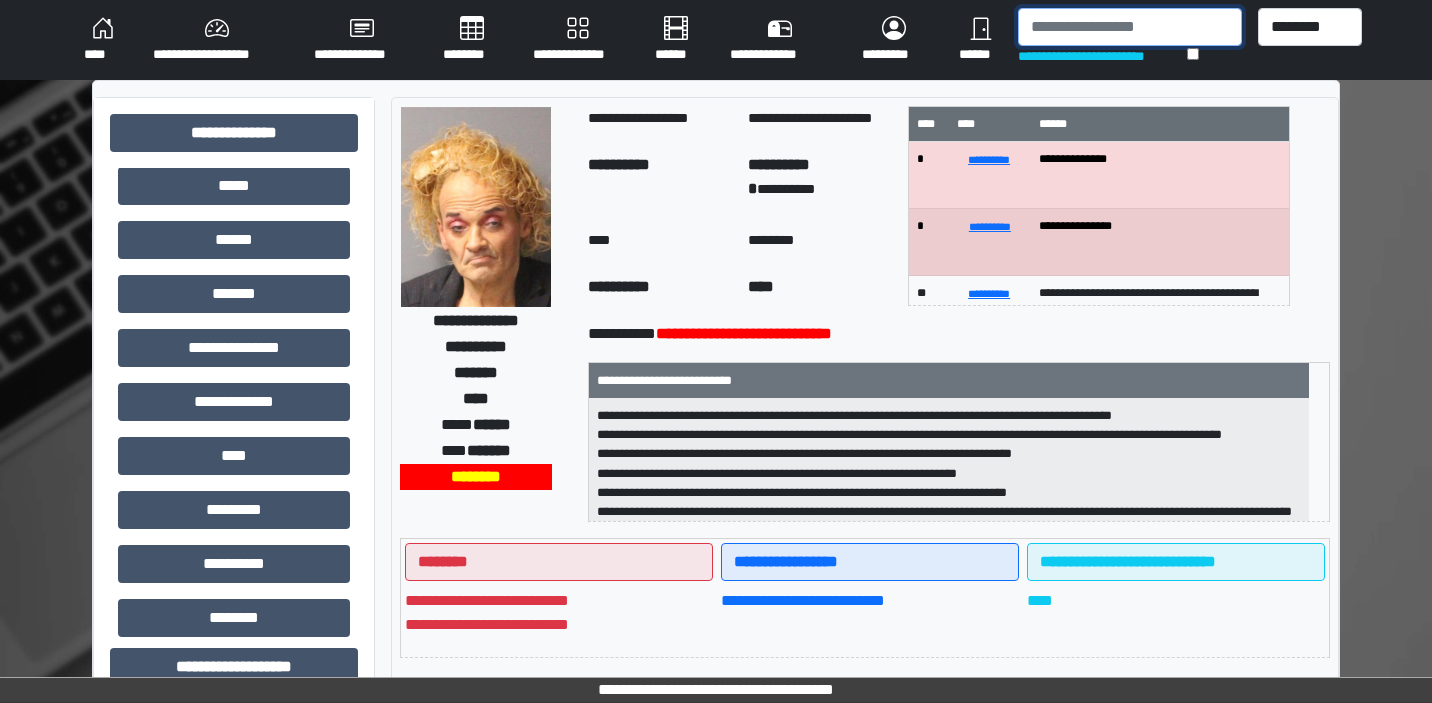 click at bounding box center (1129, 27) 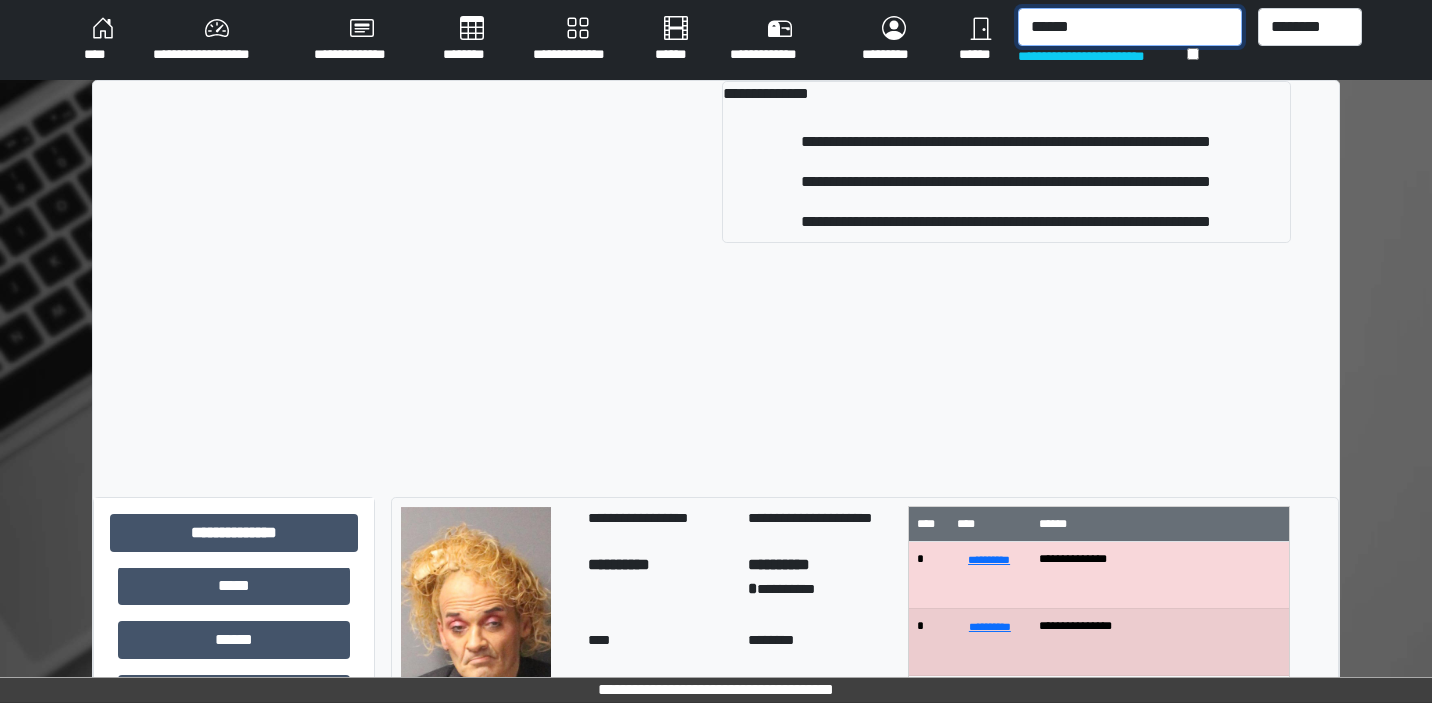 type on "******" 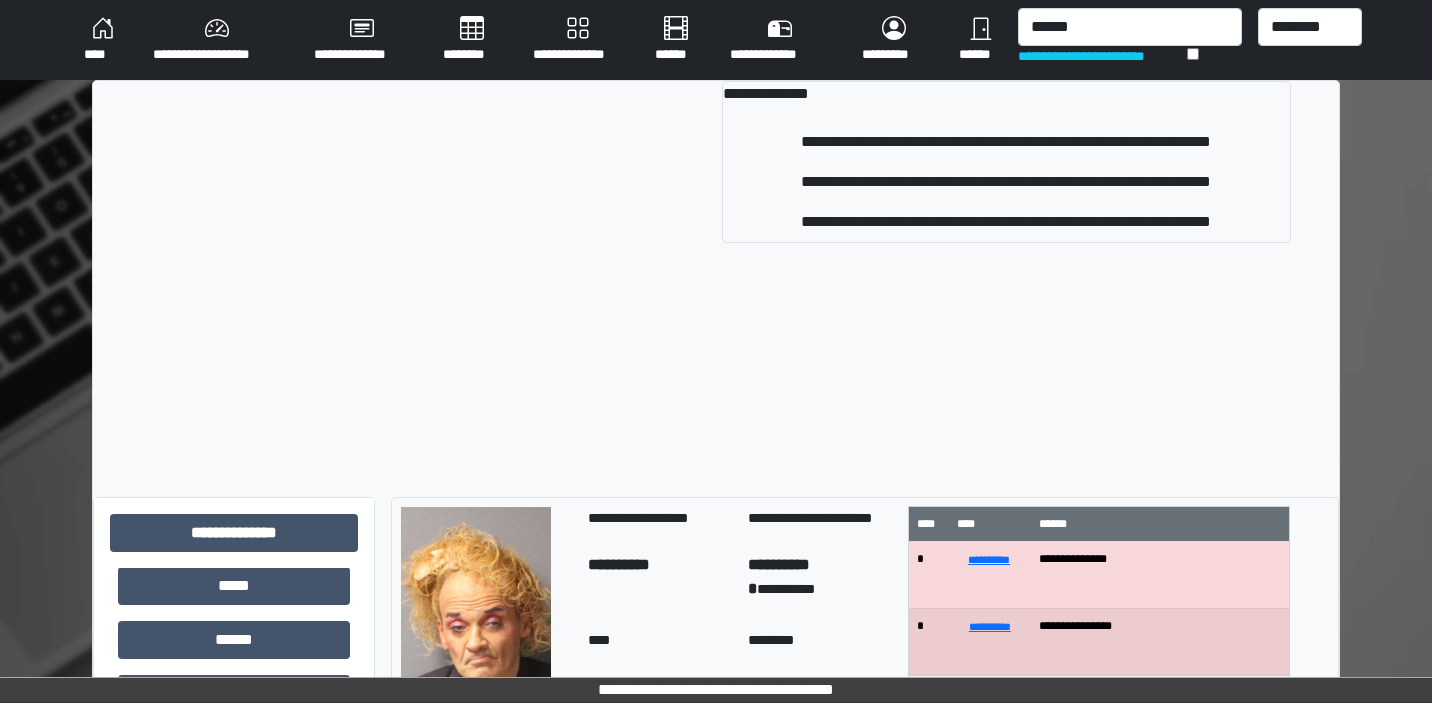 drag, startPoint x: 1079, startPoint y: 67, endPoint x: 999, endPoint y: 160, distance: 122.67436 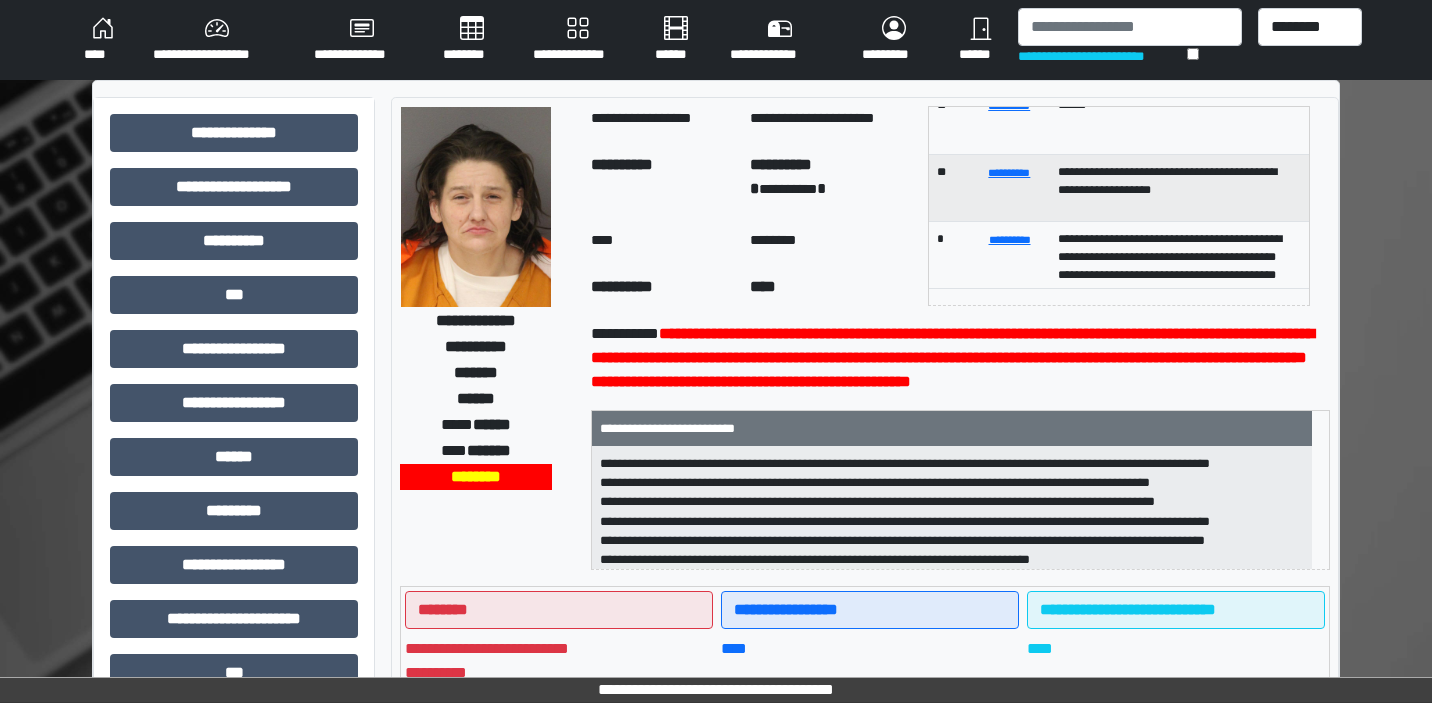 scroll, scrollTop: 54, scrollLeft: 0, axis: vertical 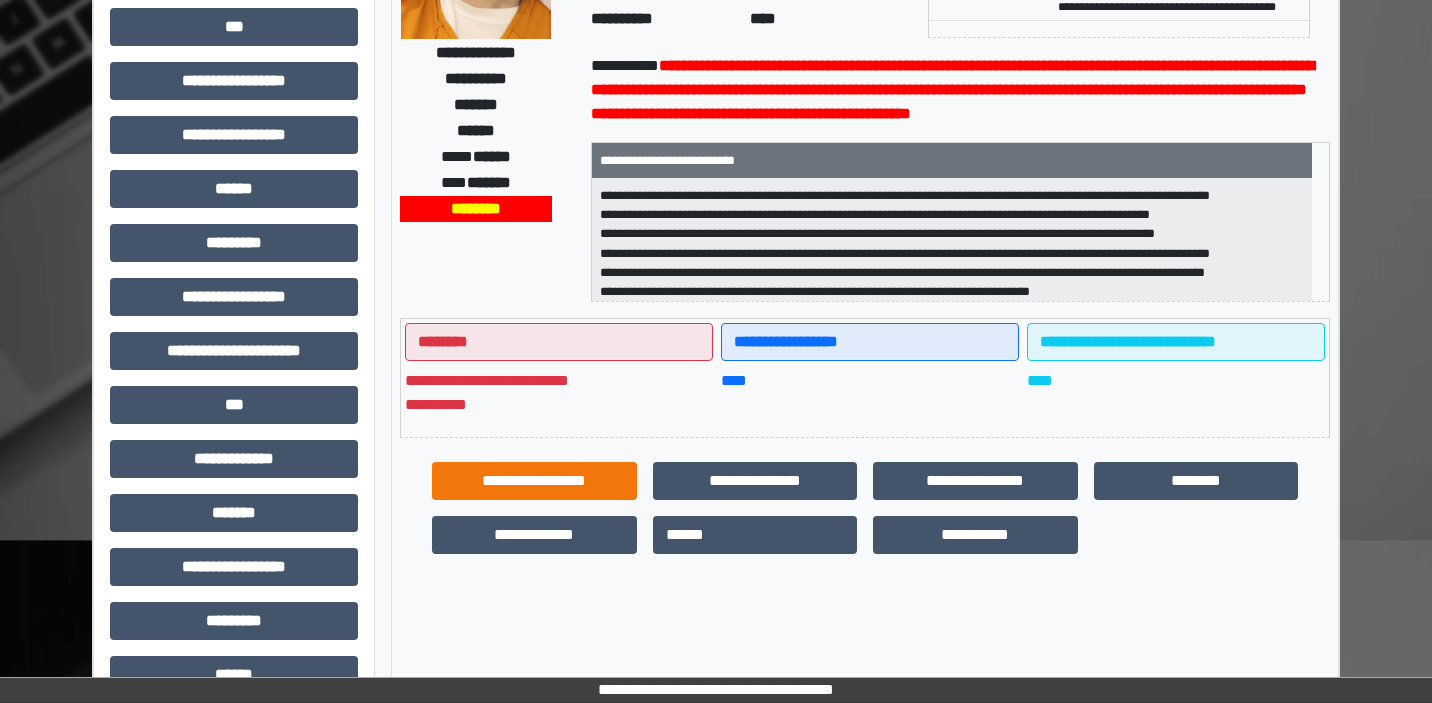click on "**********" at bounding box center (534, 481) 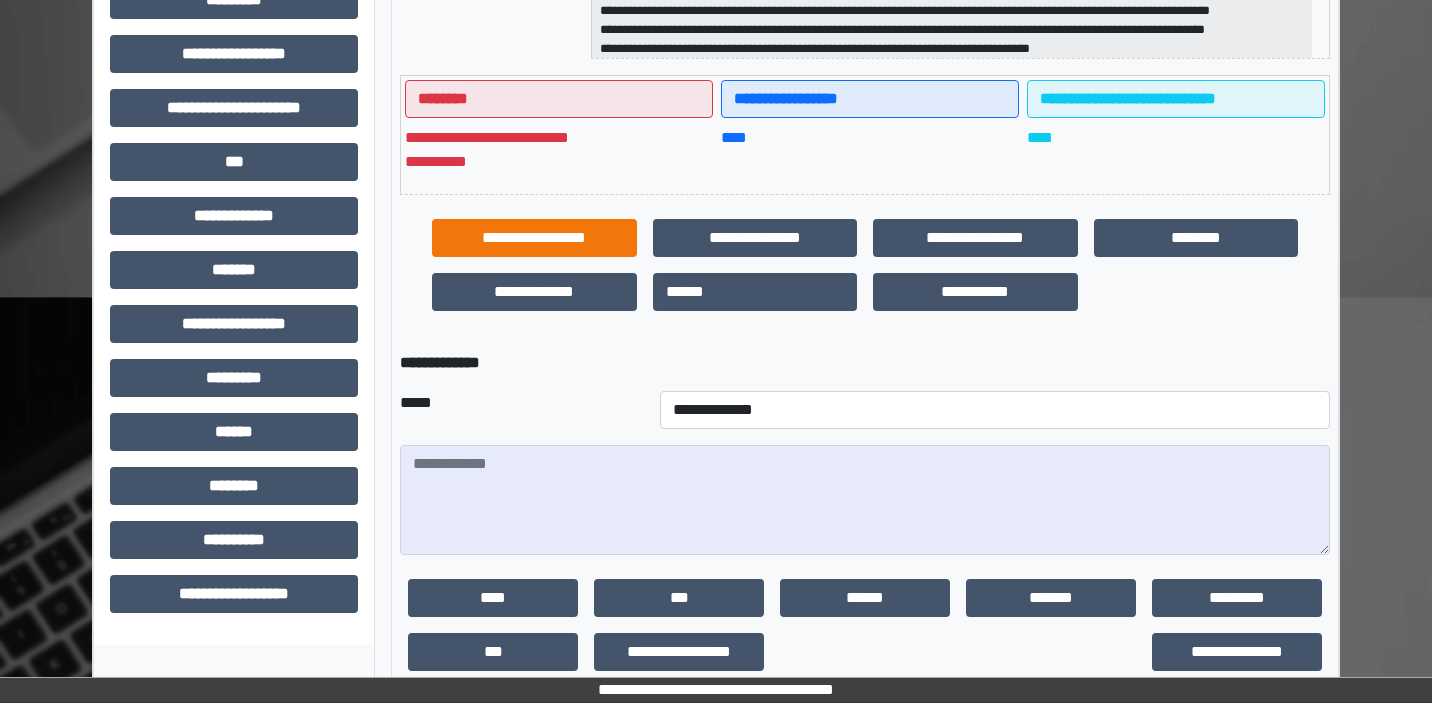 scroll, scrollTop: 557, scrollLeft: 0, axis: vertical 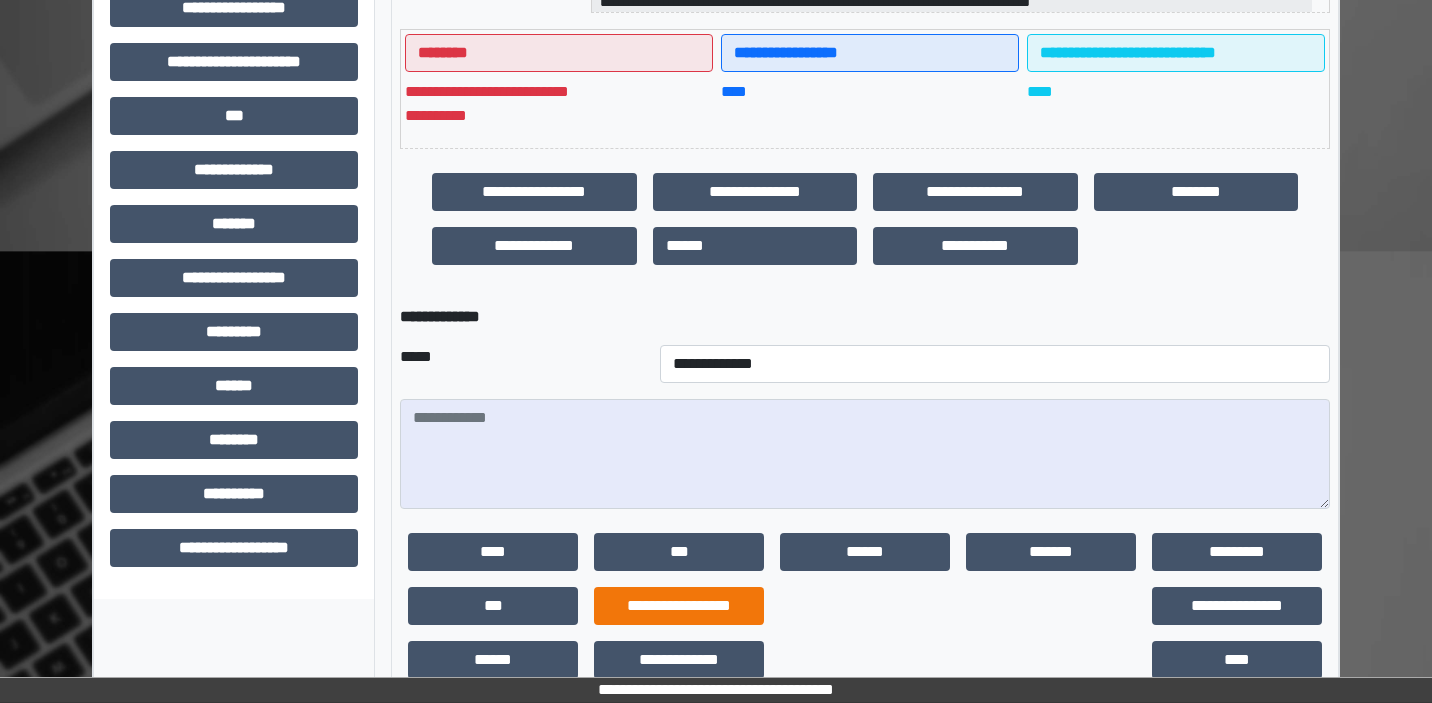 click on "**********" at bounding box center (679, 606) 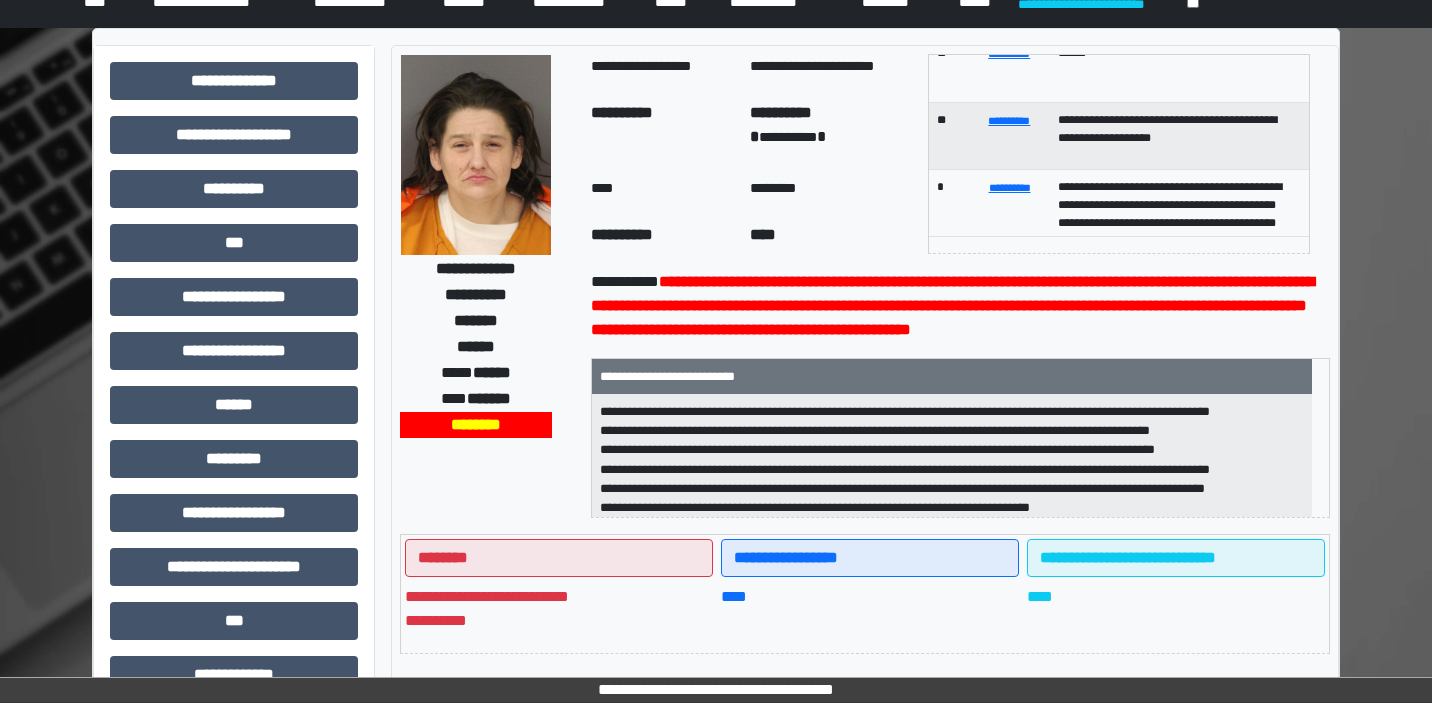 scroll, scrollTop: 53, scrollLeft: 0, axis: vertical 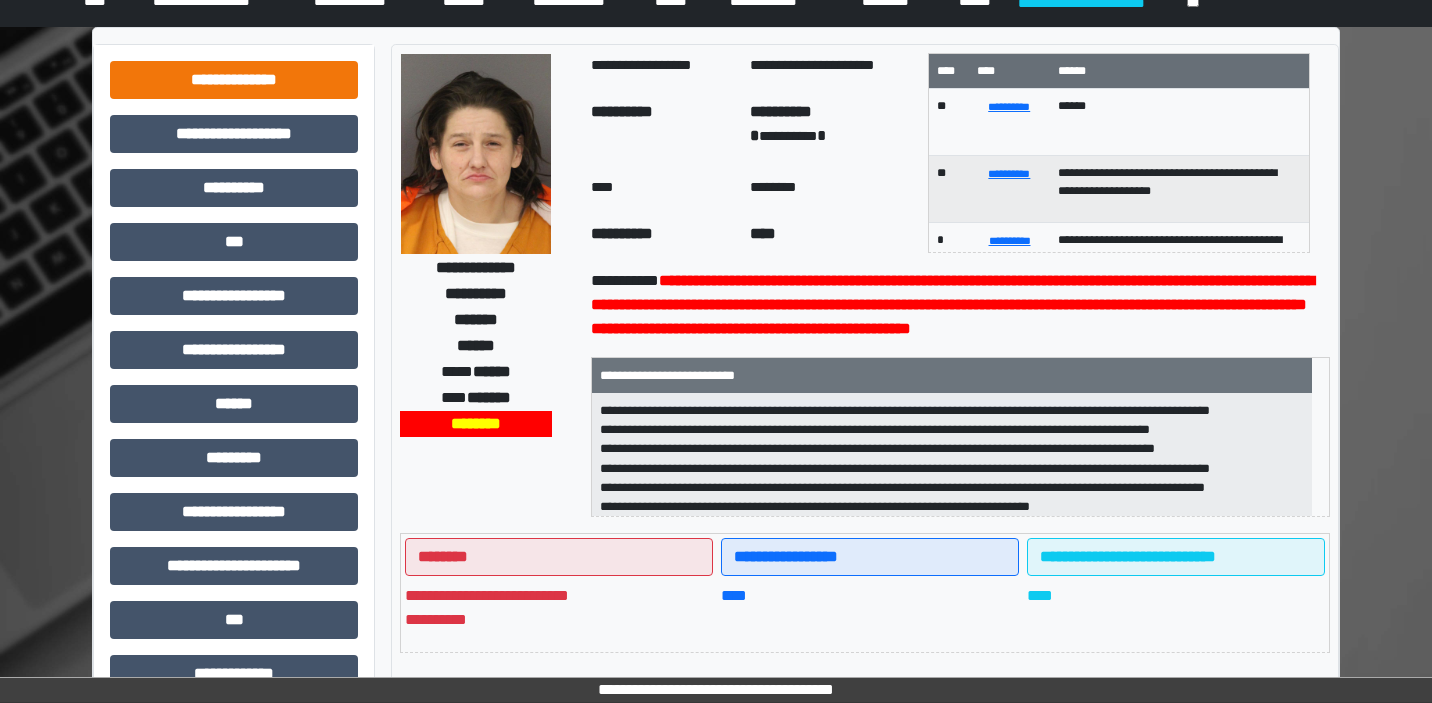 click on "**********" at bounding box center [234, 80] 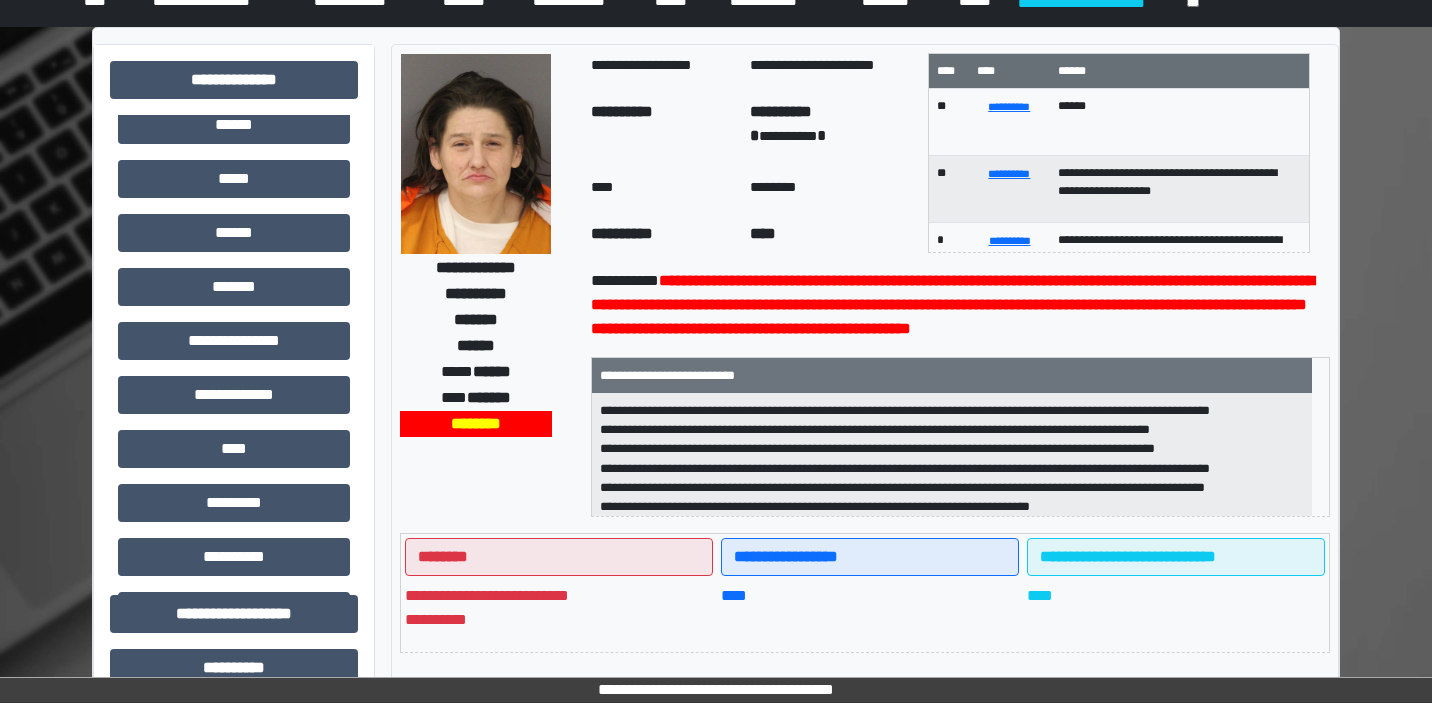scroll, scrollTop: 428, scrollLeft: 0, axis: vertical 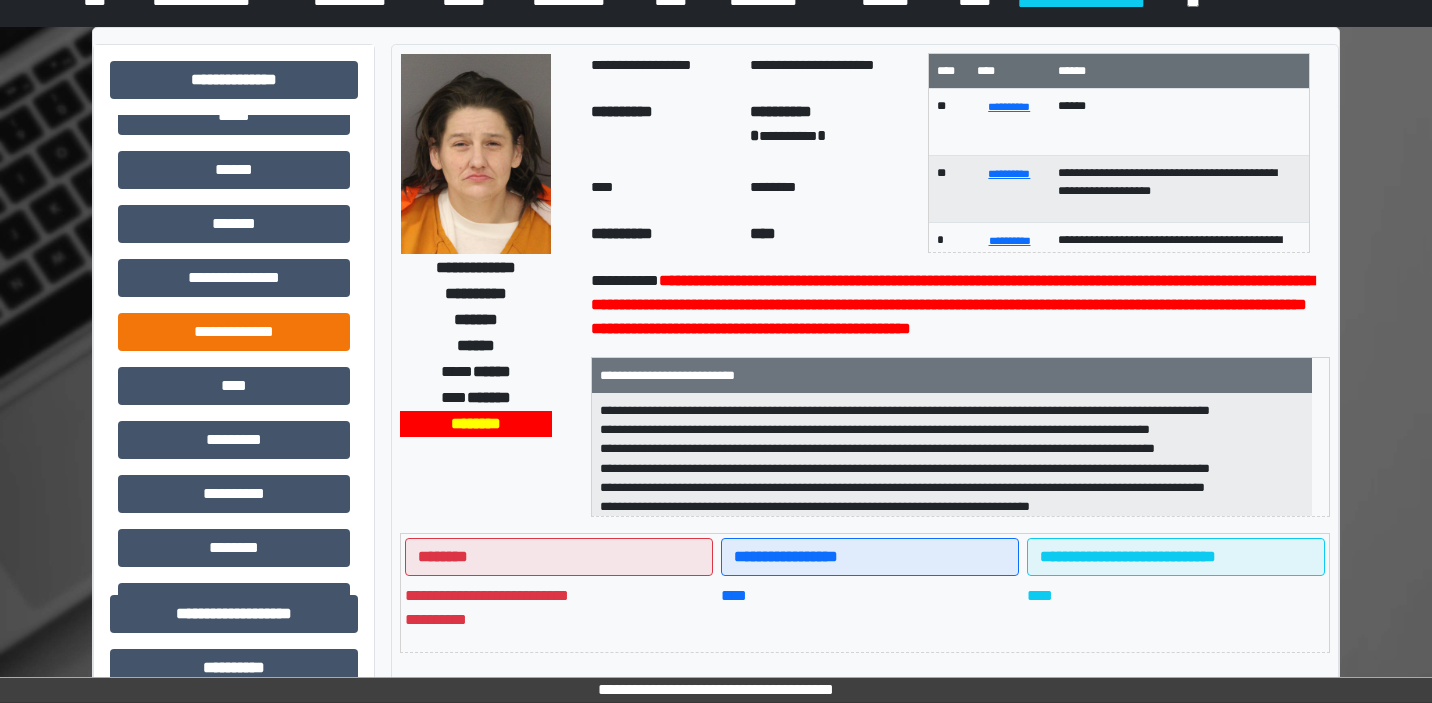 click on "**********" at bounding box center [234, 332] 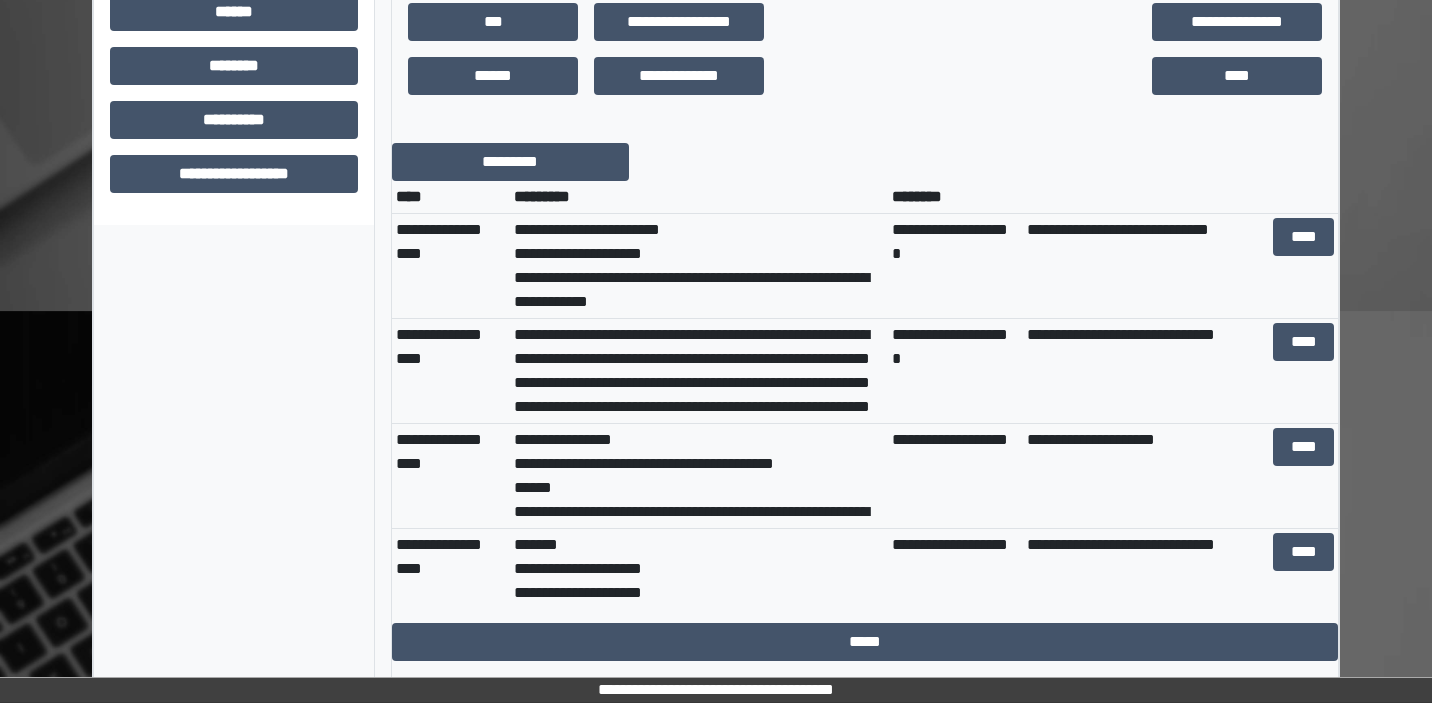 scroll, scrollTop: 1411, scrollLeft: 0, axis: vertical 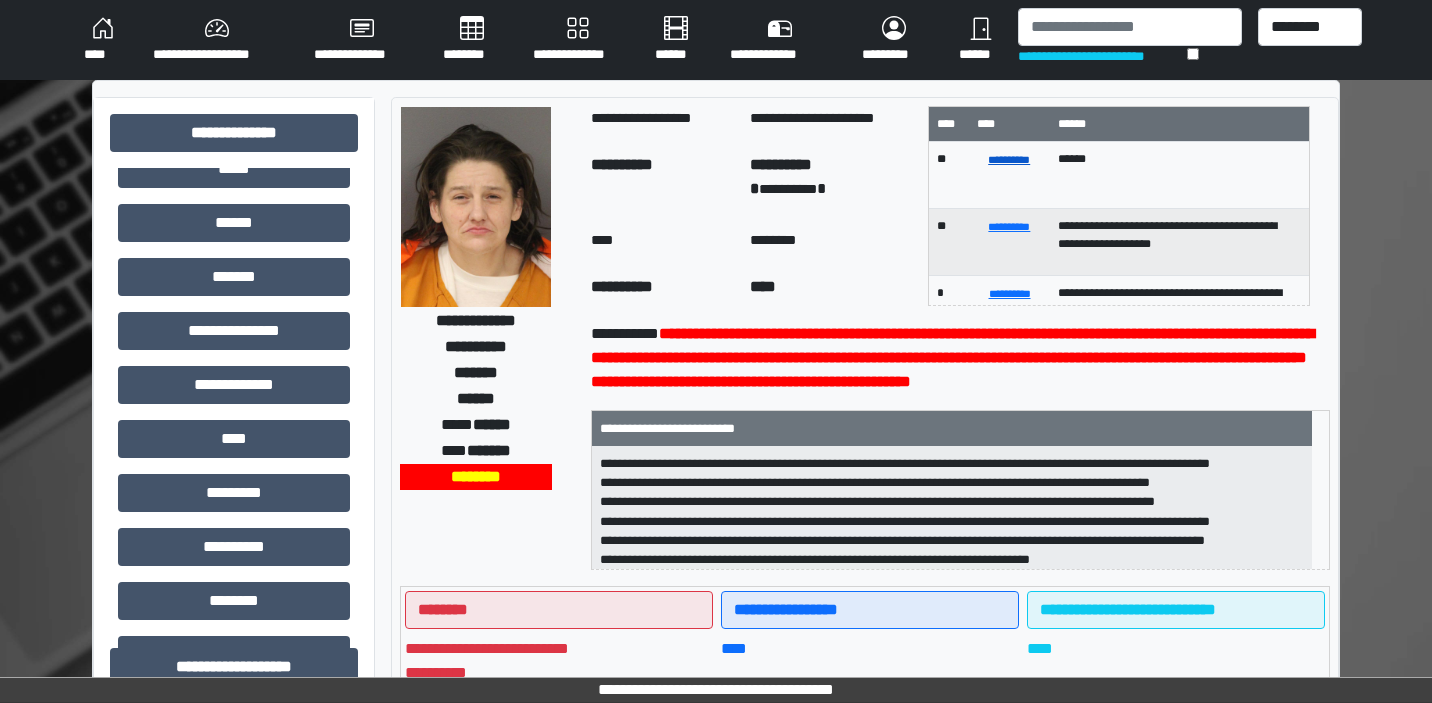 click on "**********" at bounding box center (1009, 159) 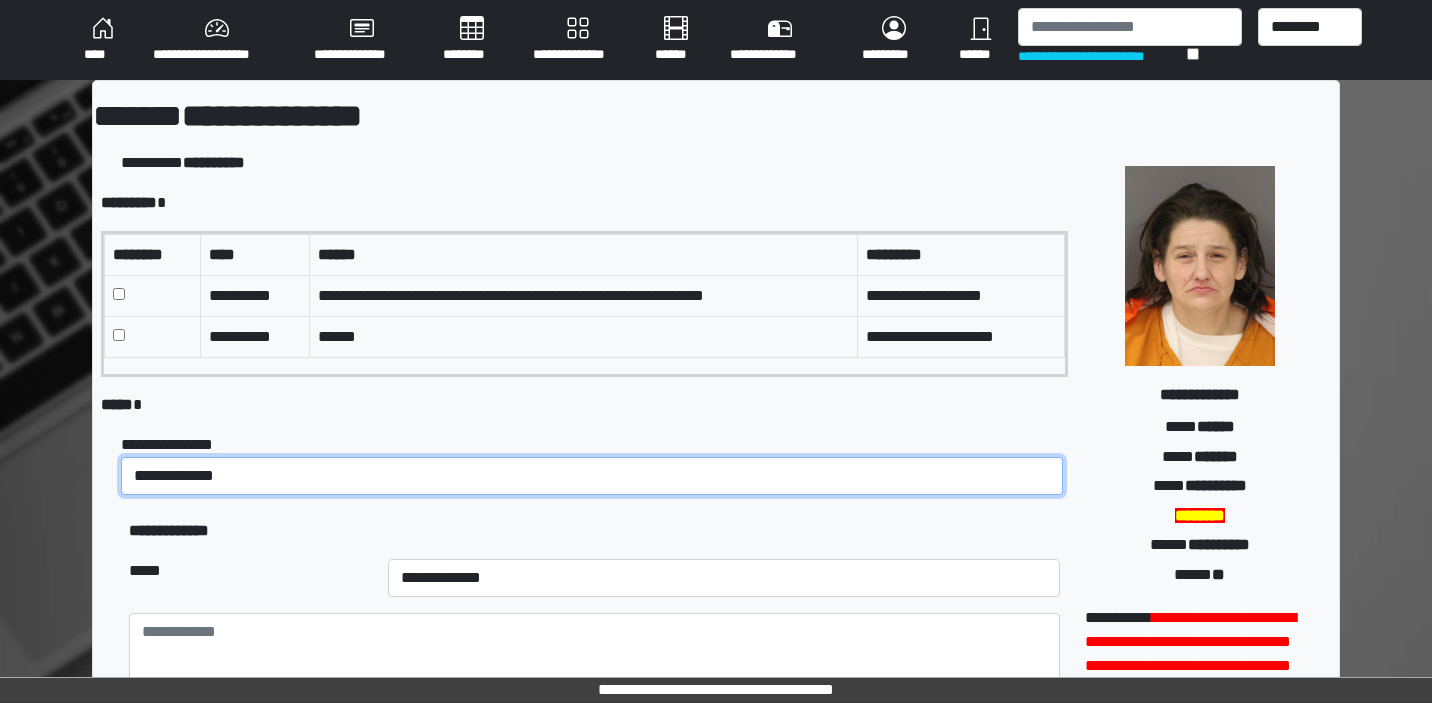 select on "*" 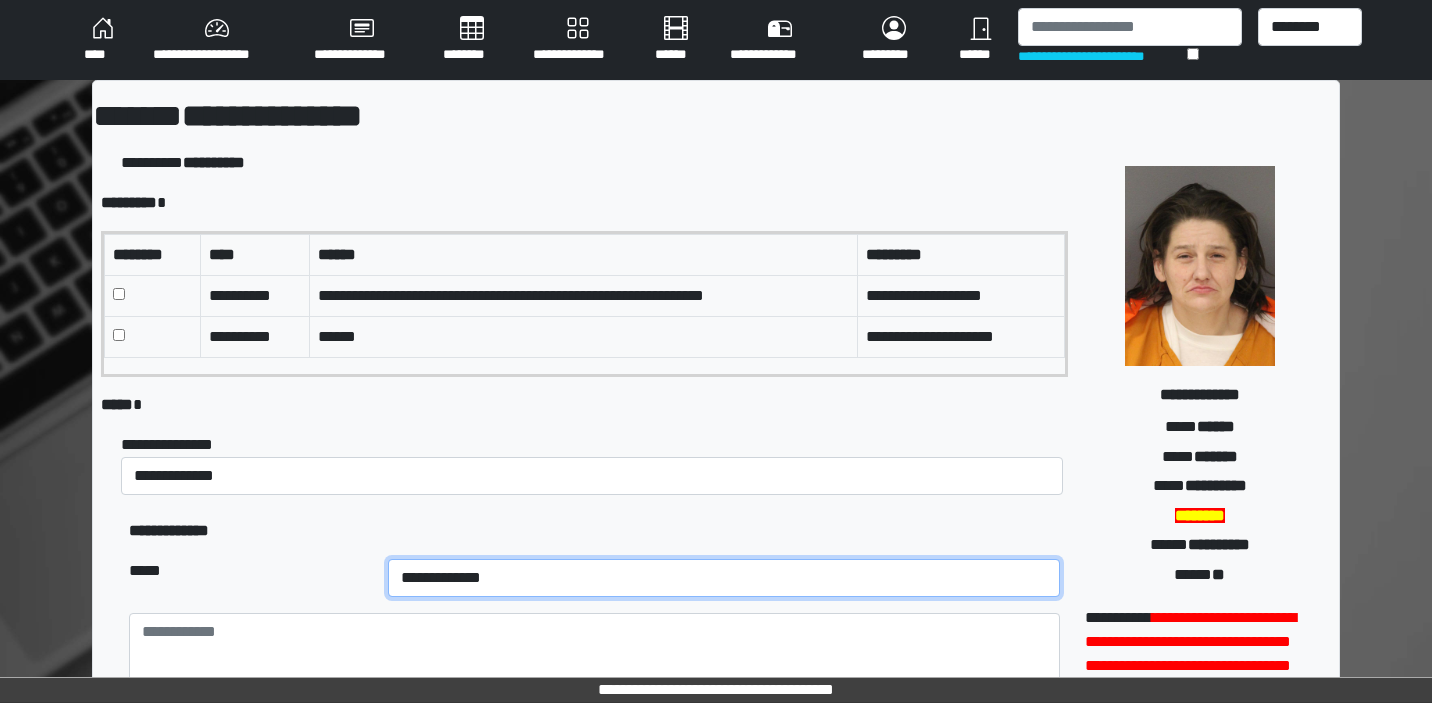 select on "**" 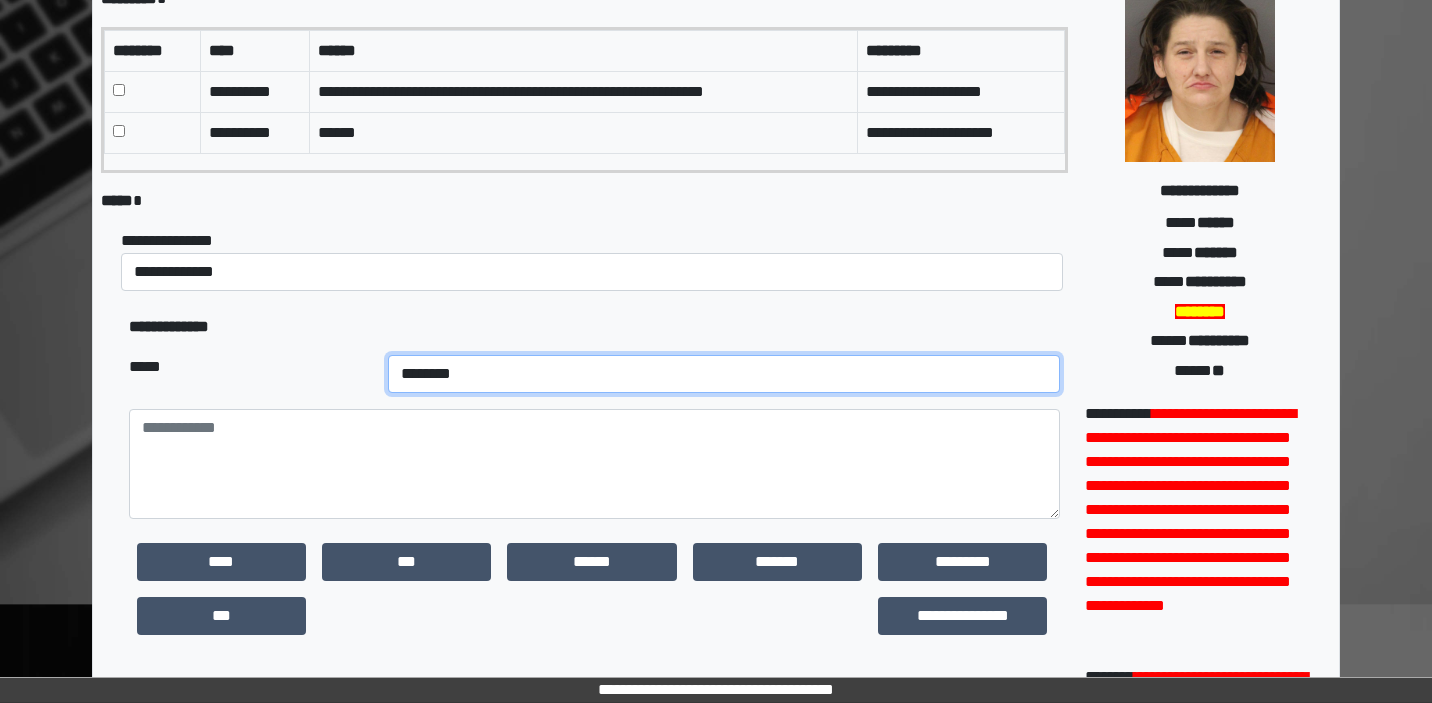 scroll, scrollTop: 208, scrollLeft: 0, axis: vertical 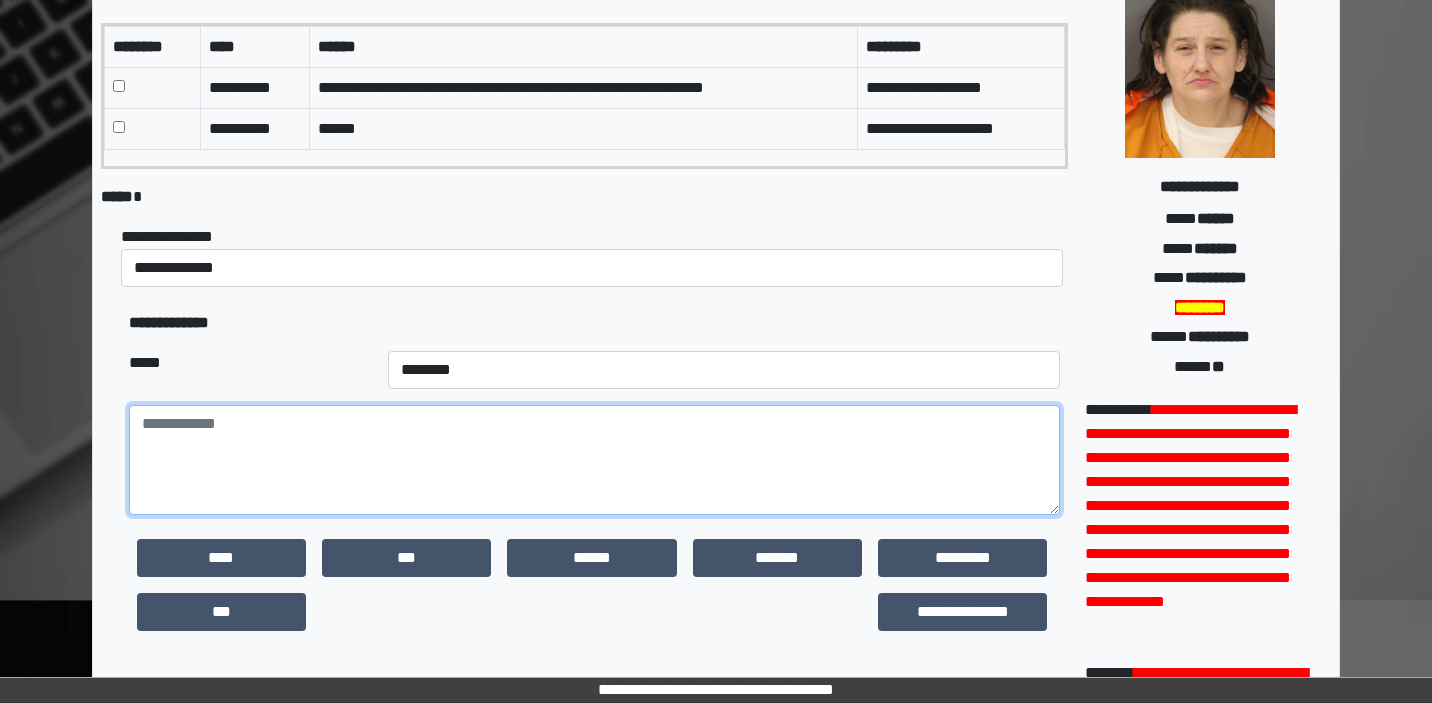 click at bounding box center [594, 460] 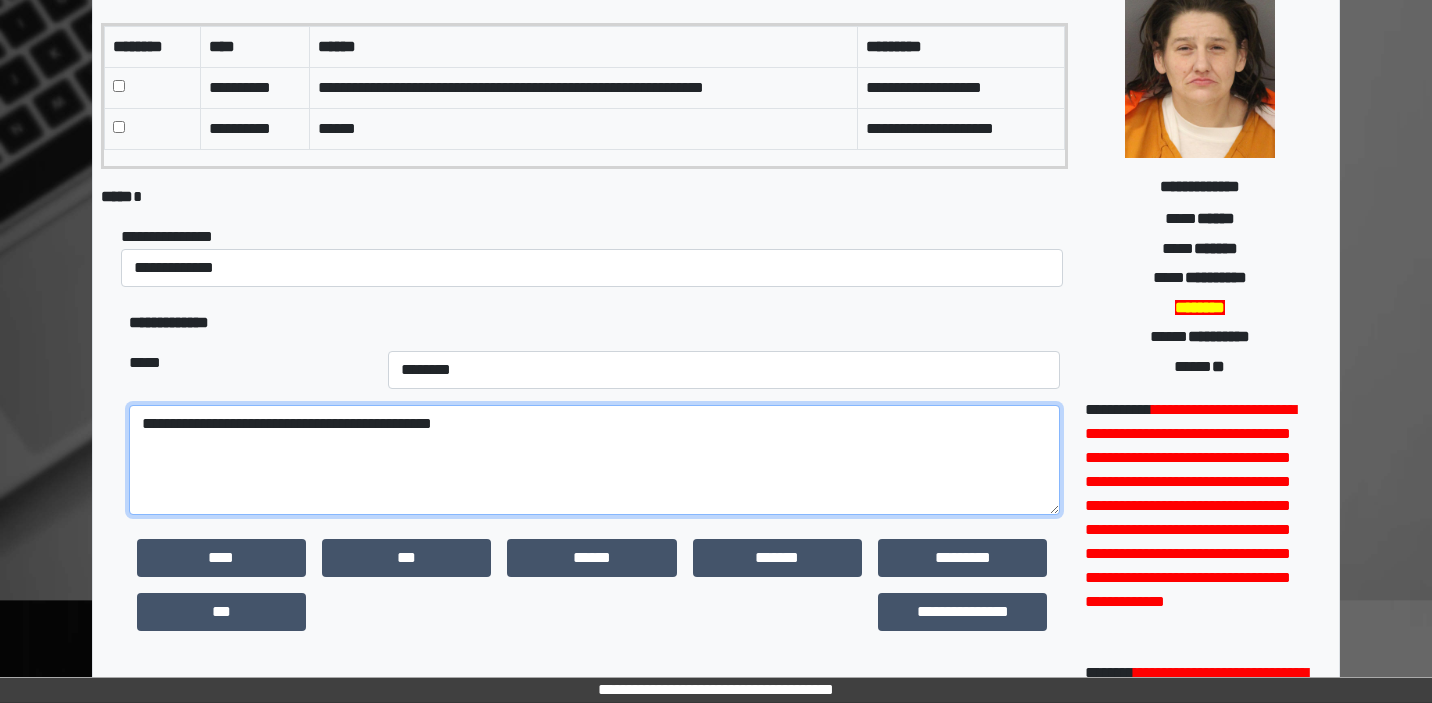 click on "**********" at bounding box center [594, 460] 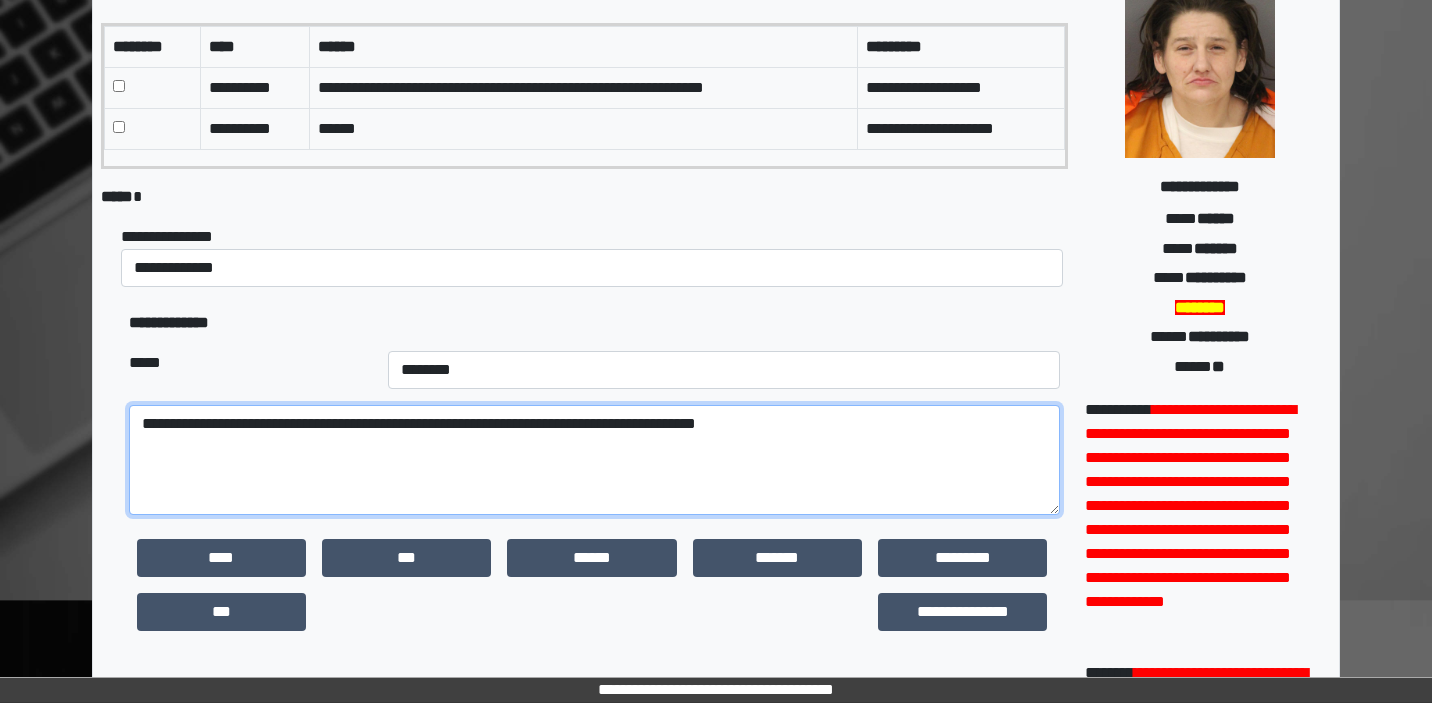 click on "**********" at bounding box center [594, 460] 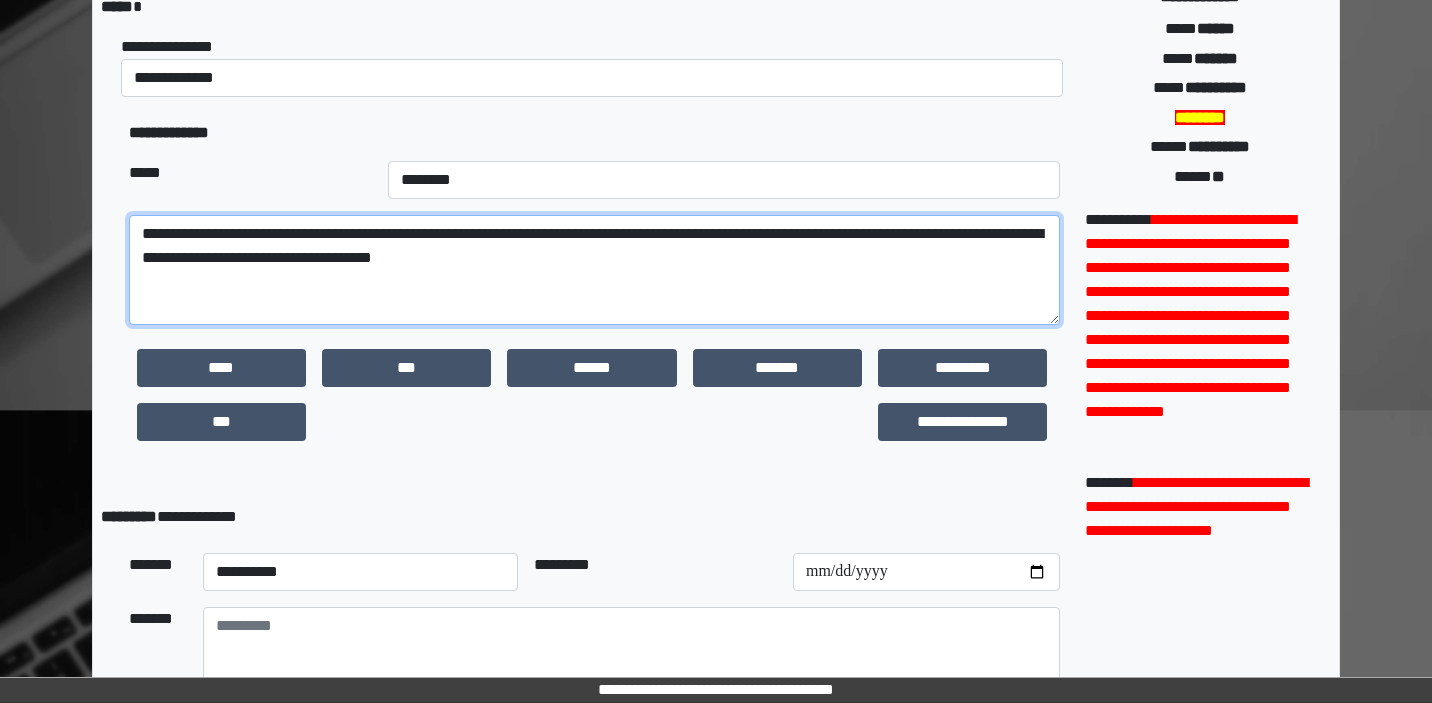 scroll, scrollTop: 411, scrollLeft: 0, axis: vertical 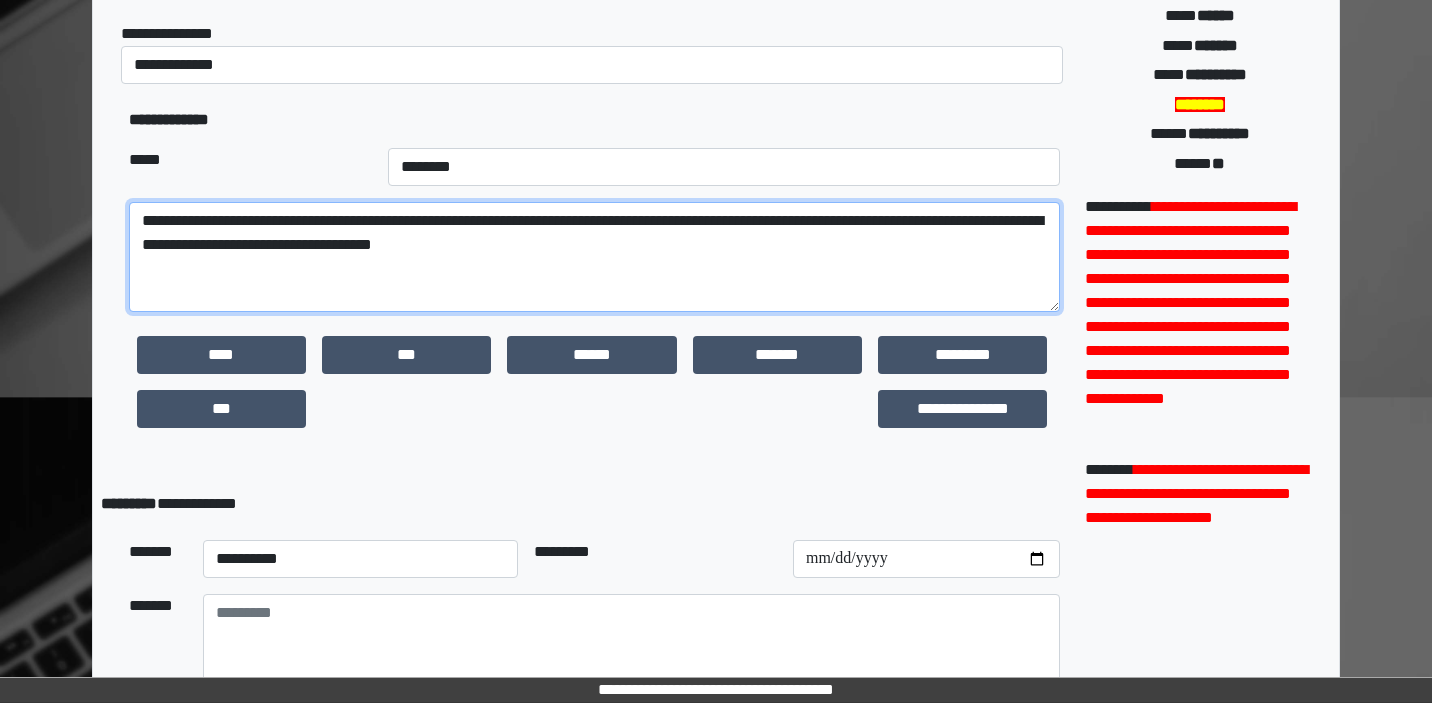 type on "**********" 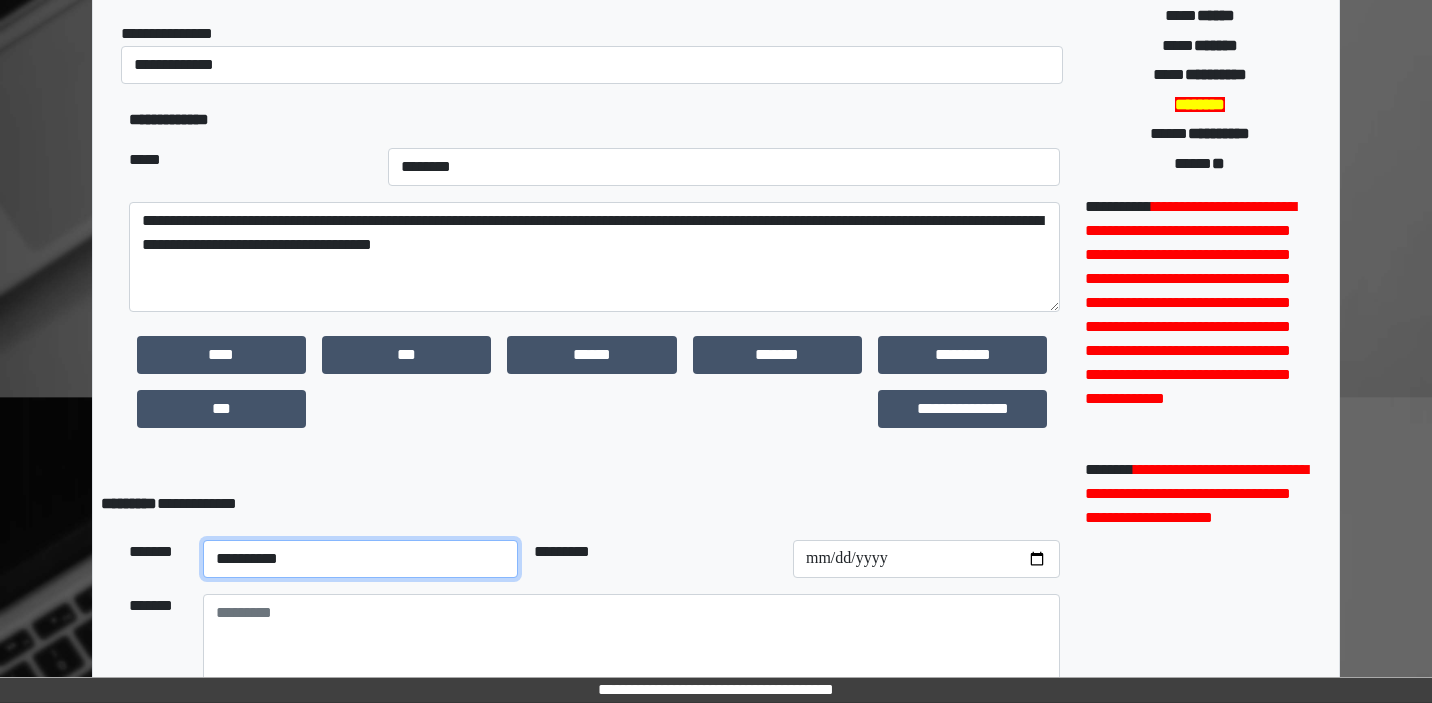 select on "**" 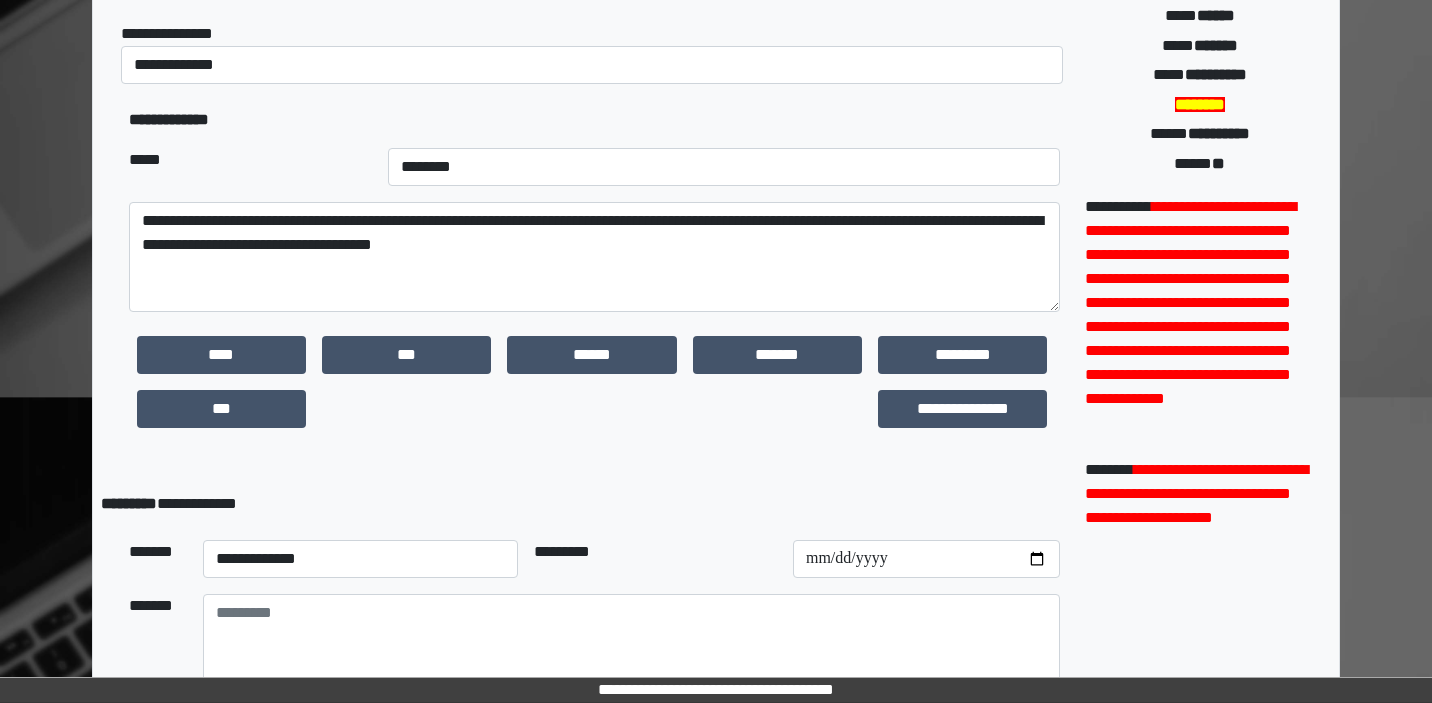 click at bounding box center (926, 559) 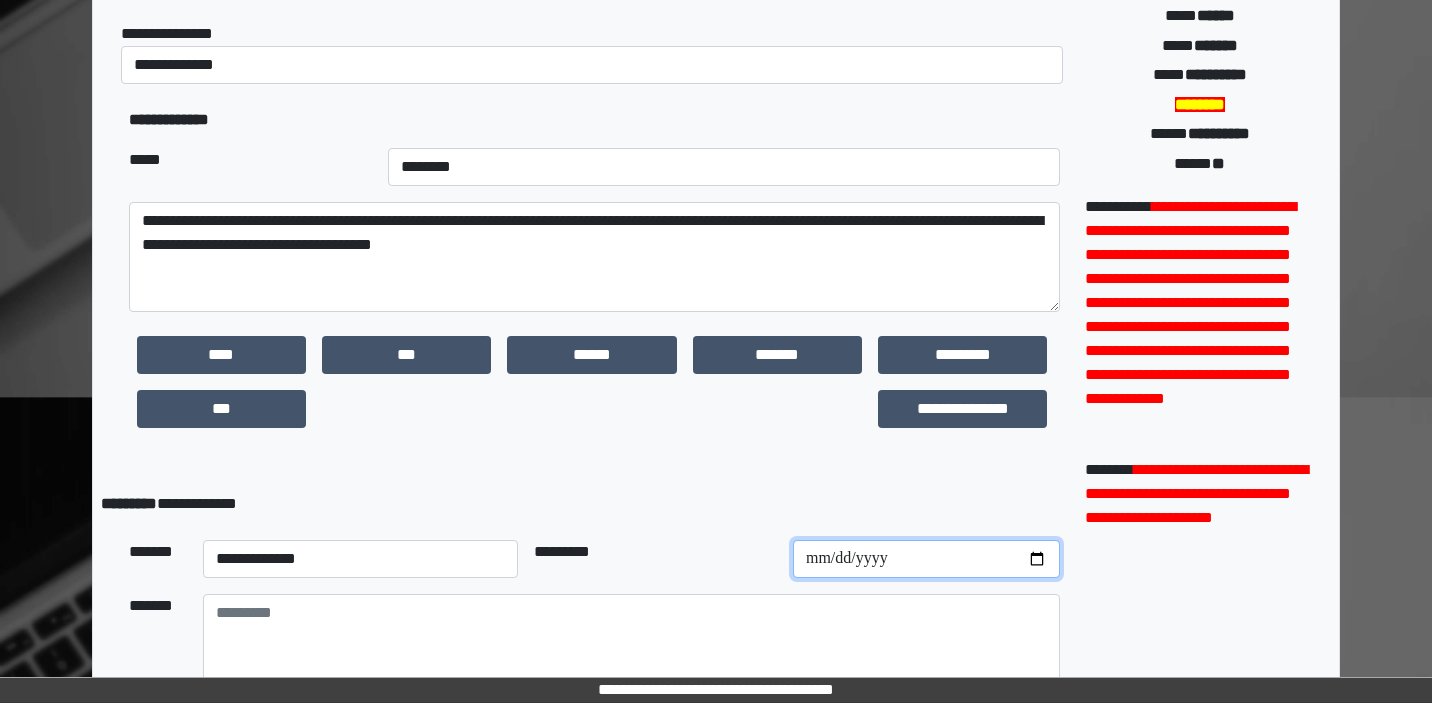 click at bounding box center (926, 559) 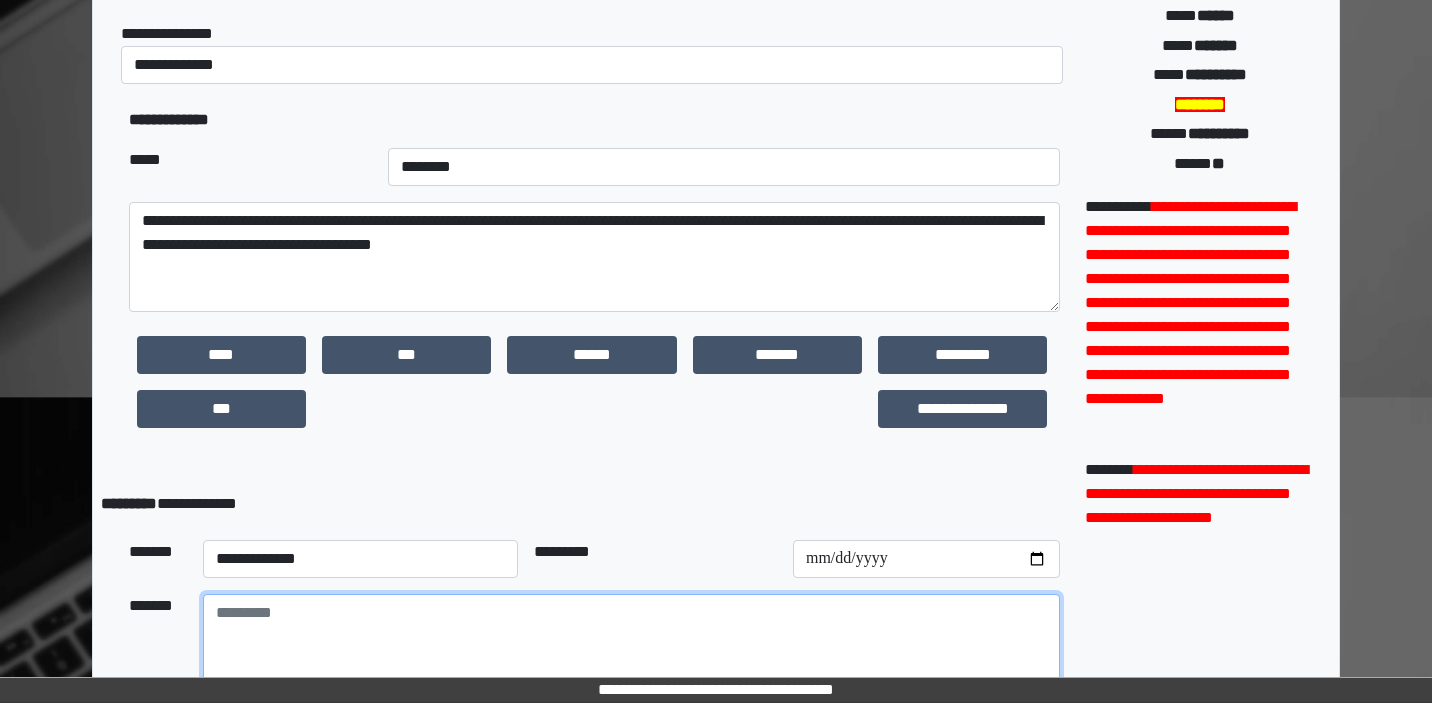 click at bounding box center (631, 649) 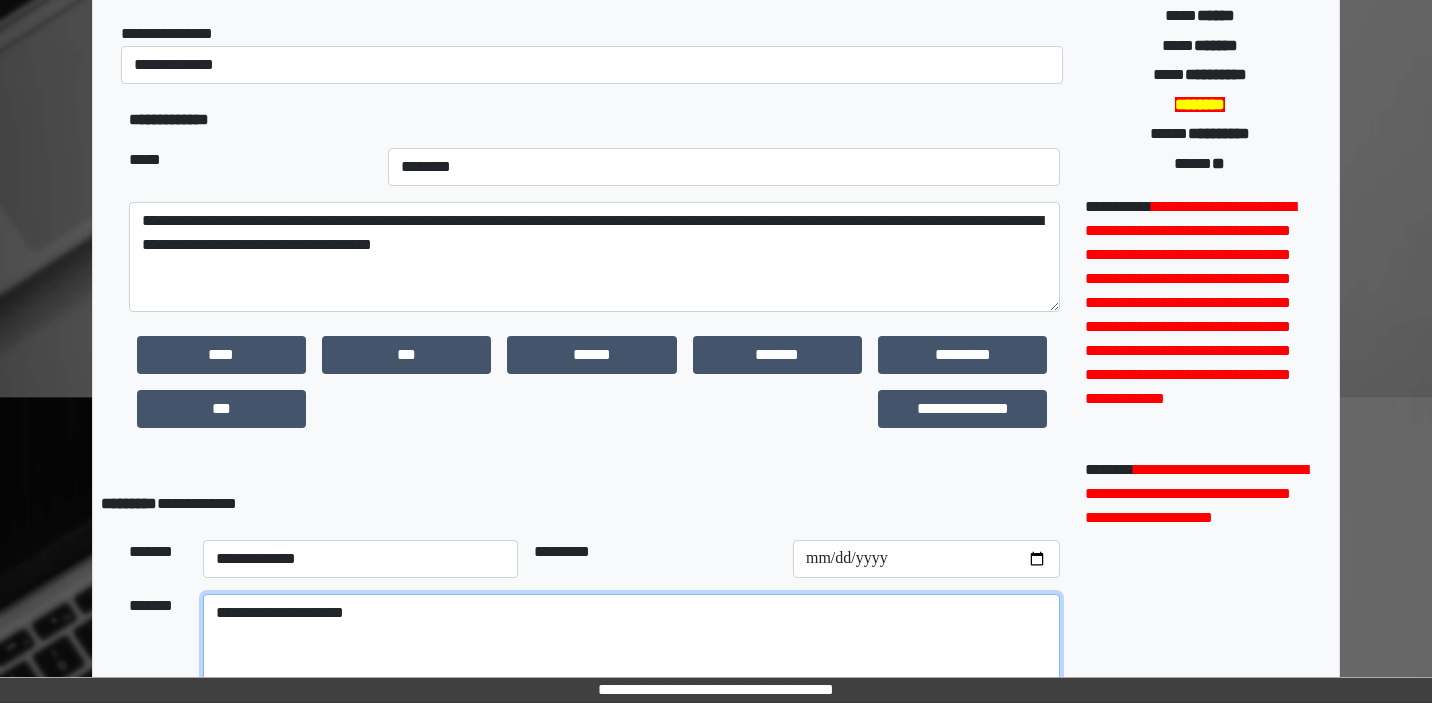 type on "**********" 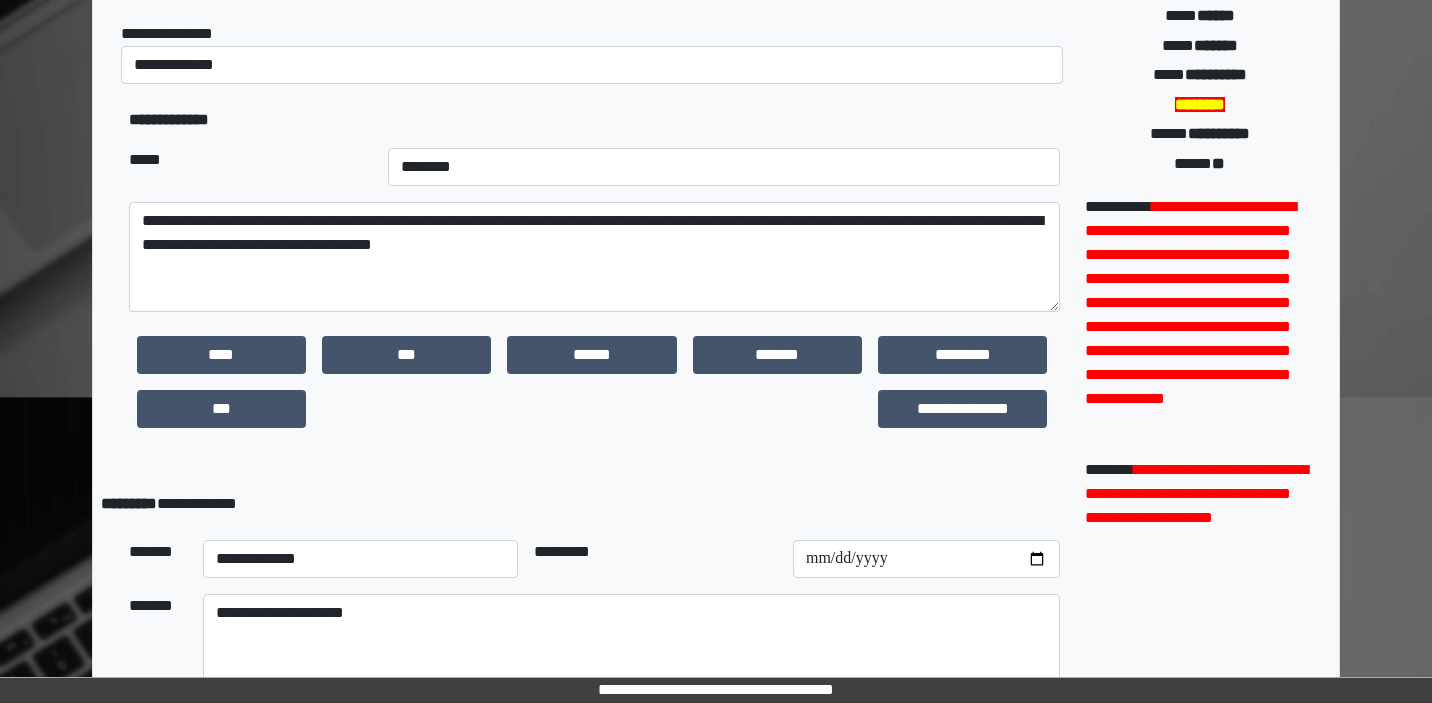 click on "**********" at bounding box center [584, 504] 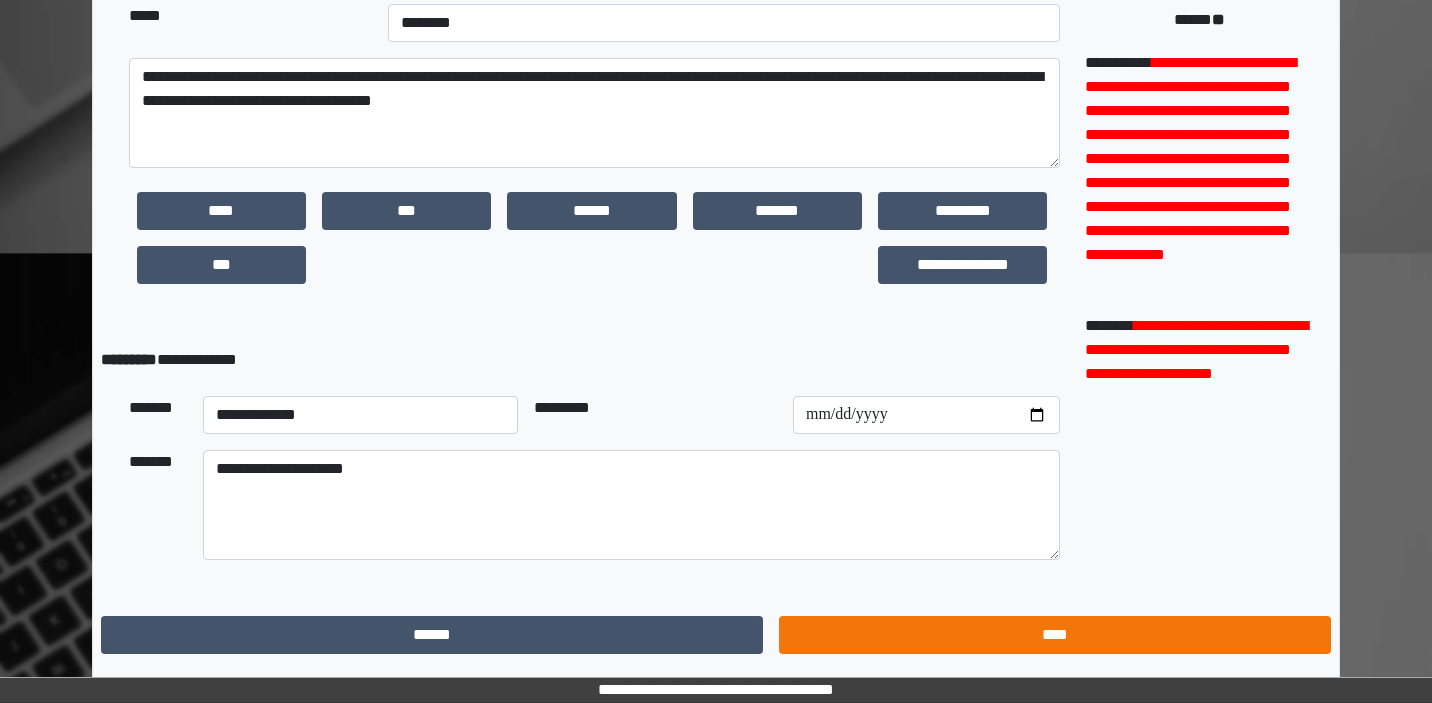 scroll, scrollTop: 555, scrollLeft: 0, axis: vertical 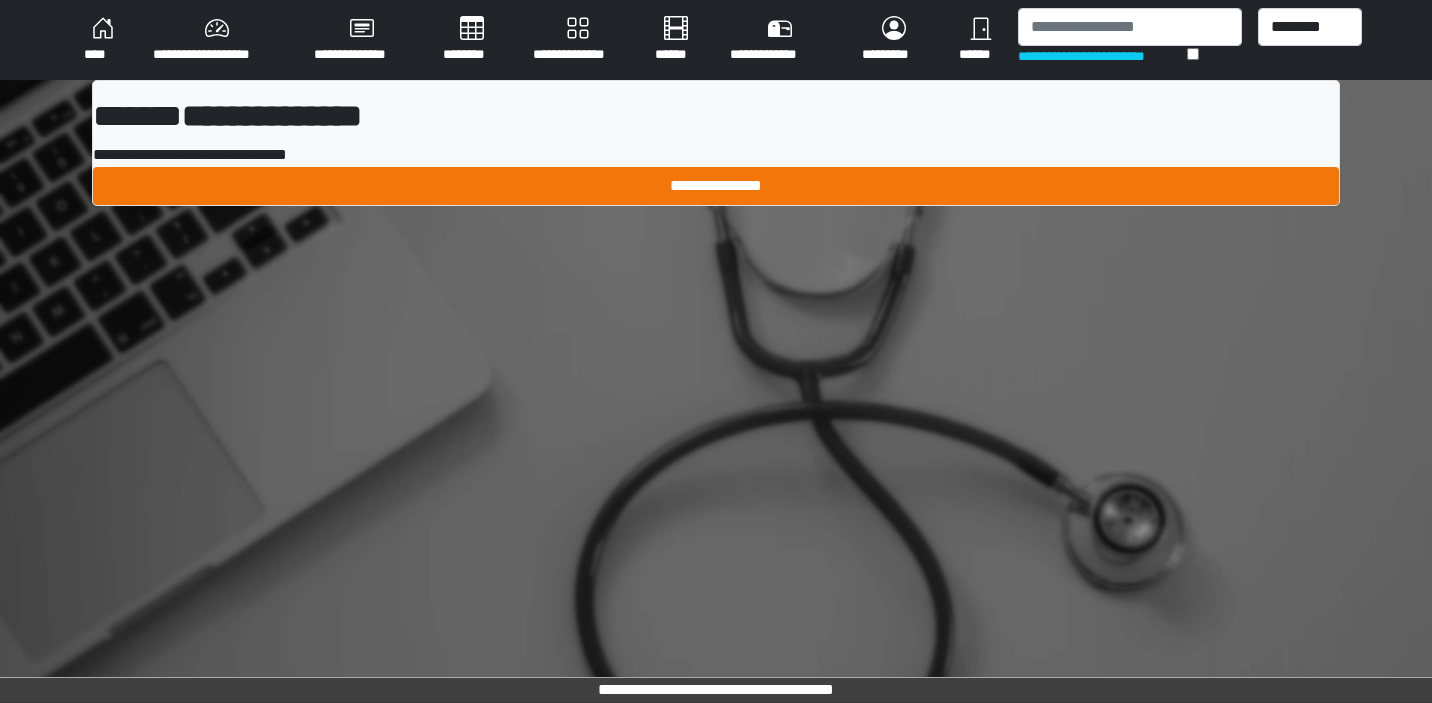 click on "**********" at bounding box center (716, 186) 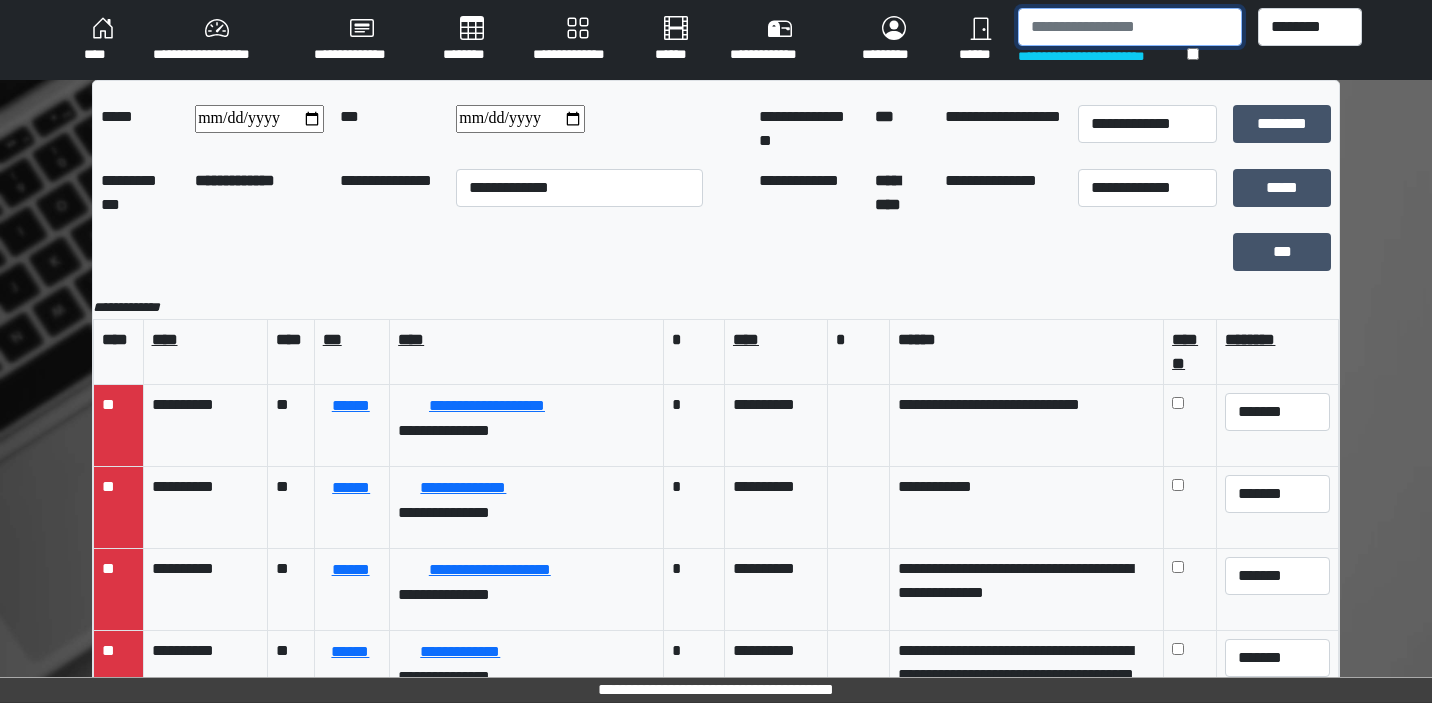 click at bounding box center (1129, 27) 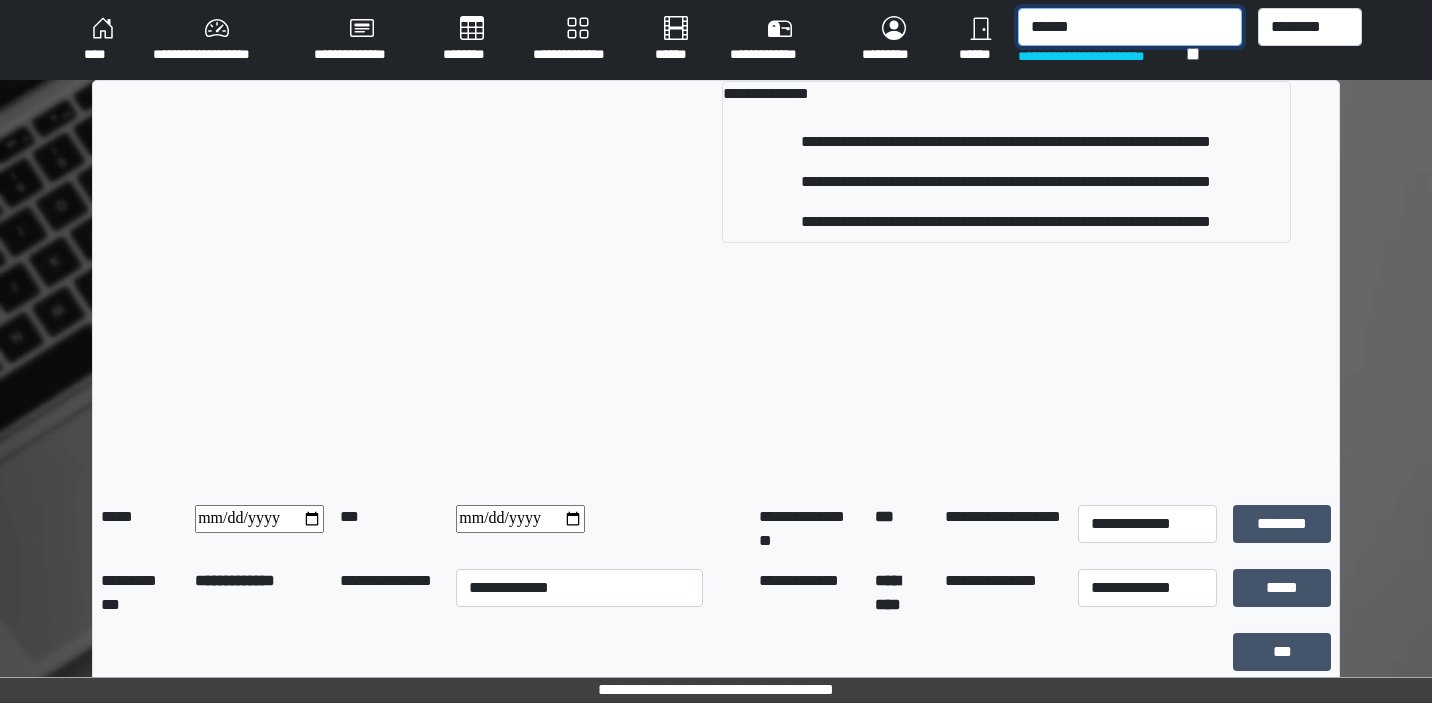 type on "******" 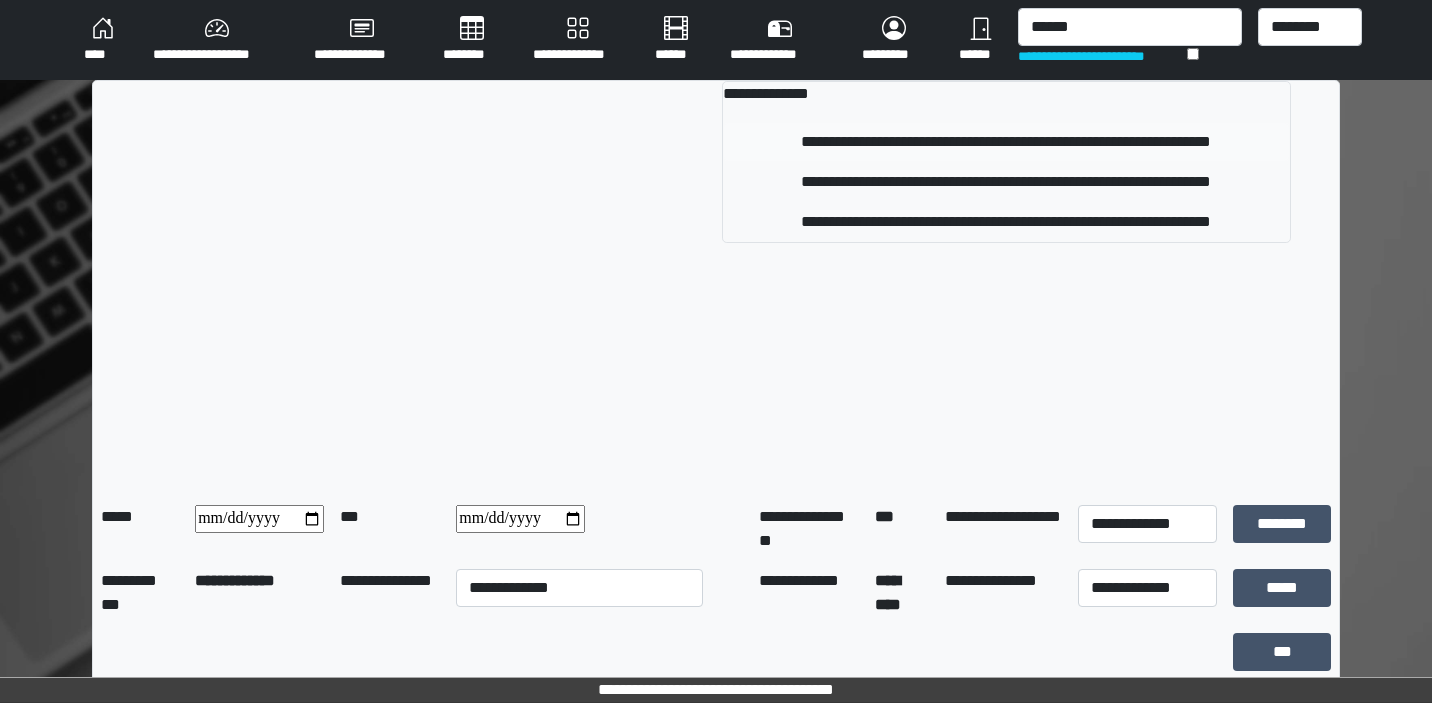 drag, startPoint x: 1064, startPoint y: 67, endPoint x: 956, endPoint y: 130, distance: 125.032 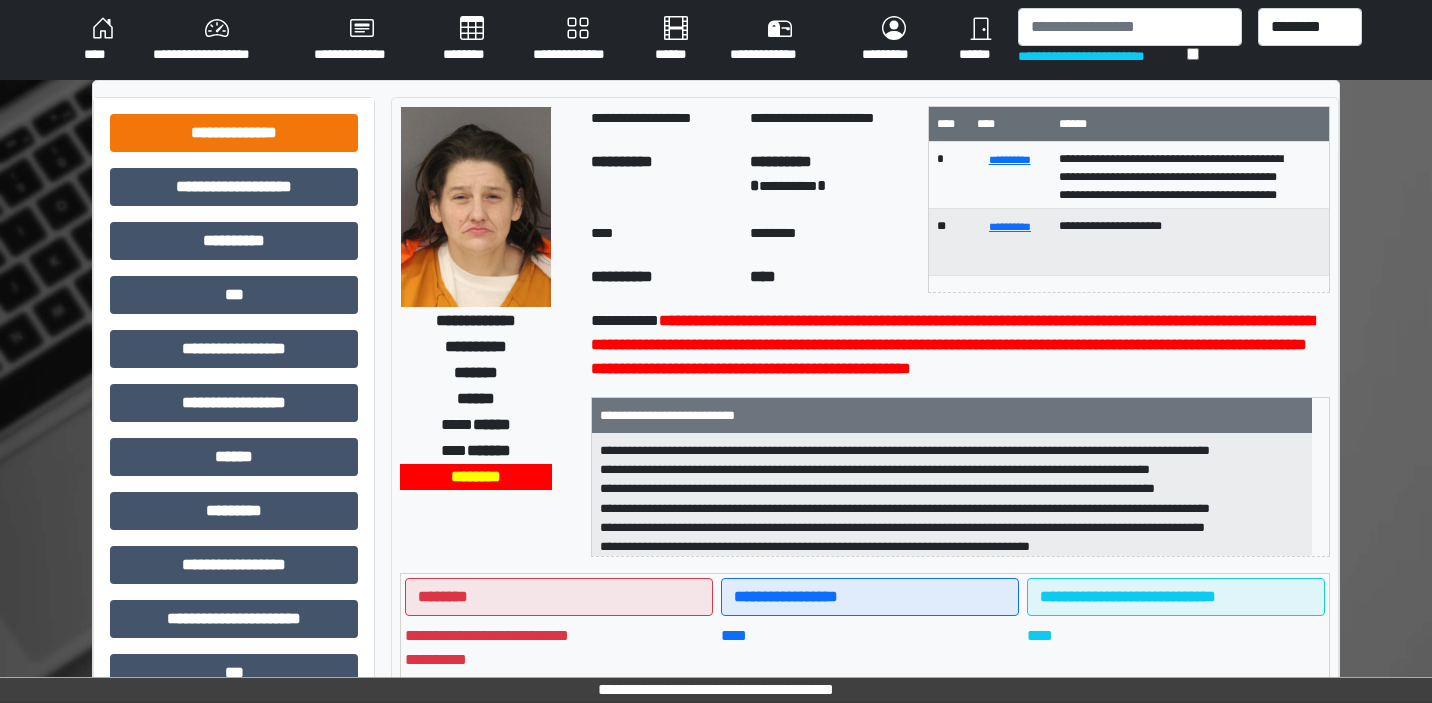 click on "**********" at bounding box center (234, 133) 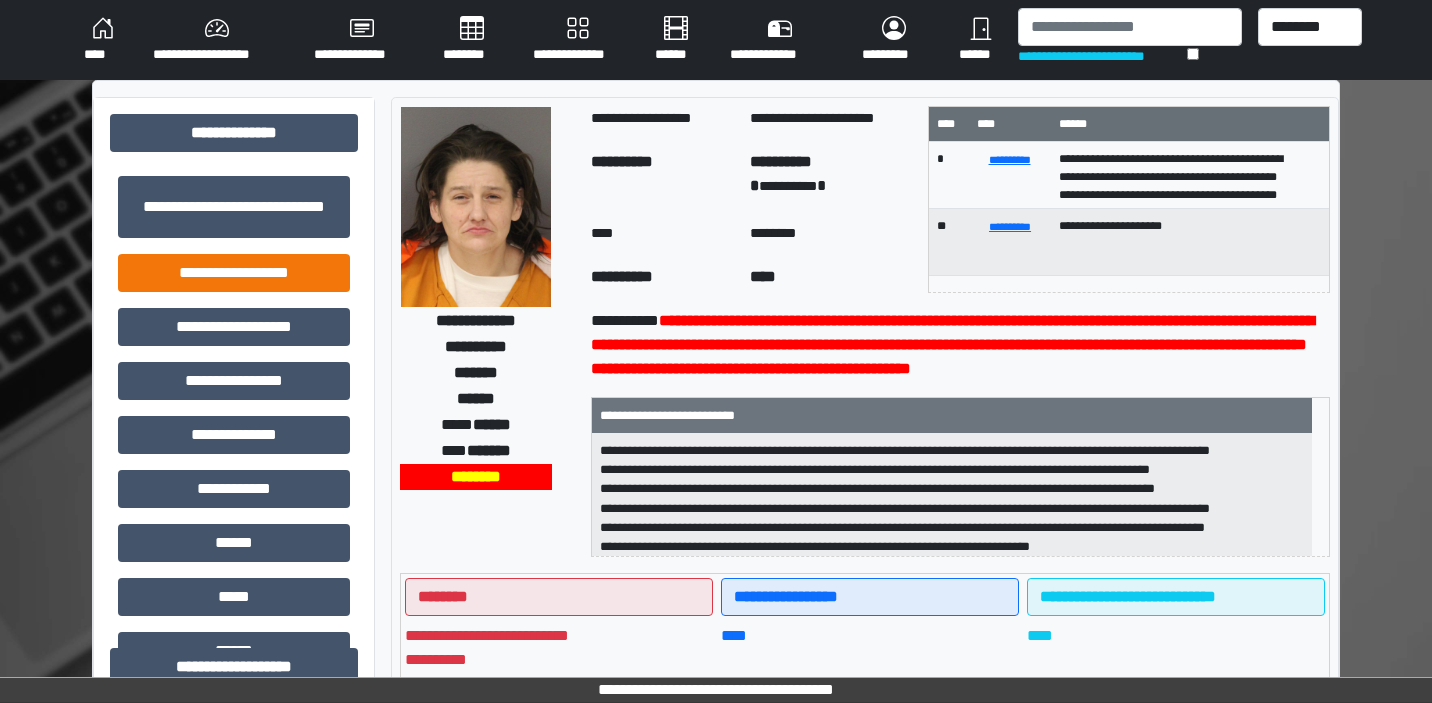 click on "**********" at bounding box center (234, 273) 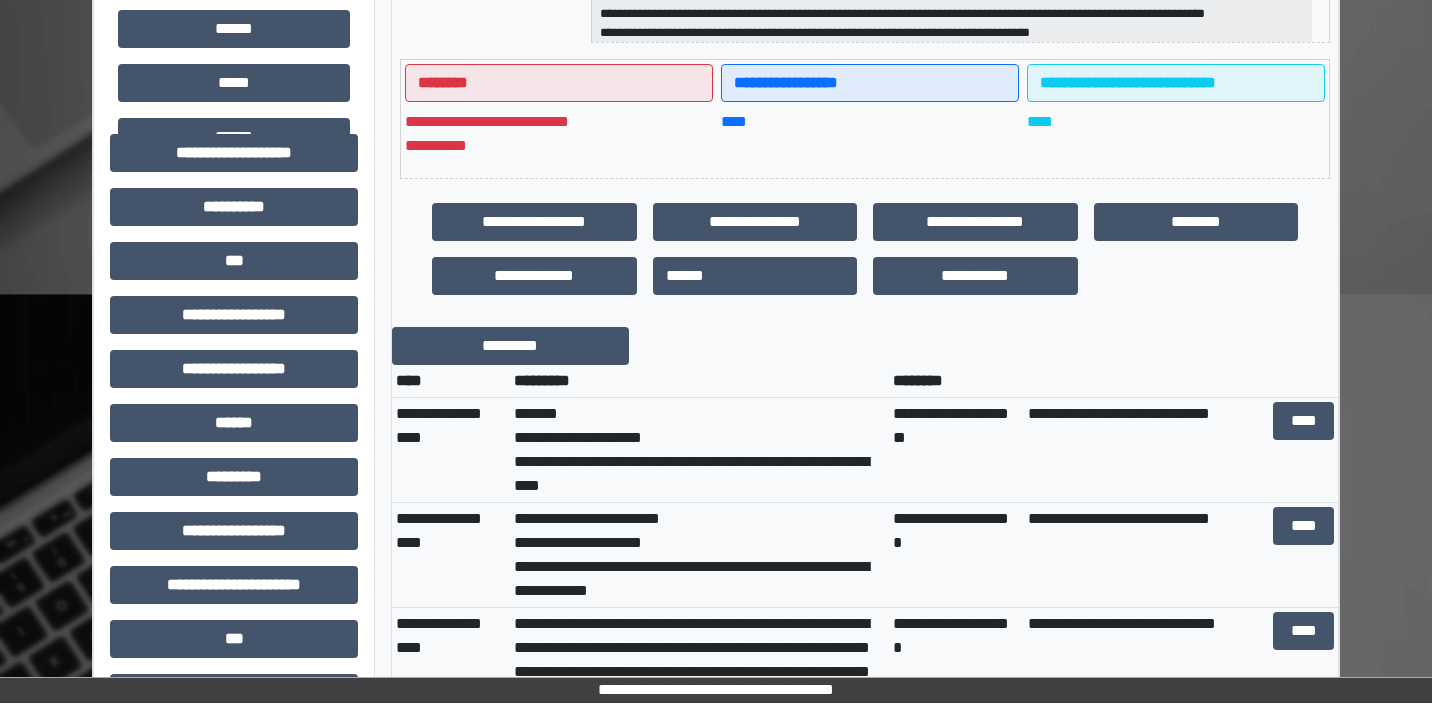 scroll, scrollTop: 517, scrollLeft: 0, axis: vertical 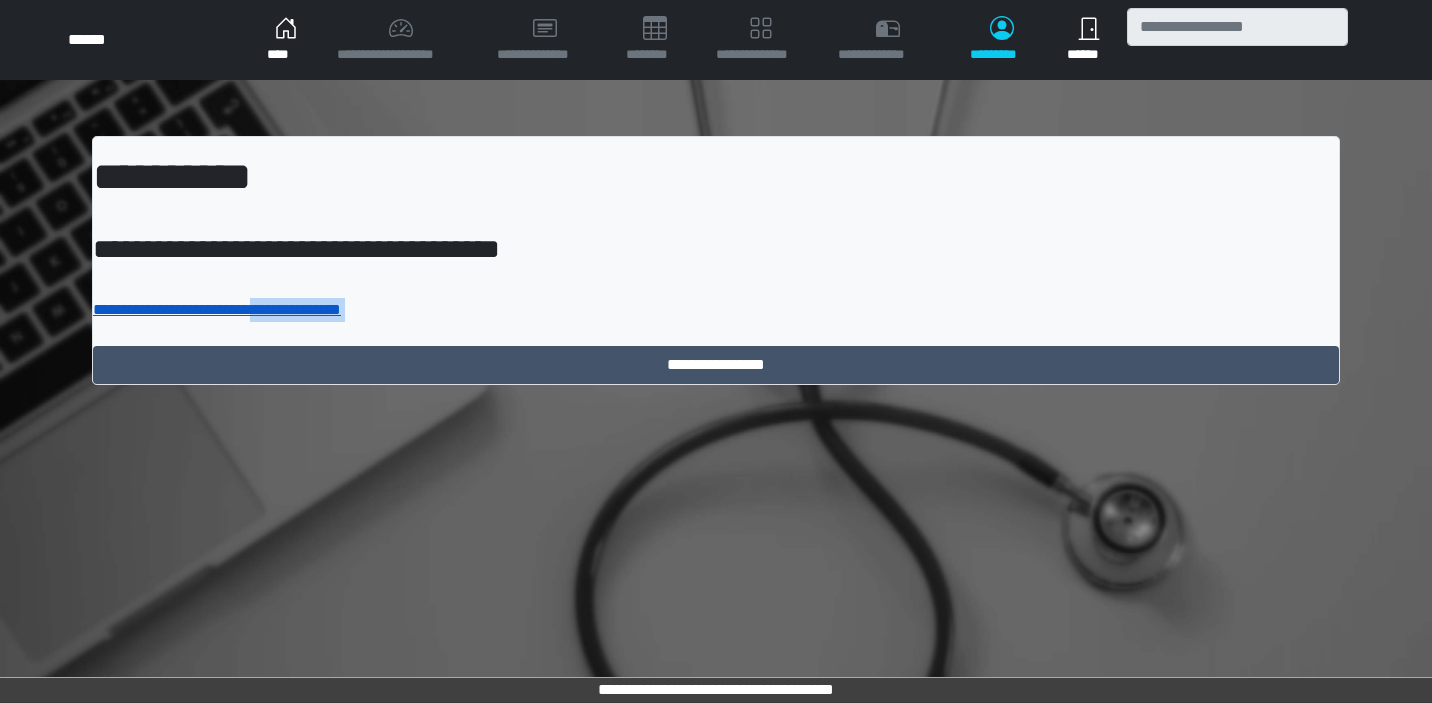 click on "**********" at bounding box center (716, 260) 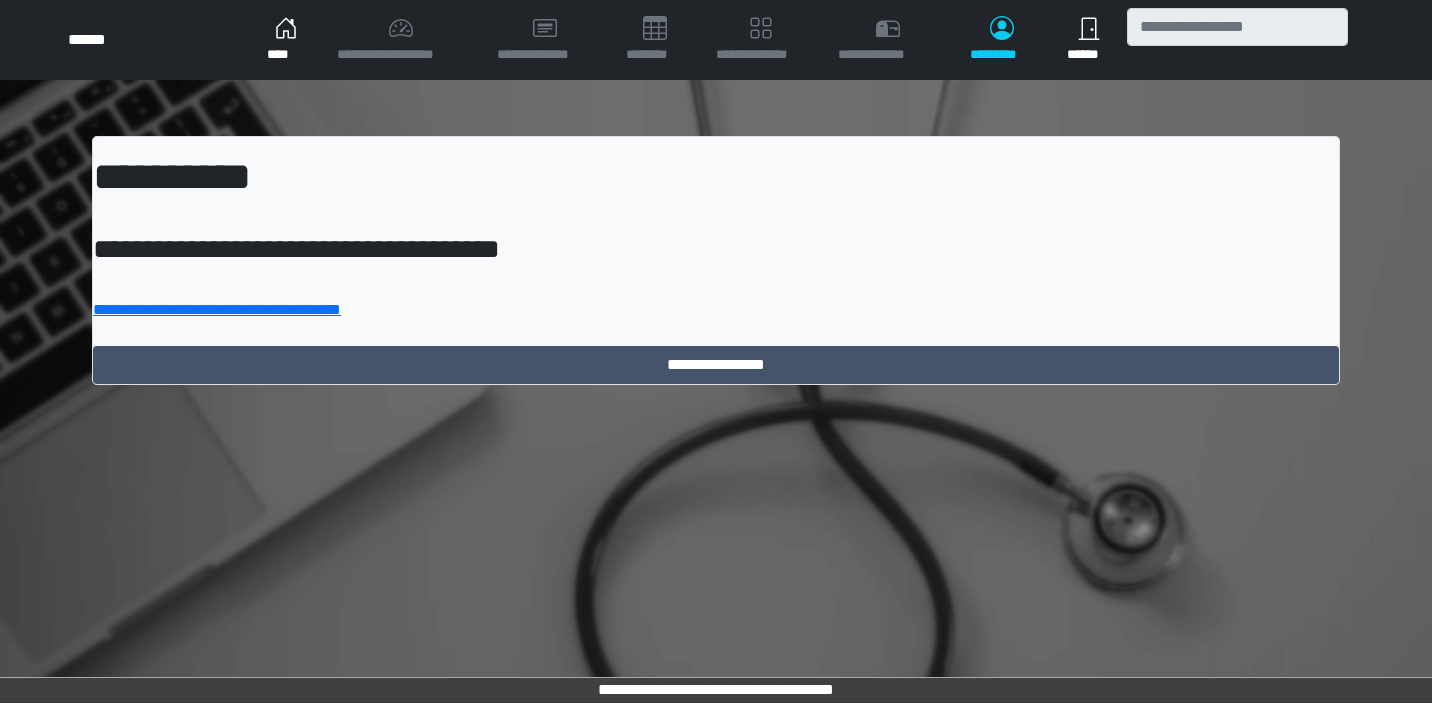 scroll, scrollTop: 0, scrollLeft: 0, axis: both 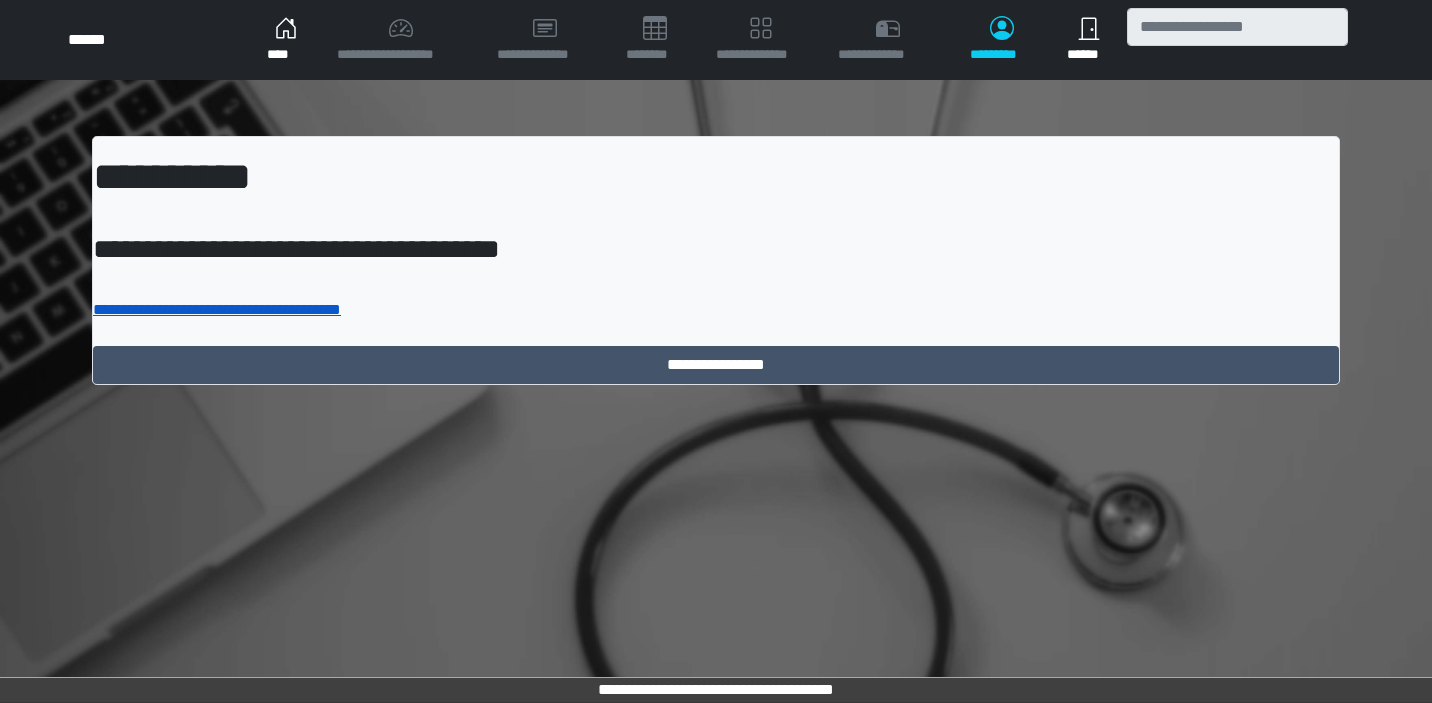 click on "**********" at bounding box center [217, 309] 